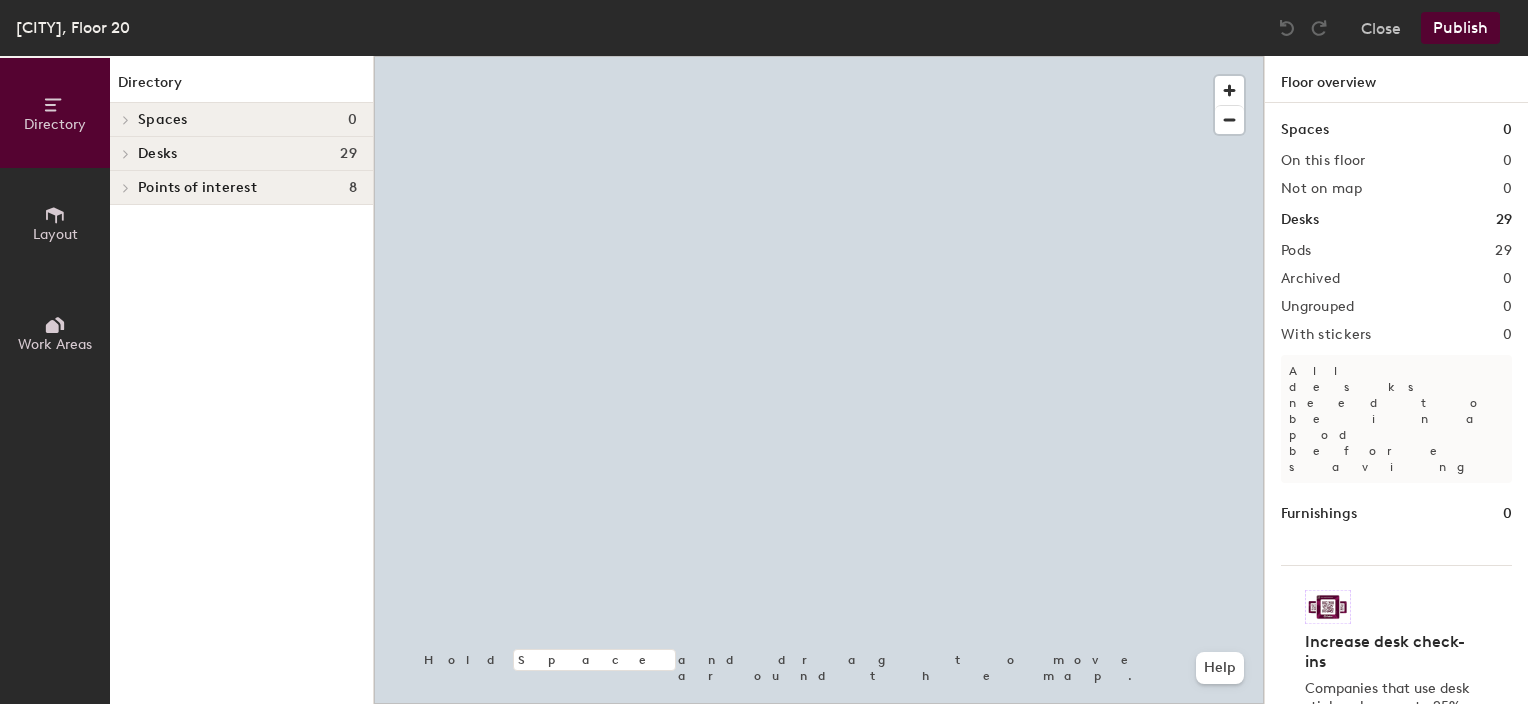 scroll, scrollTop: 0, scrollLeft: 0, axis: both 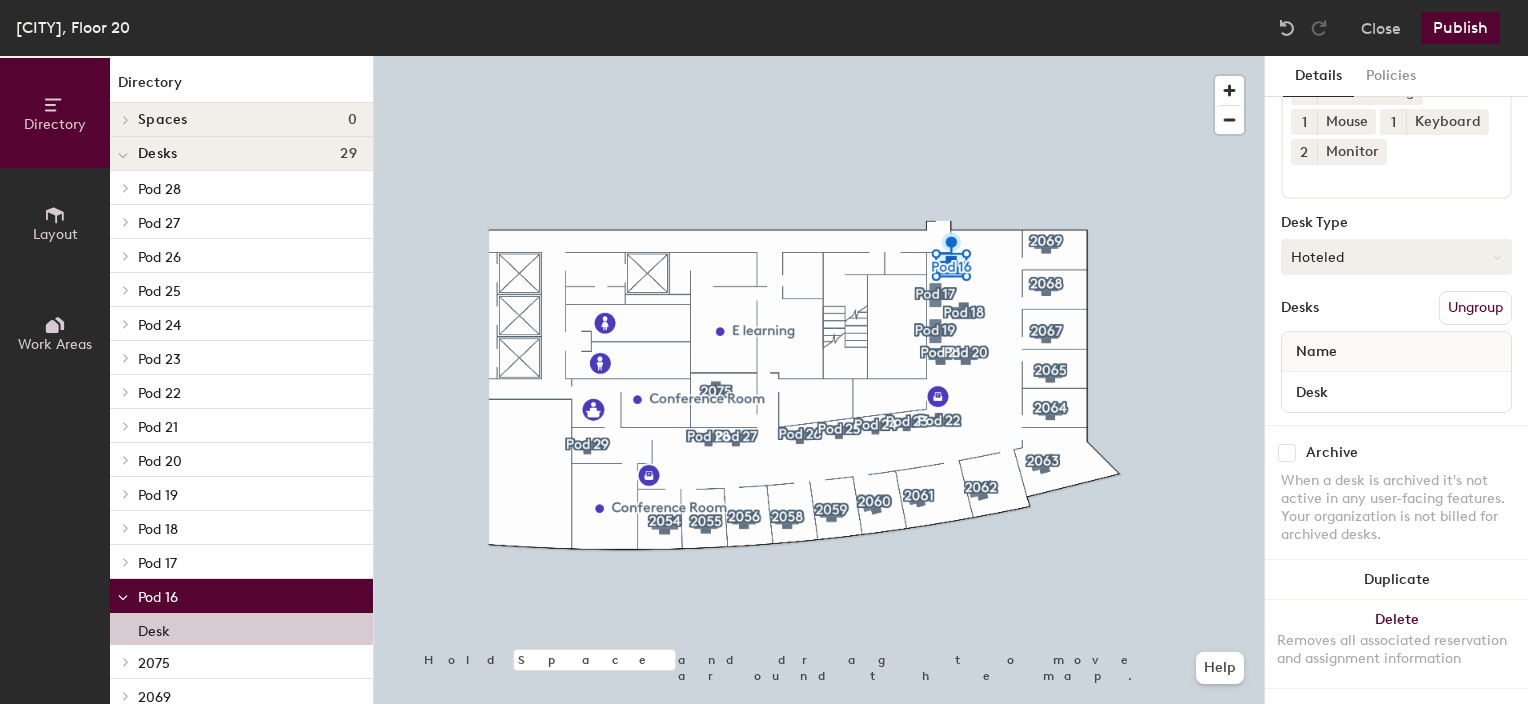 click on "Hoteled" at bounding box center (1396, 257) 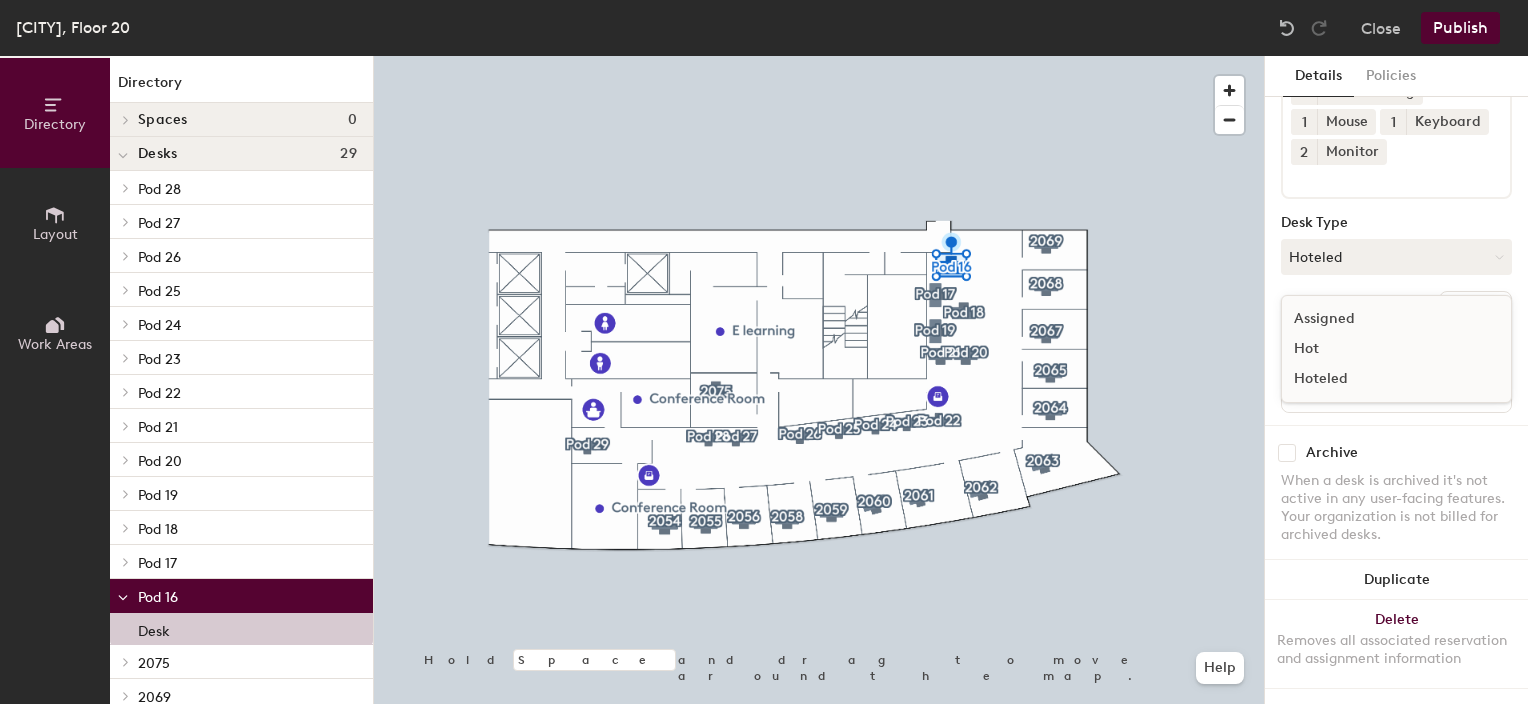 click on "Assigned" at bounding box center [1382, 319] 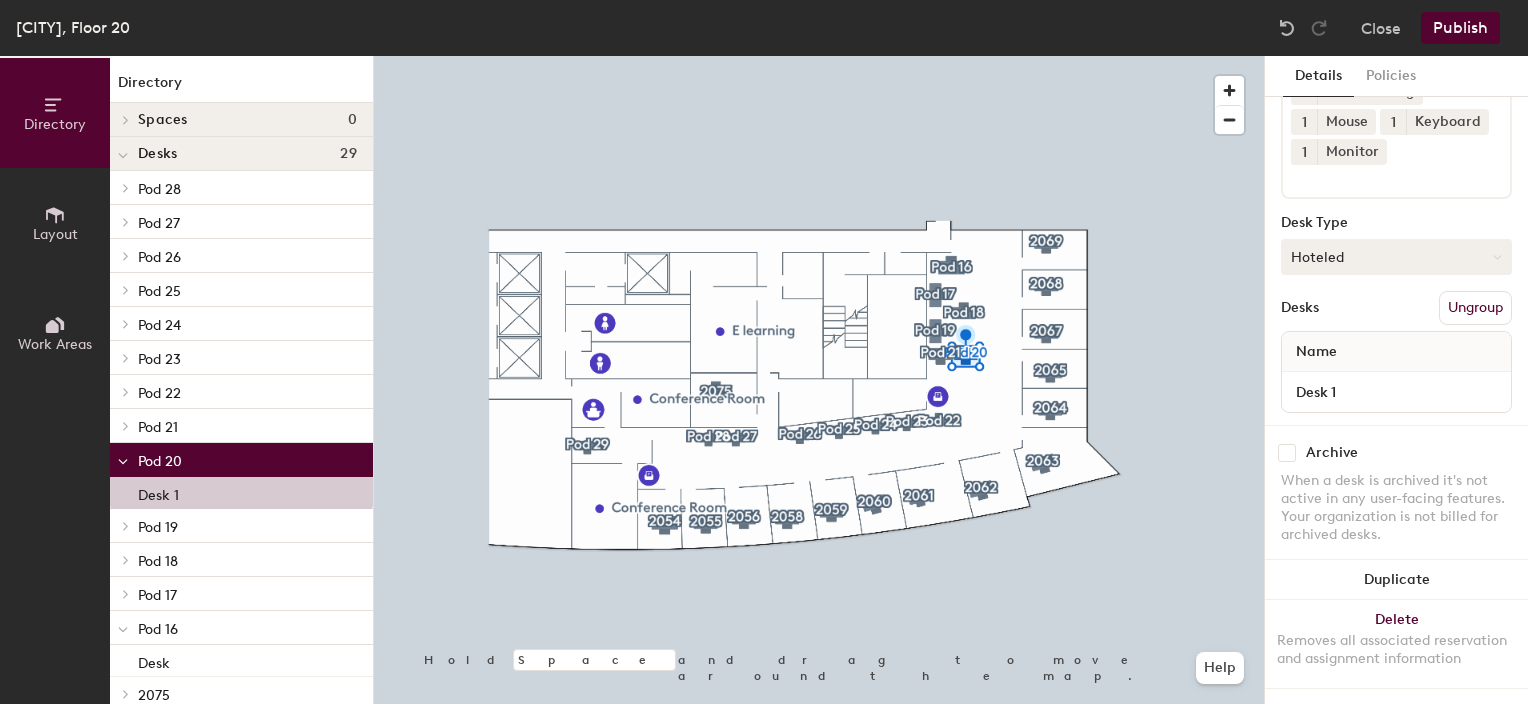 click on "Hoteled" at bounding box center [1396, 257] 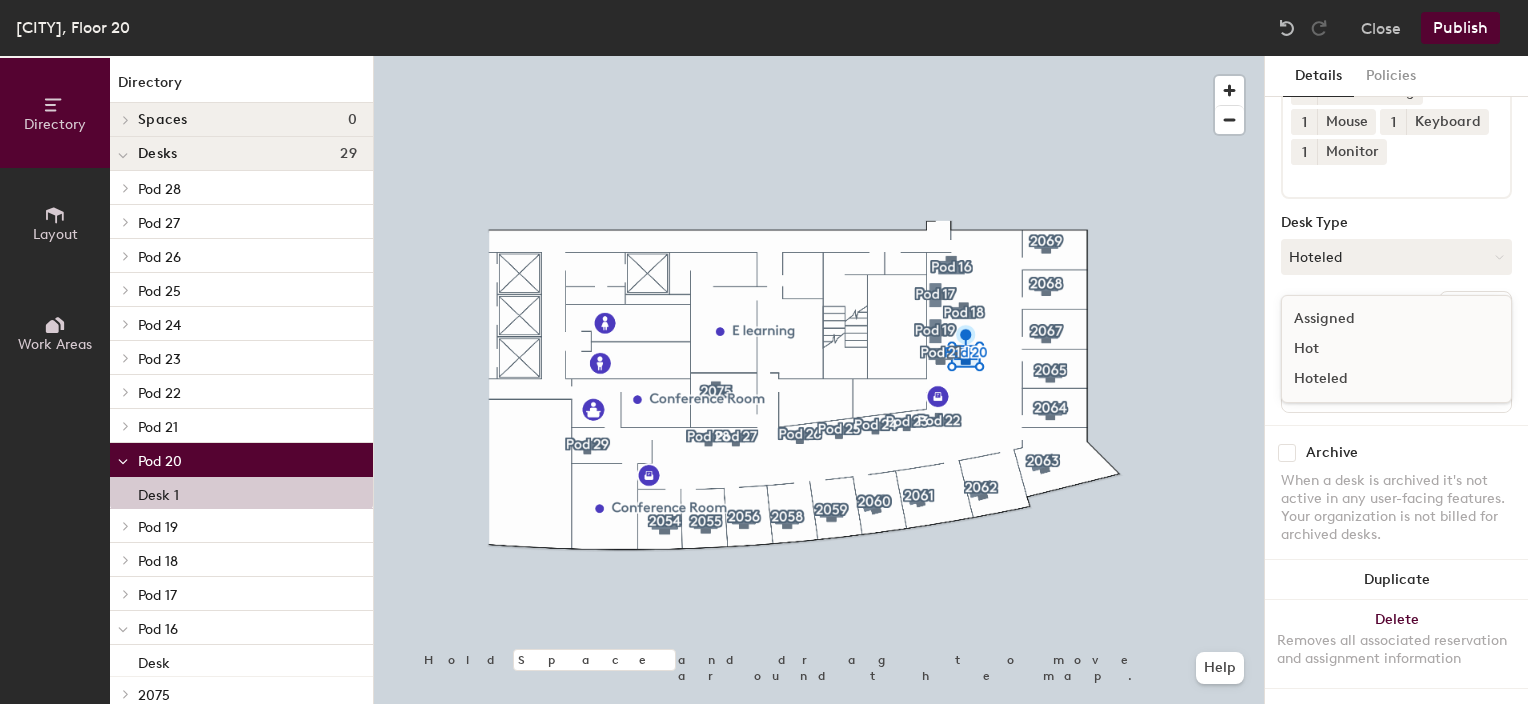 click on "Assigned" at bounding box center (1382, 319) 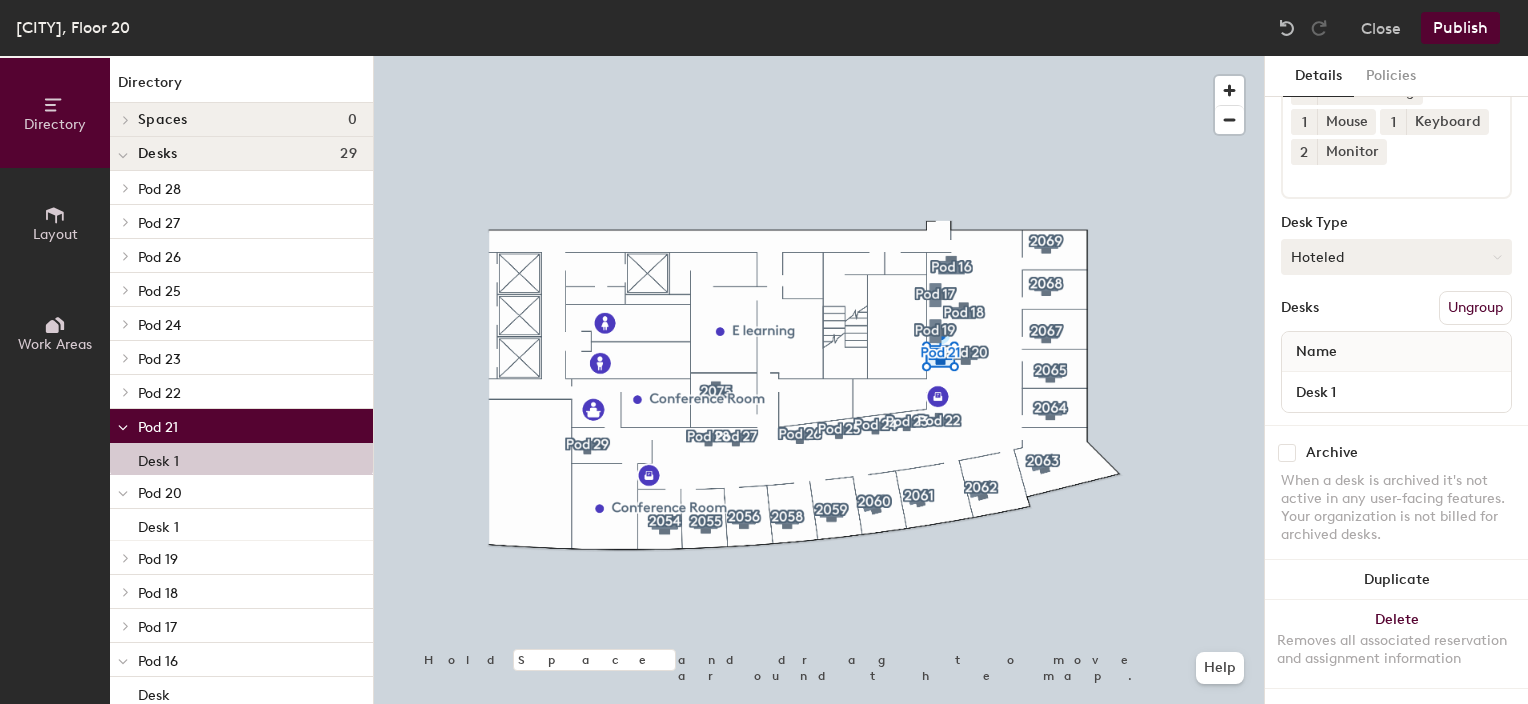 click on "Hoteled" at bounding box center (1396, 257) 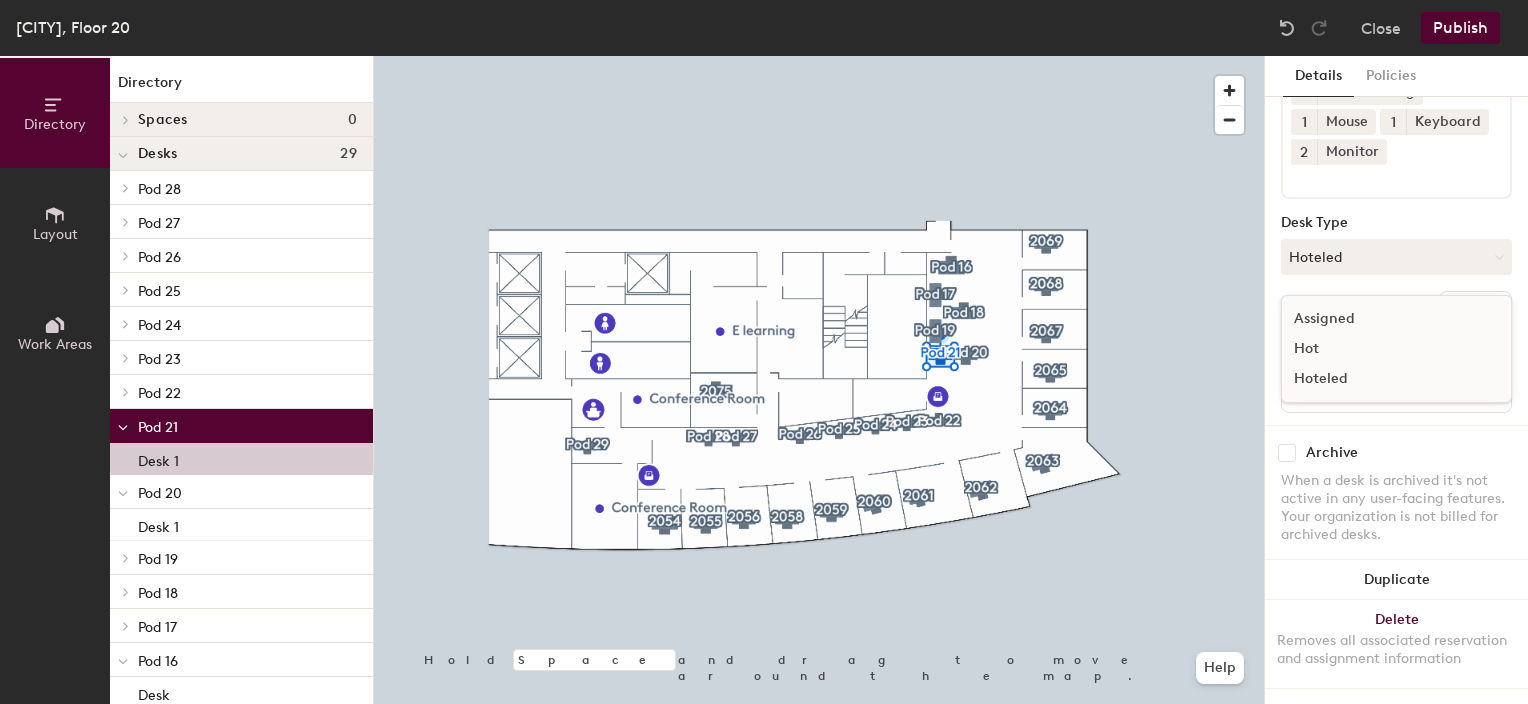 click on "Assigned" at bounding box center [1382, 319] 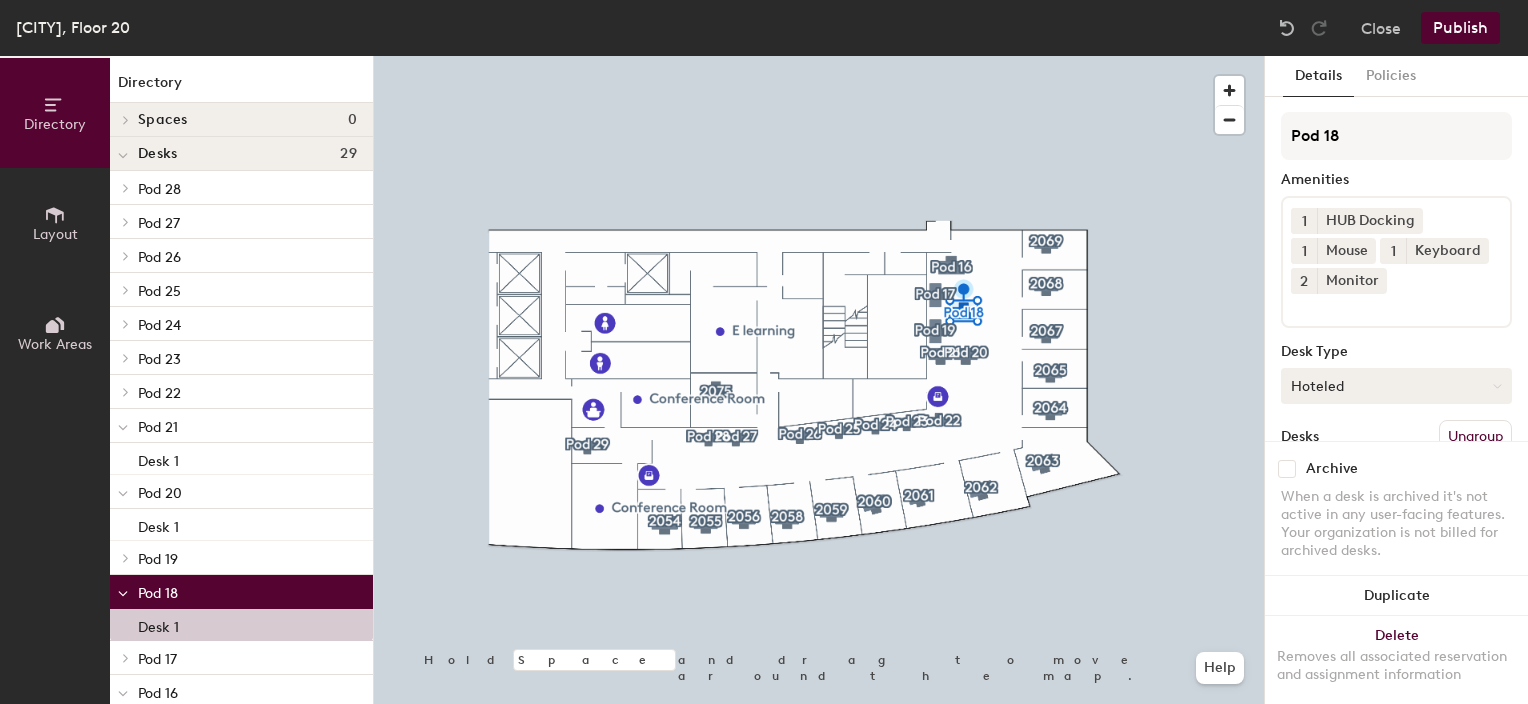 click on "Hoteled" at bounding box center (1396, 386) 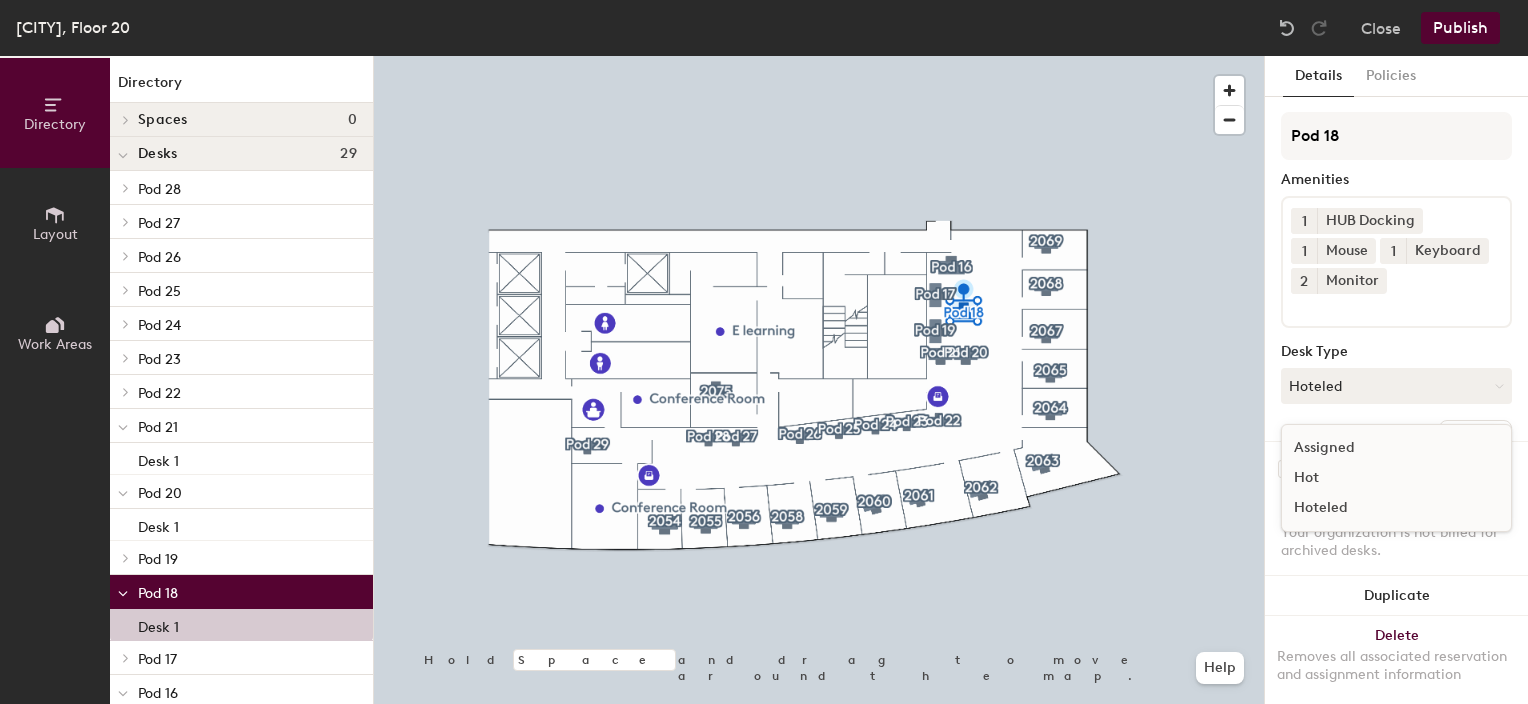 click on "Assigned" at bounding box center [1382, 448] 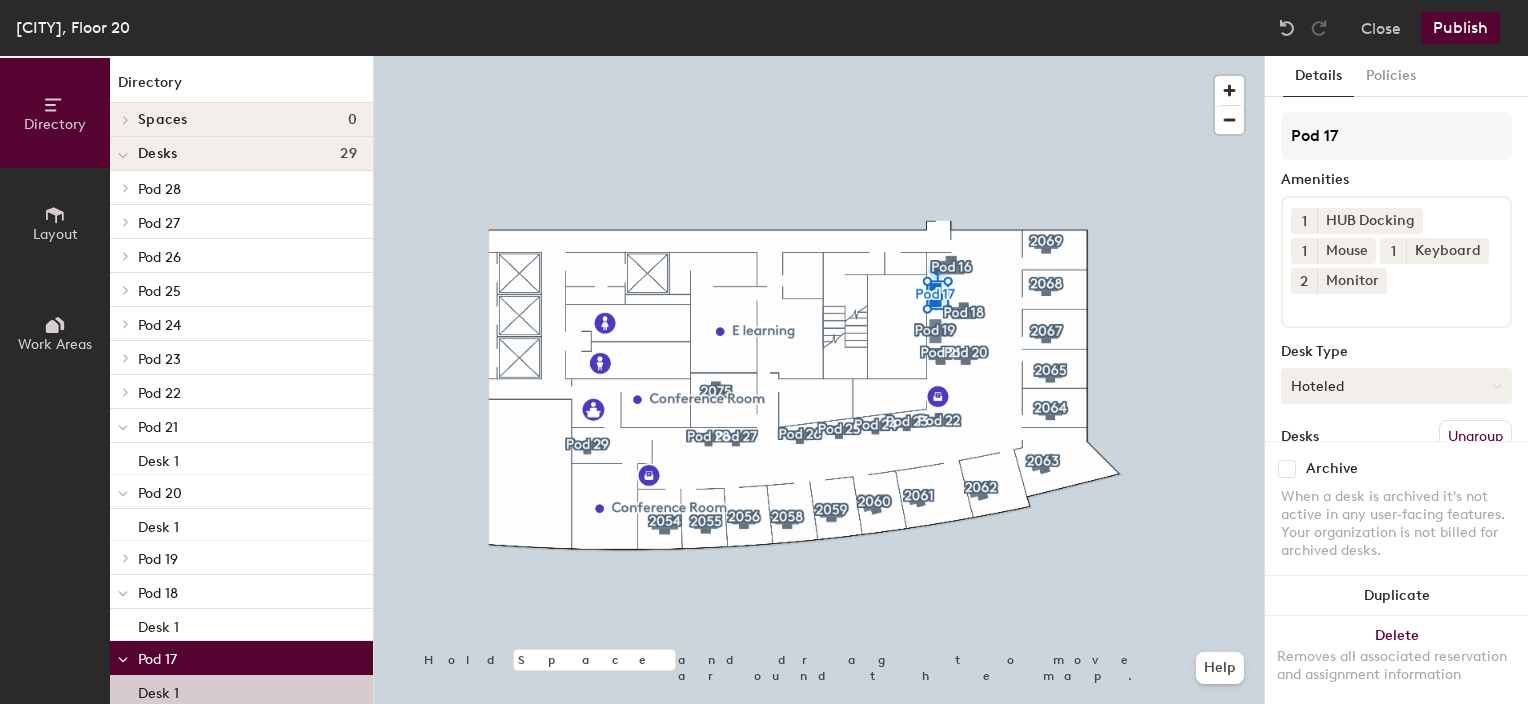 click on "Hoteled" at bounding box center [1396, 386] 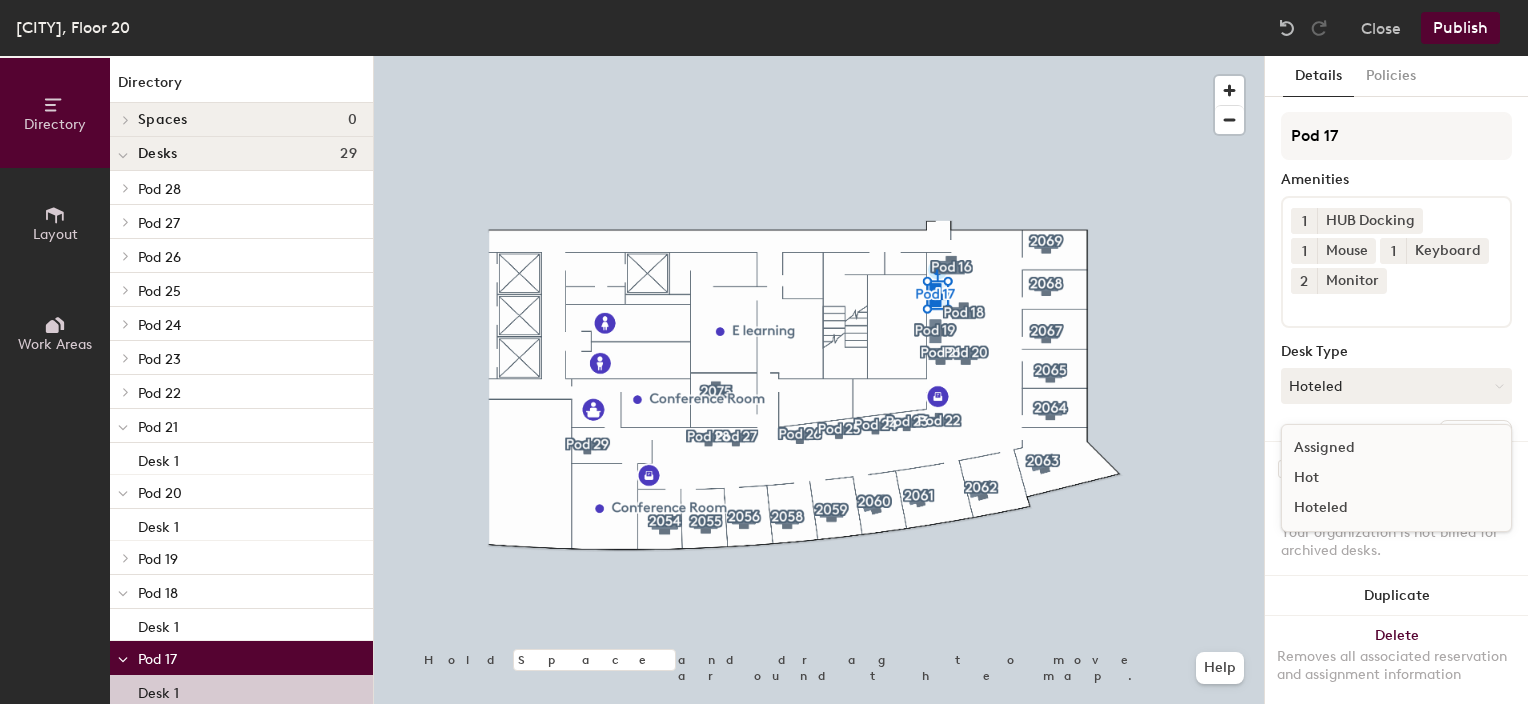 click on "Assigned" at bounding box center (1382, 448) 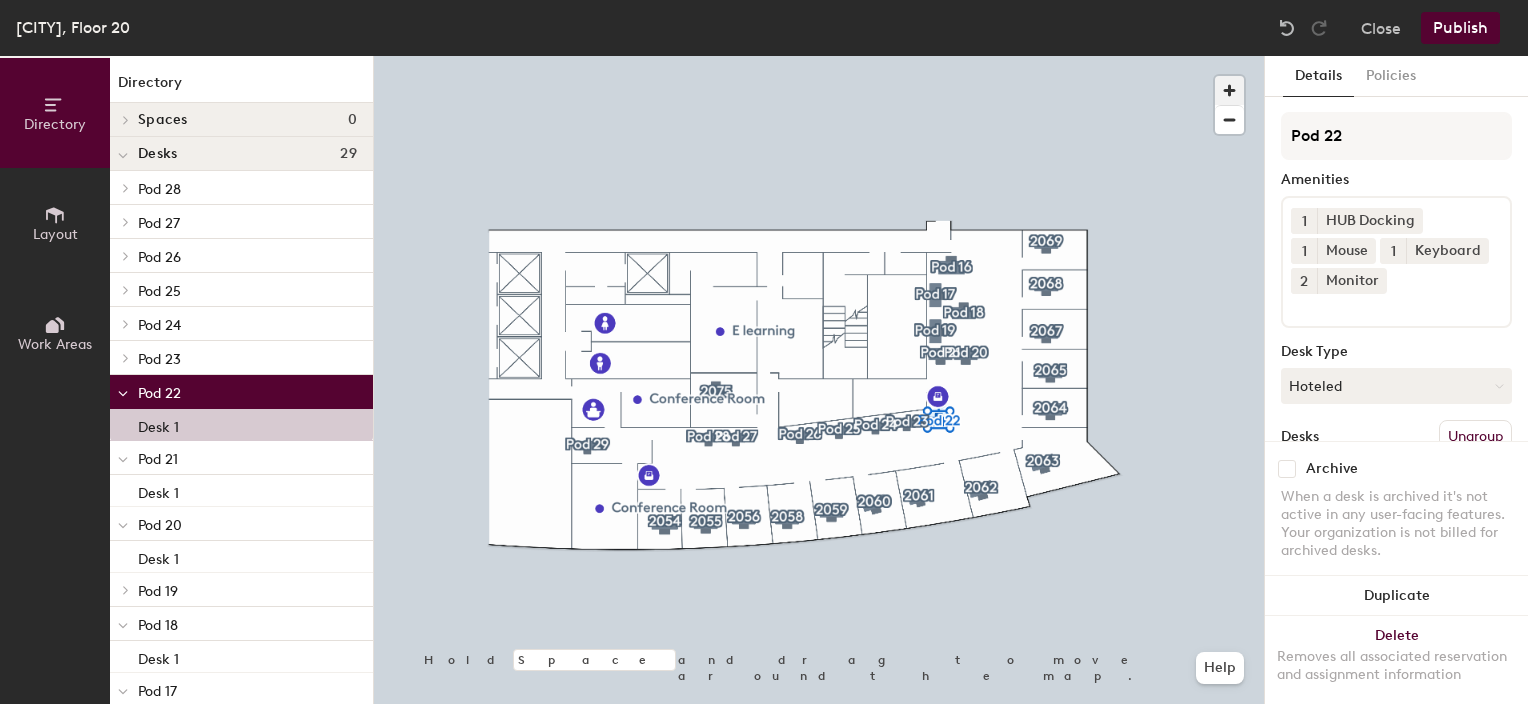 click at bounding box center (1229, 90) 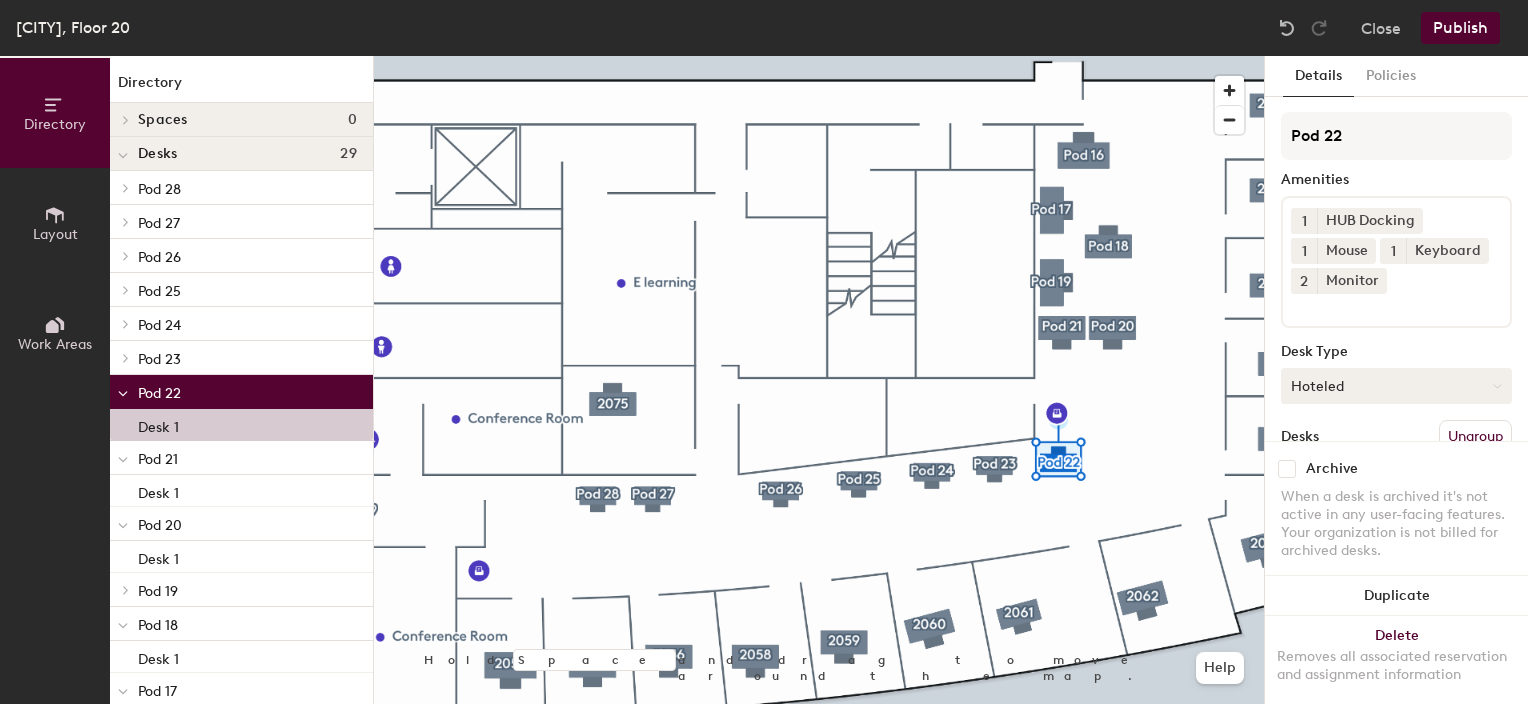 click on "Hoteled" at bounding box center (1396, 386) 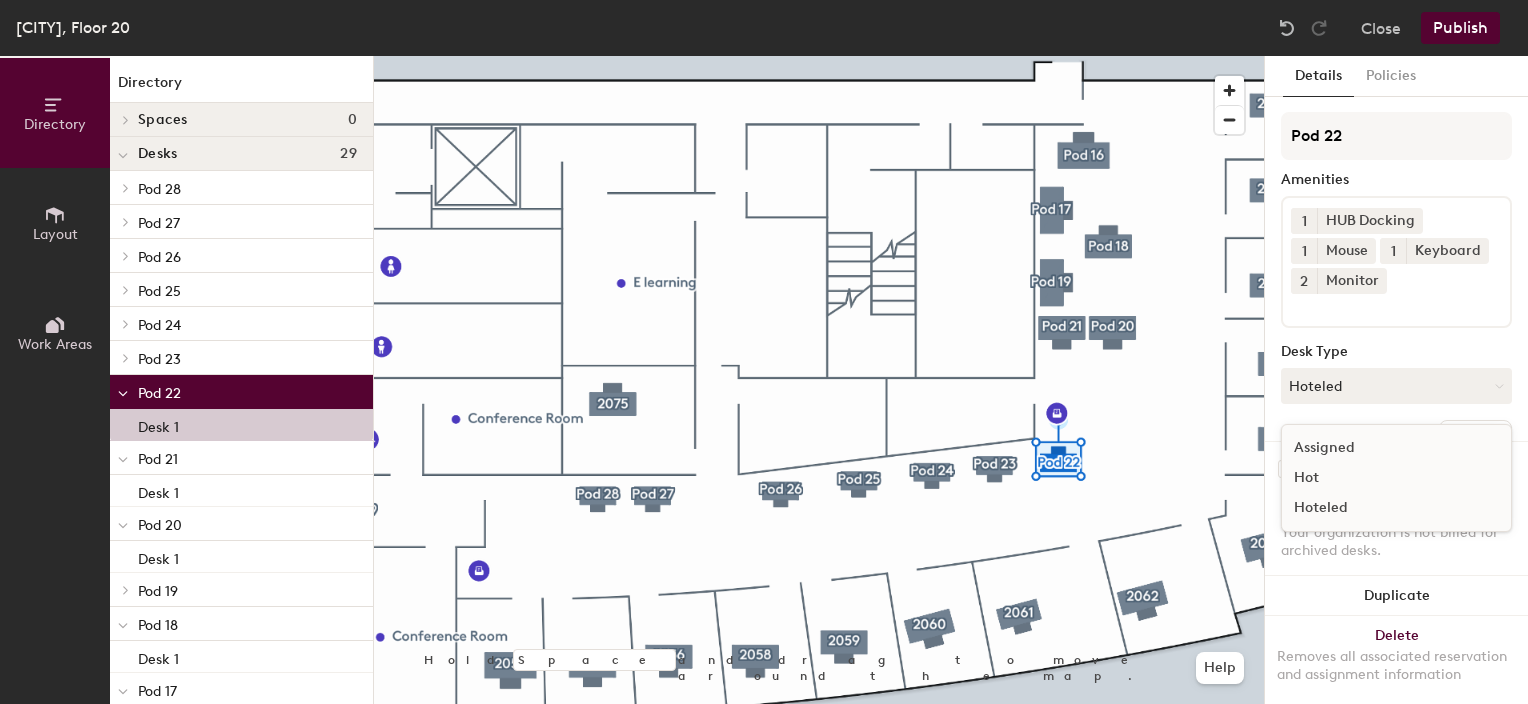click on "Assigned" at bounding box center [1382, 448] 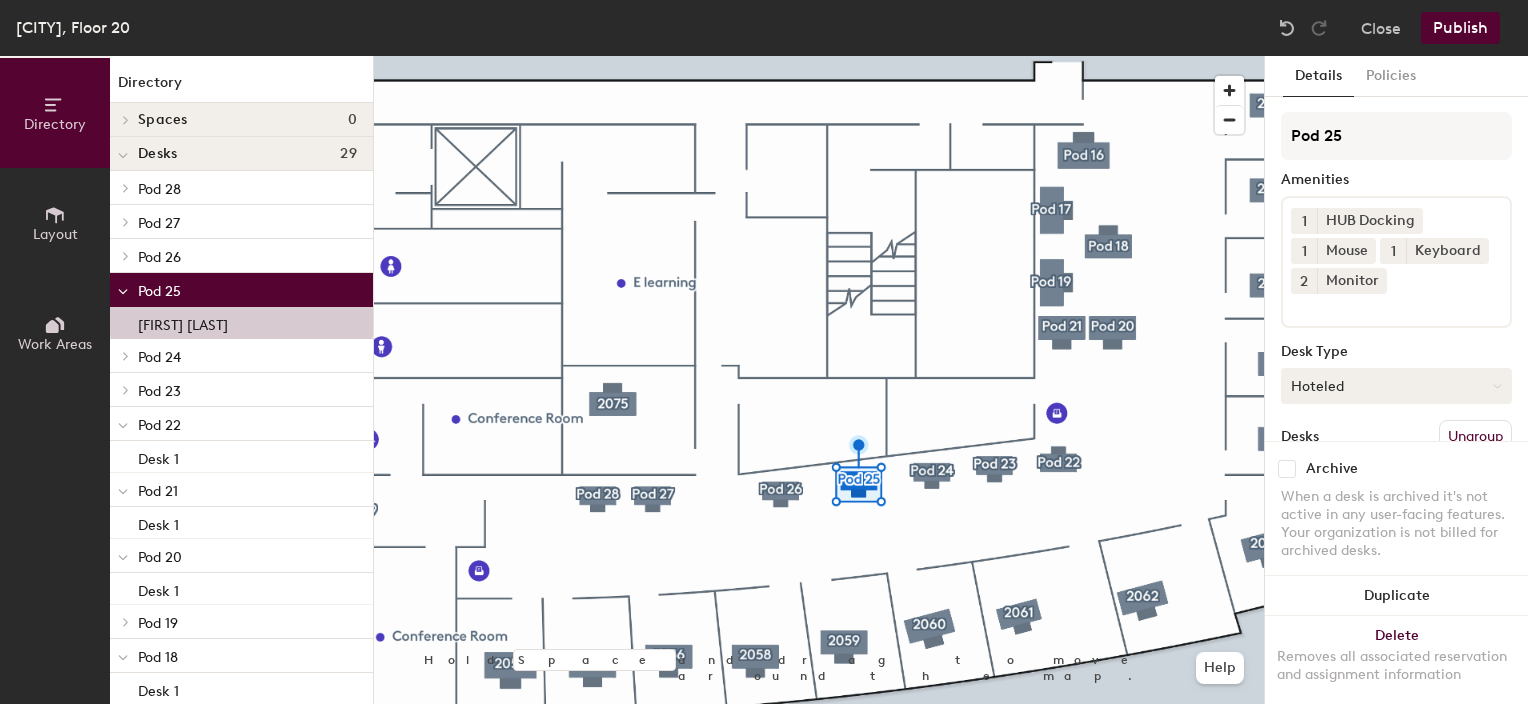 click on "Hoteled" at bounding box center [1396, 386] 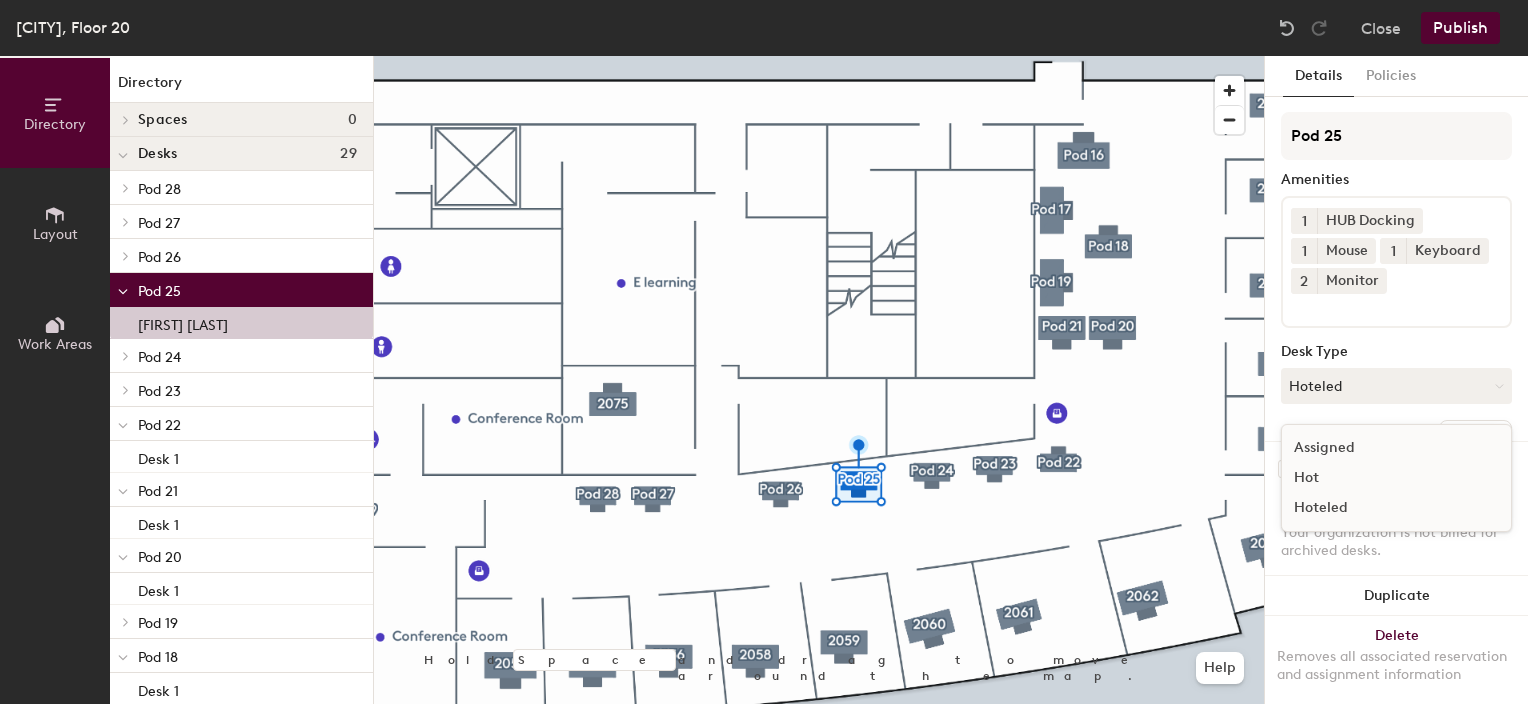 click on "Assigned" at bounding box center (1382, 448) 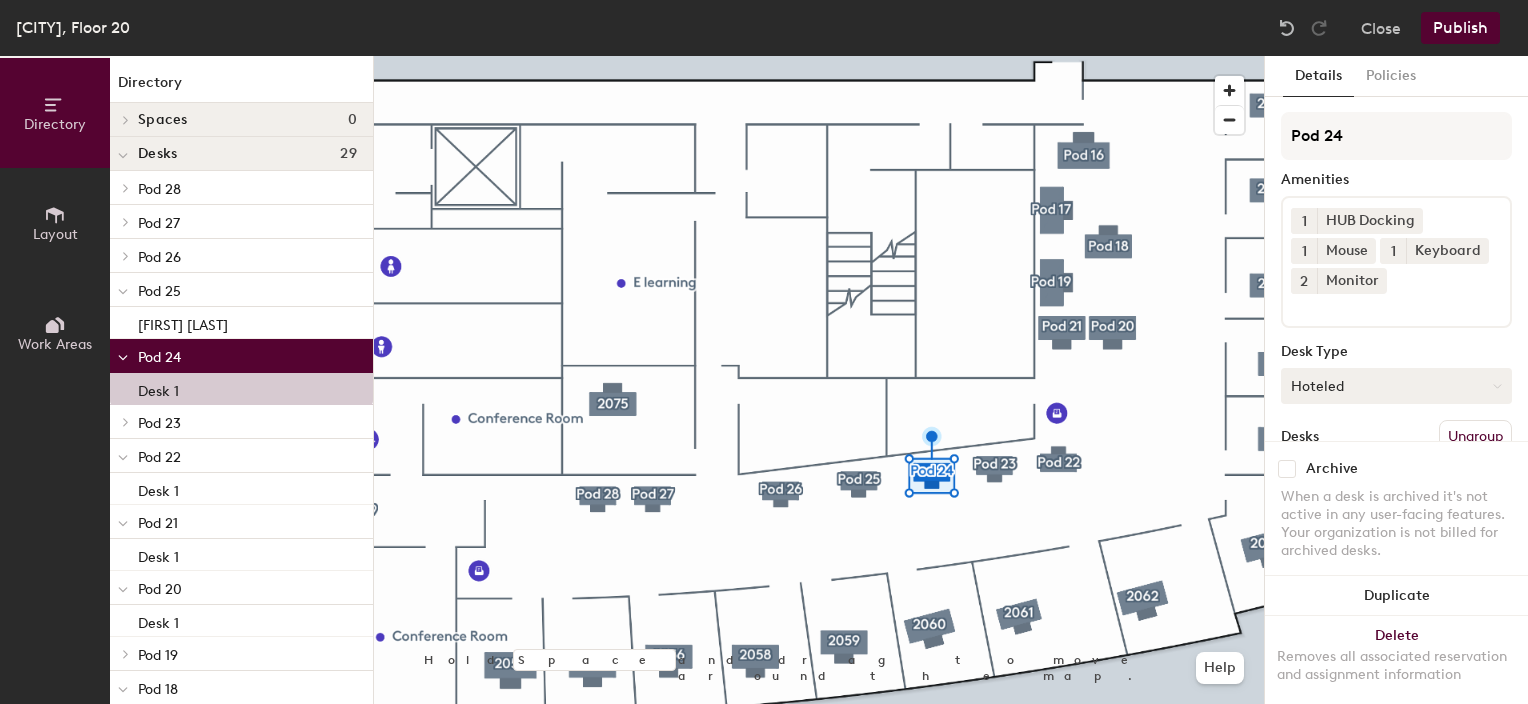 click on "Hoteled" at bounding box center (1396, 386) 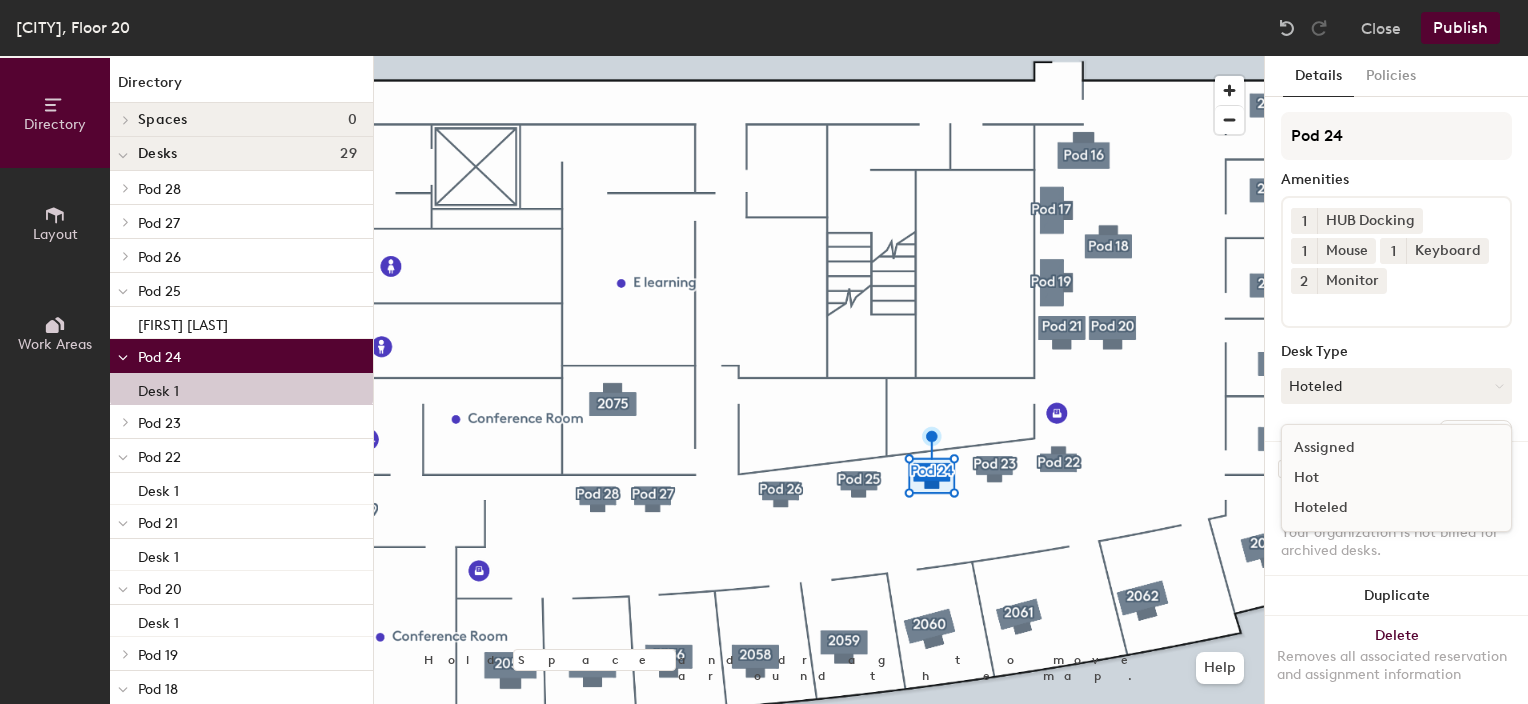 click on "Assigned" at bounding box center (1382, 448) 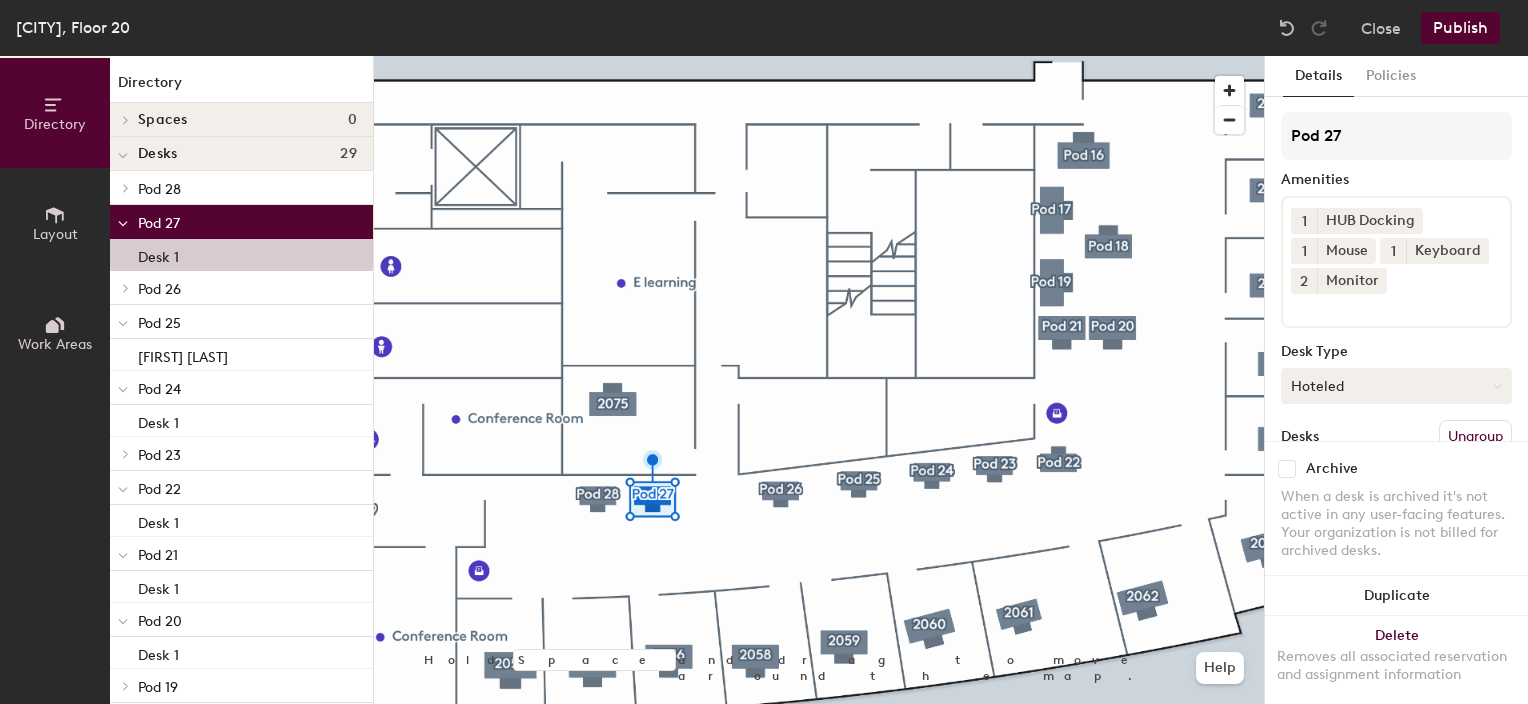 click on "Hoteled" at bounding box center (1396, 386) 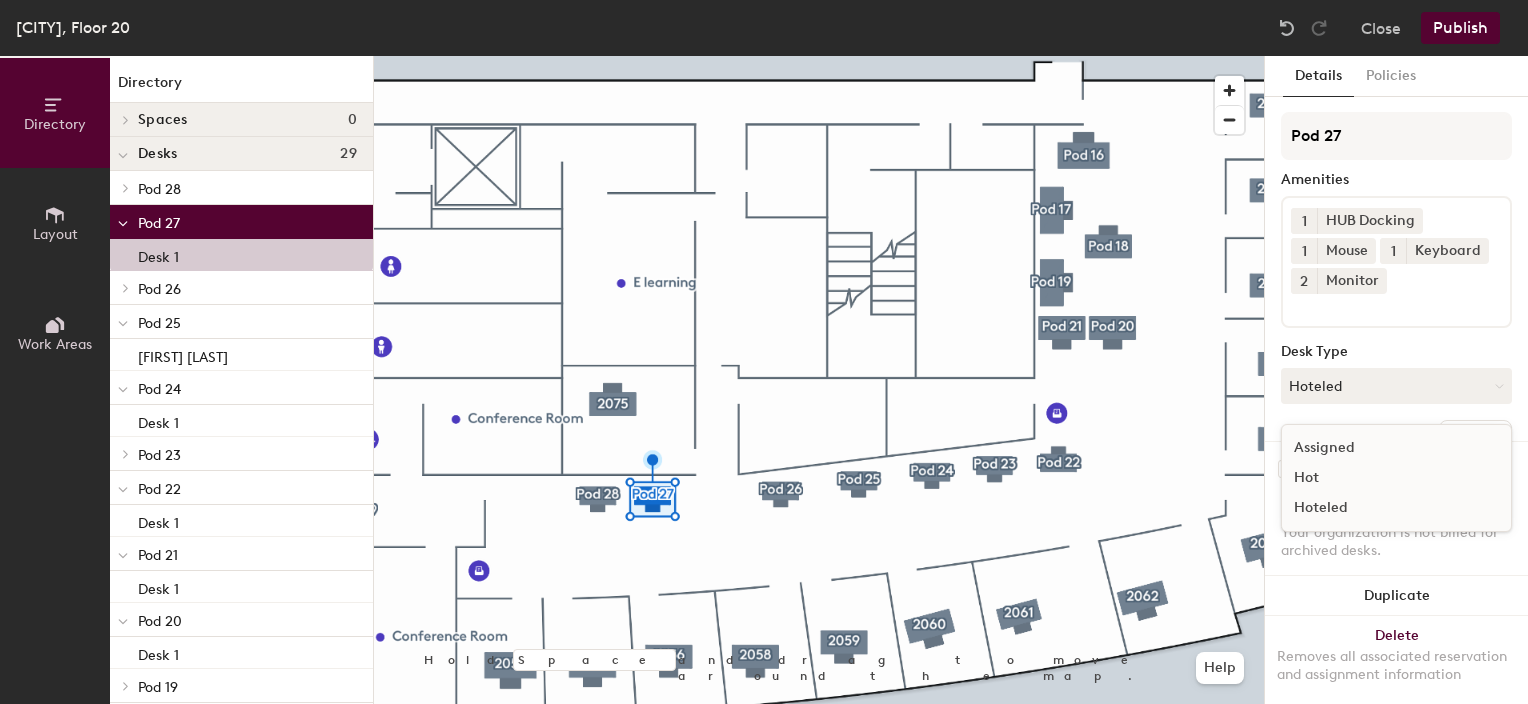 click on "Assigned" at bounding box center [1382, 448] 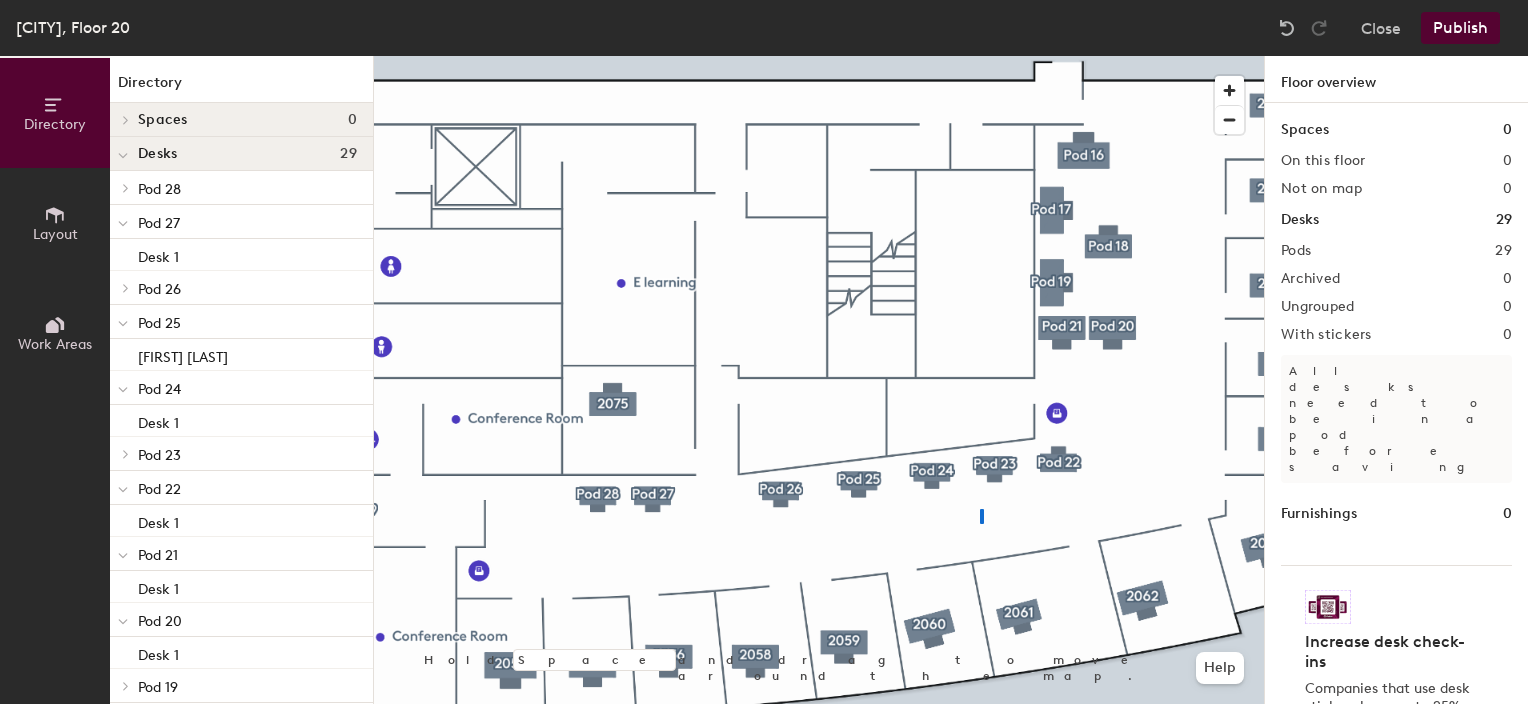 click at bounding box center [819, 56] 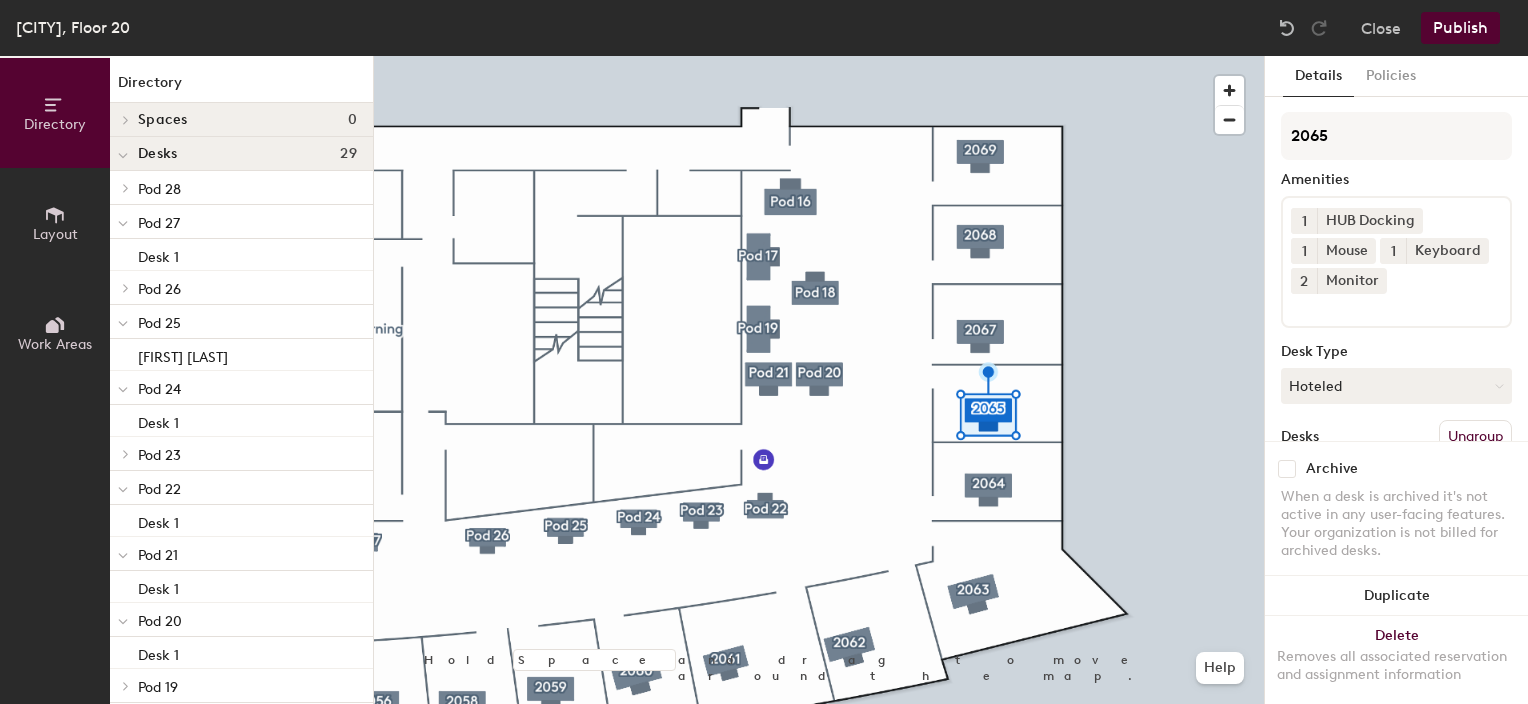 scroll, scrollTop: 174, scrollLeft: 0, axis: vertical 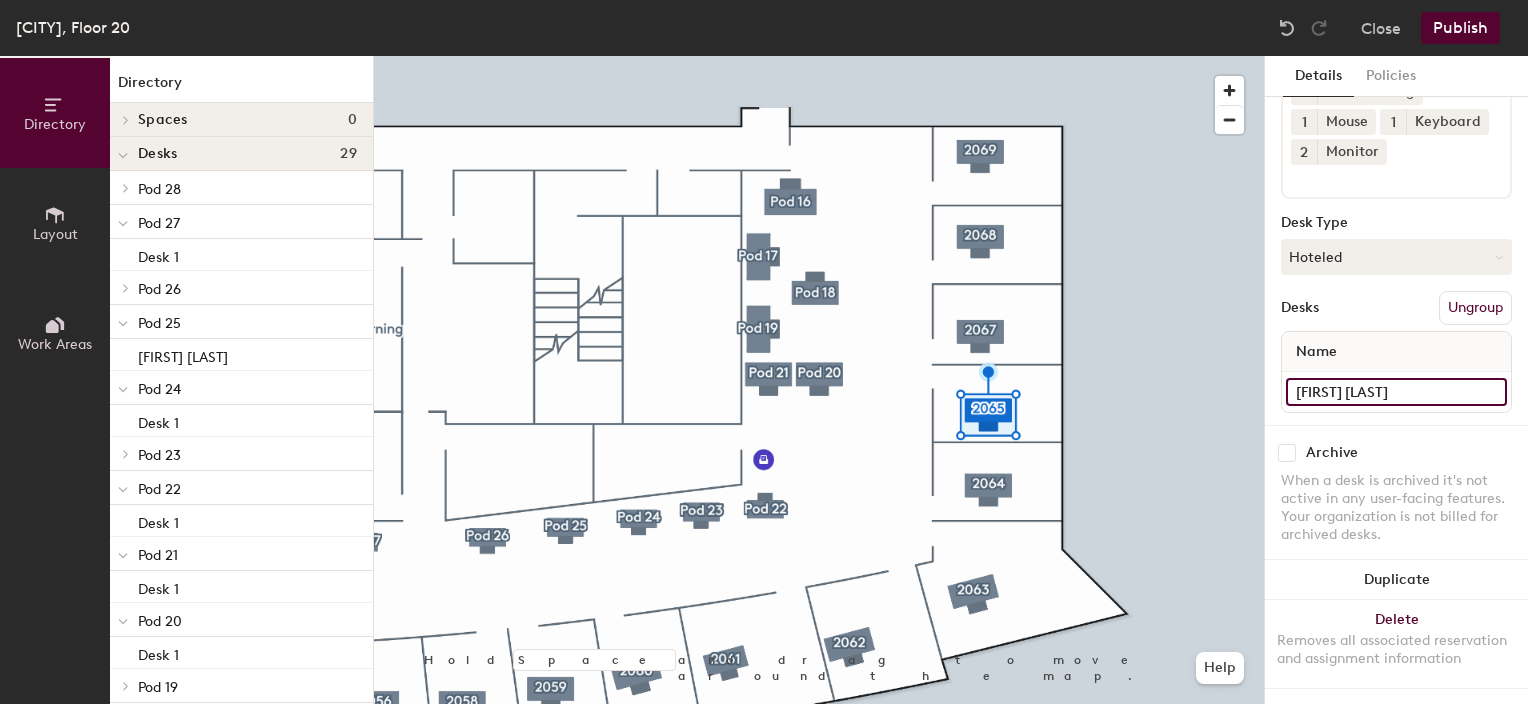 click on "Directory Layout Work Areas Directory Spaces 0 Desks 29 Pod 28 Desk 1 Pod 27 Desk 1 Pod 26 Johnny Vang Pod 25 Carolina Arana Pod 24 Desk 1 Pod 23 Desk 1 Pod 22 Desk 1 Pod 21 Desk 1 Pod 20 Desk 1 Pod 19 Desk 1 Pod 18 Desk 1 Pod 17 Desk 1 Pod 16 Desk 2075 Hotel 2069 Hotel 2068 Hotel 2067 Hotel 2065 Nina Paul 2063 Jamie Crook 2062 Alexis Mckenna 2061 Chhaya Malik 2060 Selena Wong 2059 2059 2058 James Zahradka 2056 Hotel 2055 Hotel 2054 Hotel Pod 29 Security 2064 Desk Points of interest 8 Conference Room Conference Room E learning Men's restroom Printer Printer Reception Women's restroom Hold Space and drag to move around the map. Help Details Policies 2065 Amenities 1 HUB Docking 1 Mouse 1 Keyboard 2 Monitor Desk Type Hoteled Desks Ungroup Name Nina Paul Archive When a desk is archived it's not active in any user-facing features. Your organization is not billed for archived desks. Duplicate Delete Removes all associated reservation and assignment information" at bounding box center [764, 380] 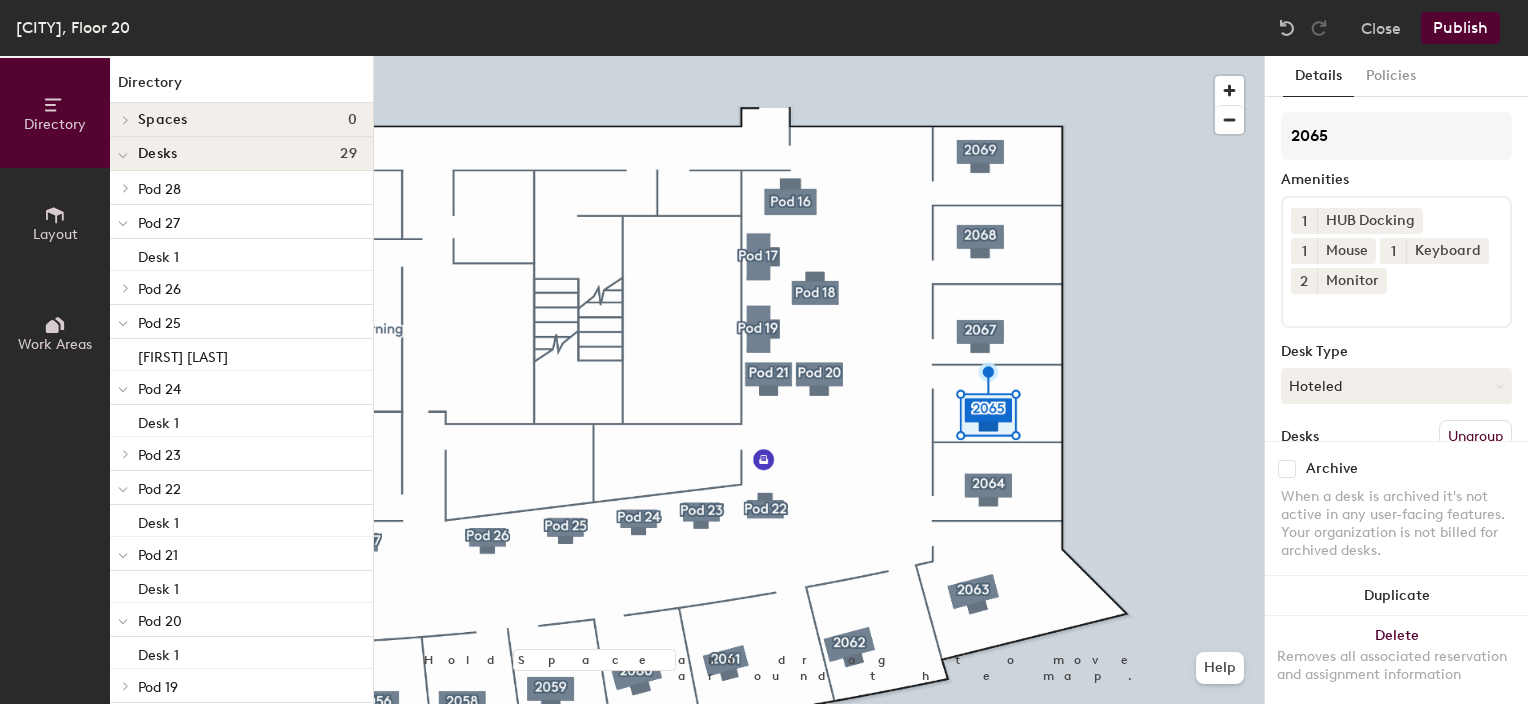 scroll, scrollTop: 174, scrollLeft: 0, axis: vertical 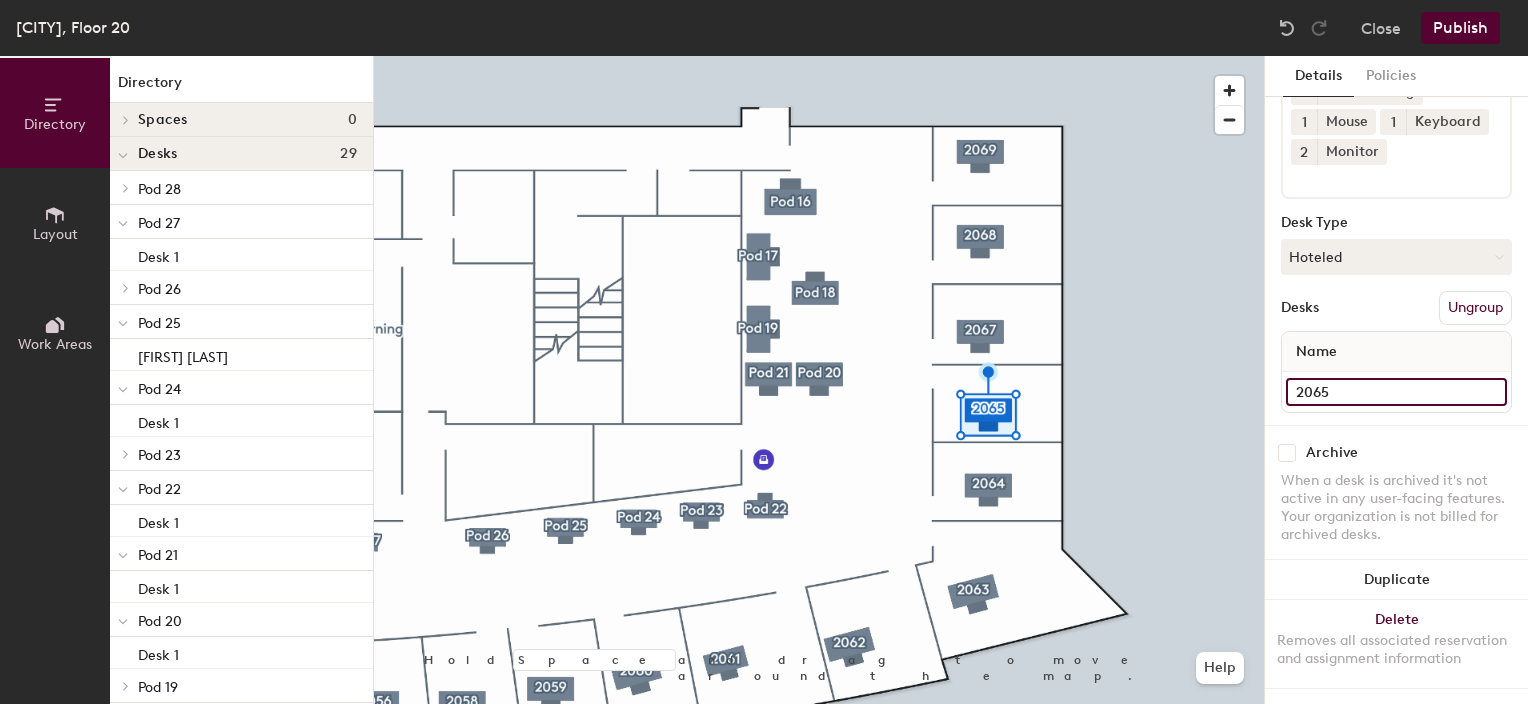 type on "2065" 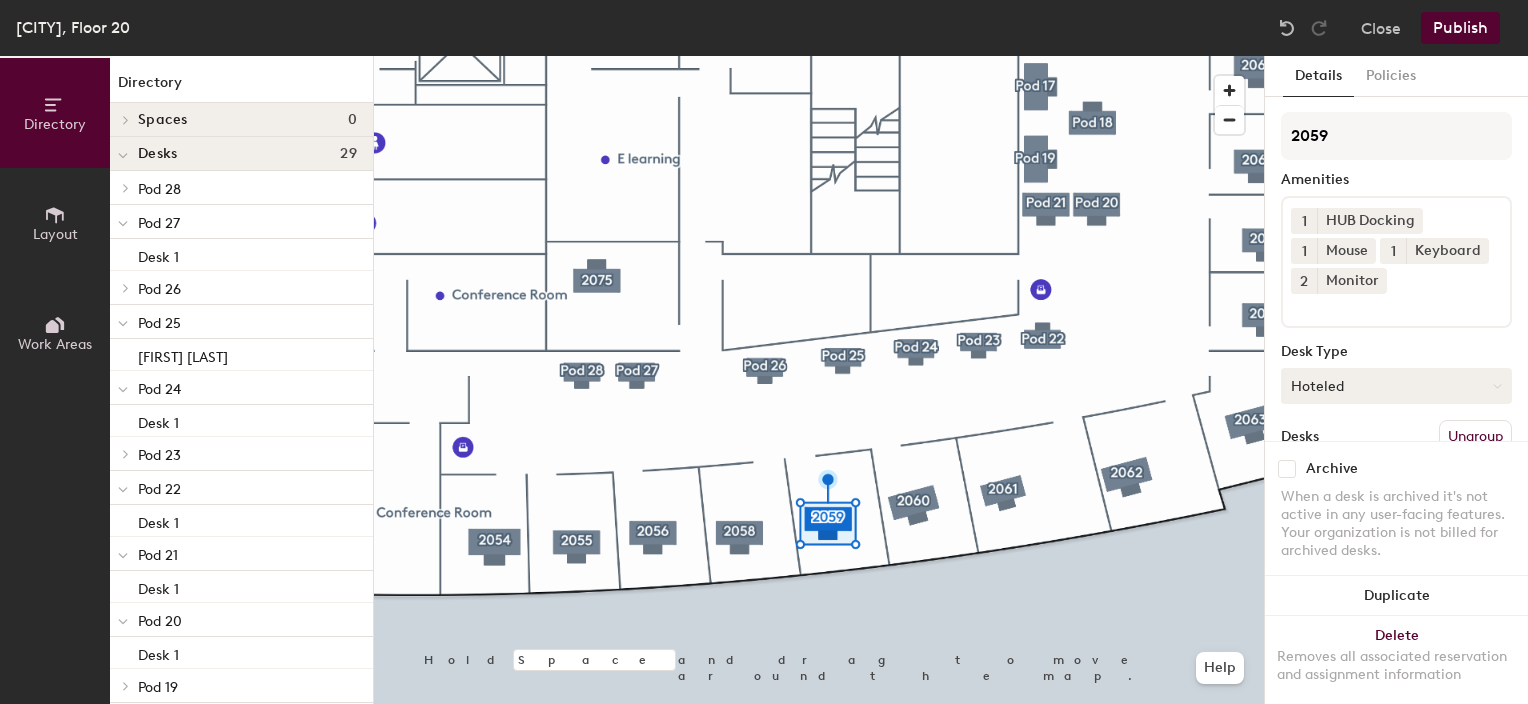 click on "Hoteled" at bounding box center [1396, 386] 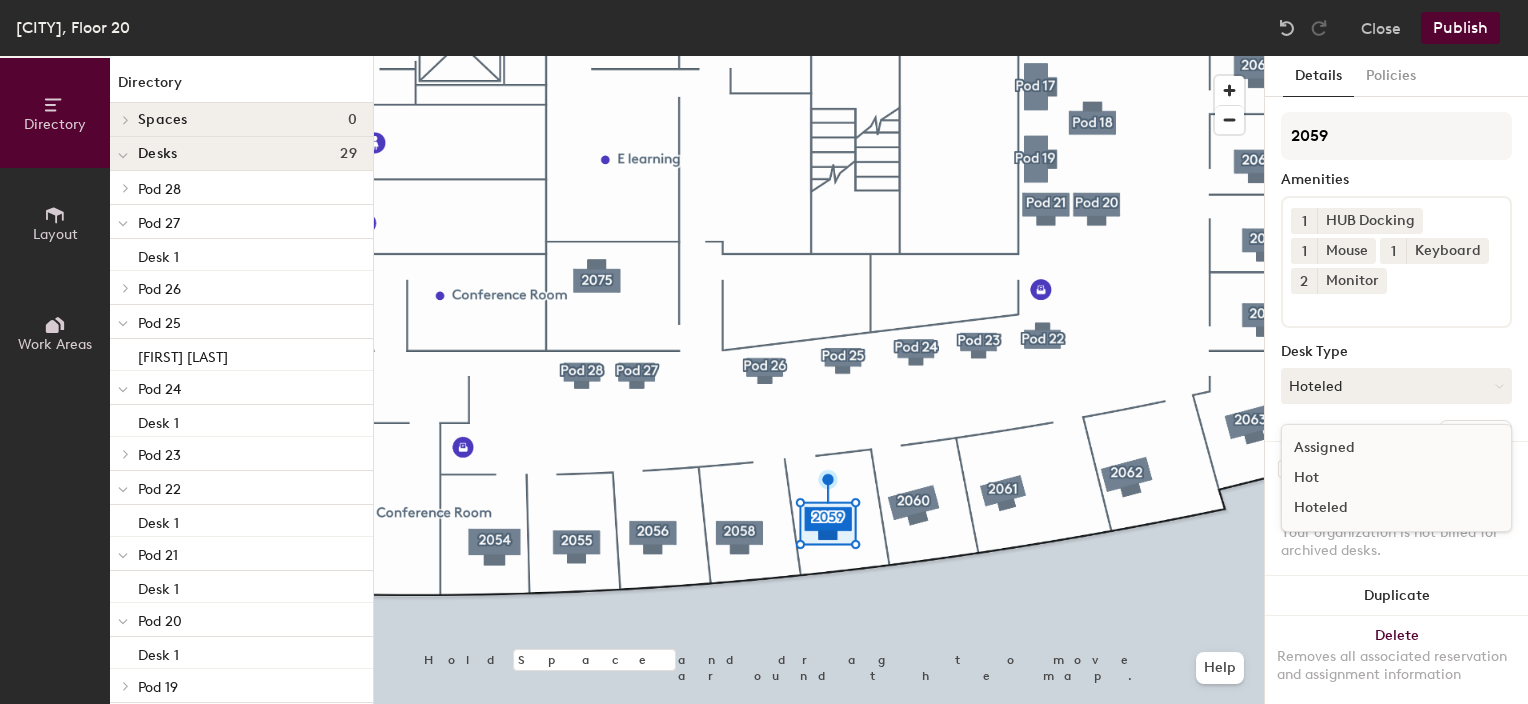 click on "Assigned" at bounding box center [1382, 448] 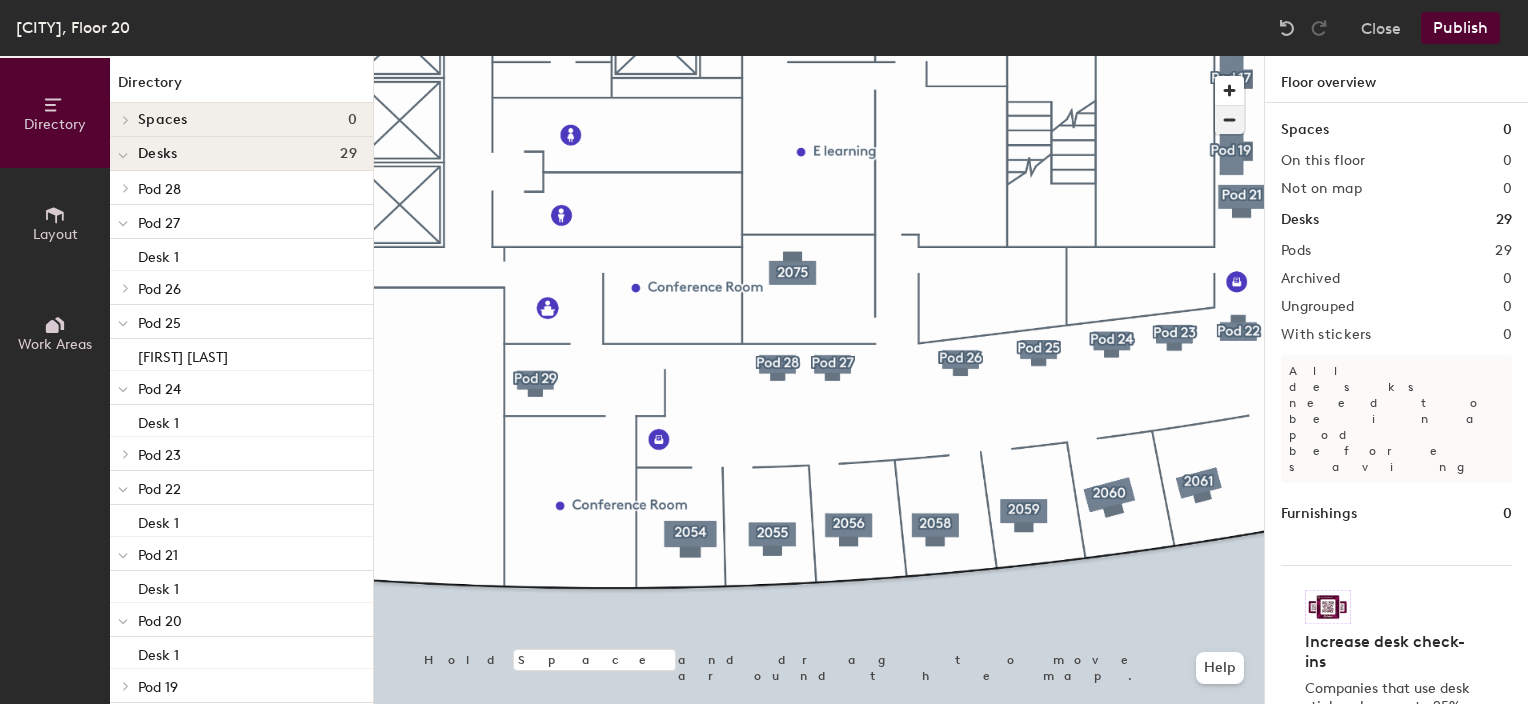 click at bounding box center (1229, 120) 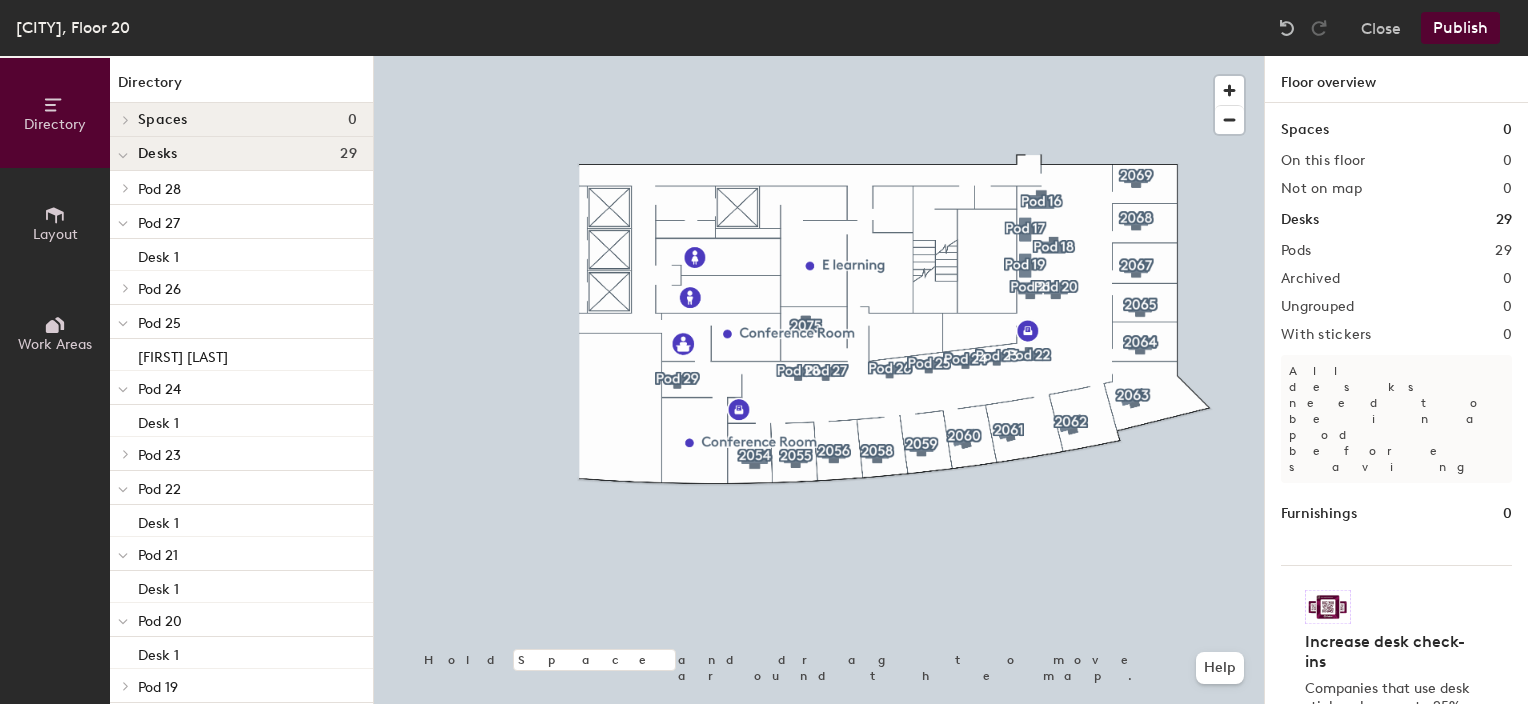 click on "Publish" at bounding box center [1460, 28] 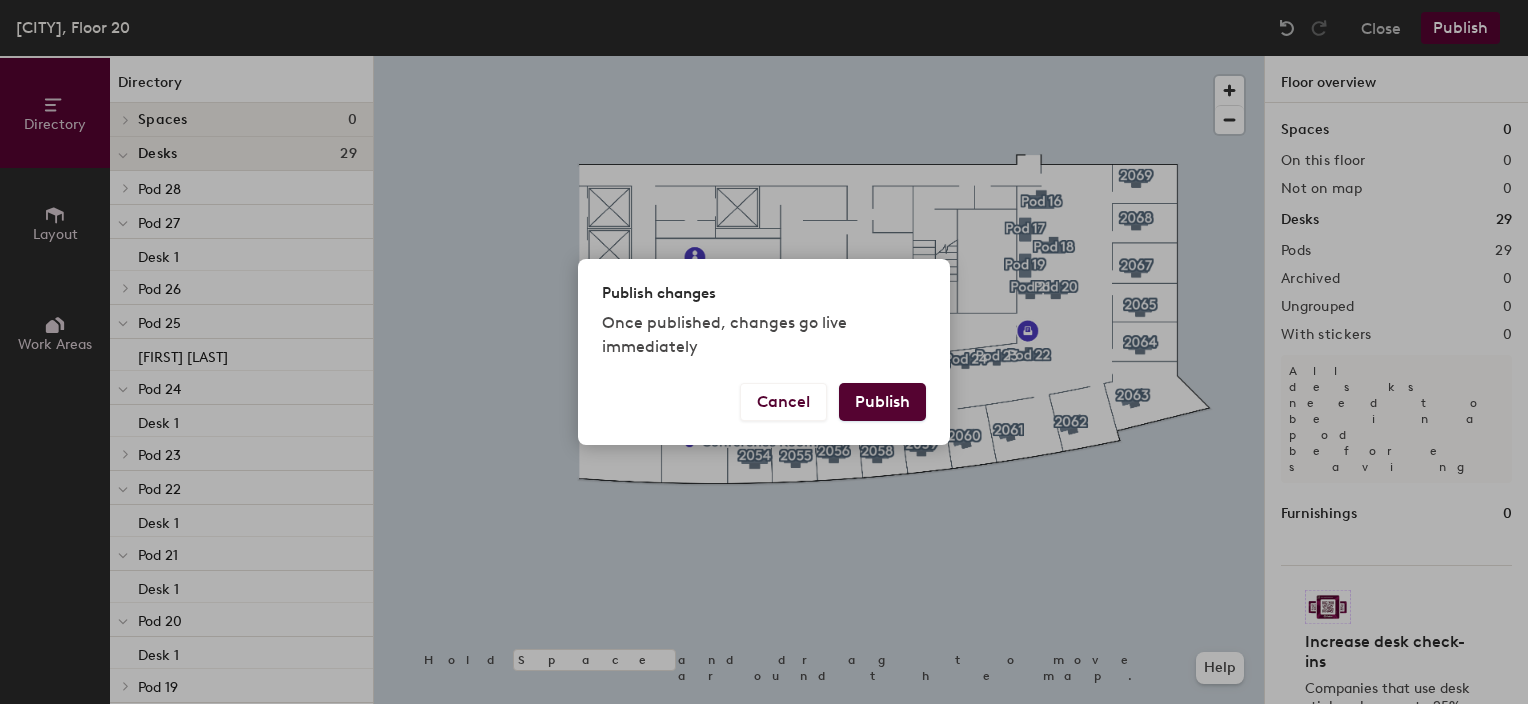click on "Publish" at bounding box center (882, 402) 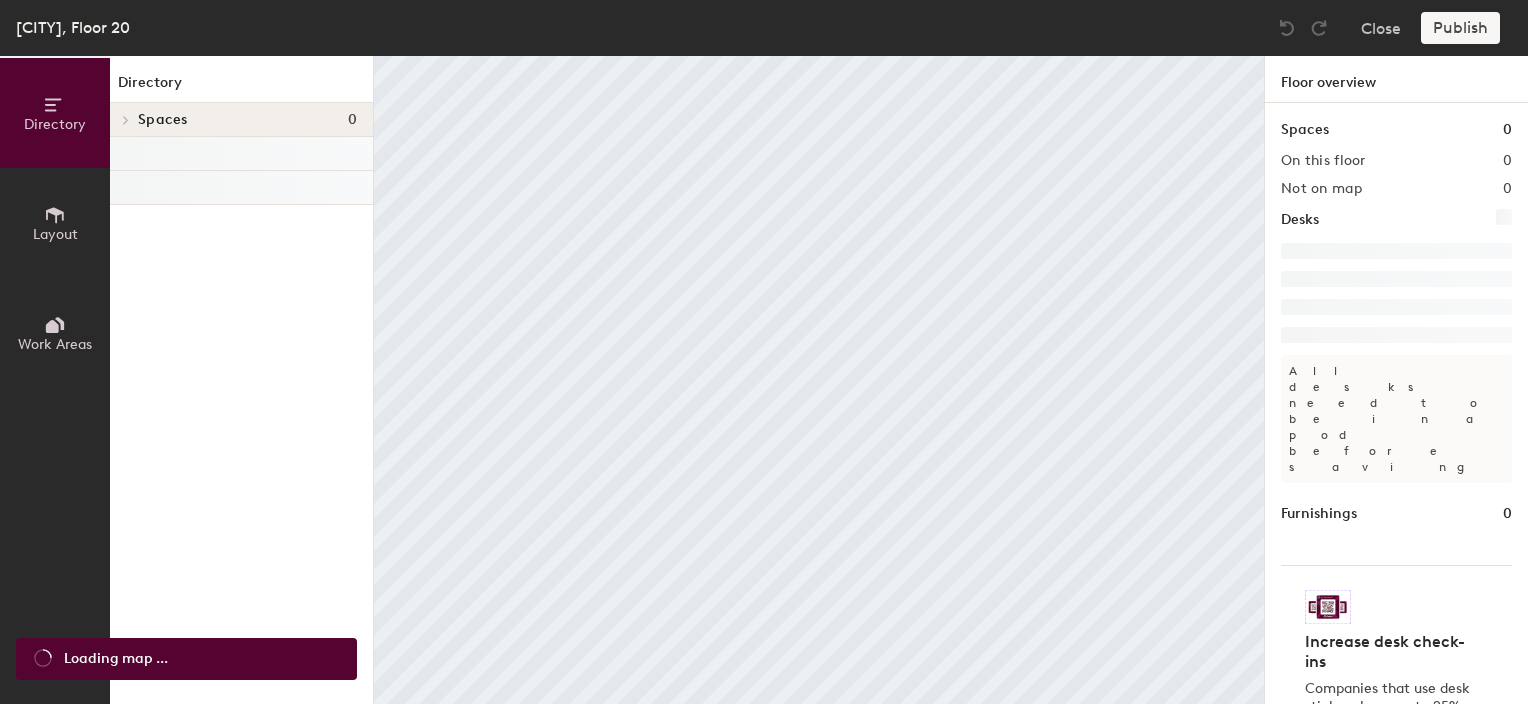 scroll, scrollTop: 0, scrollLeft: 0, axis: both 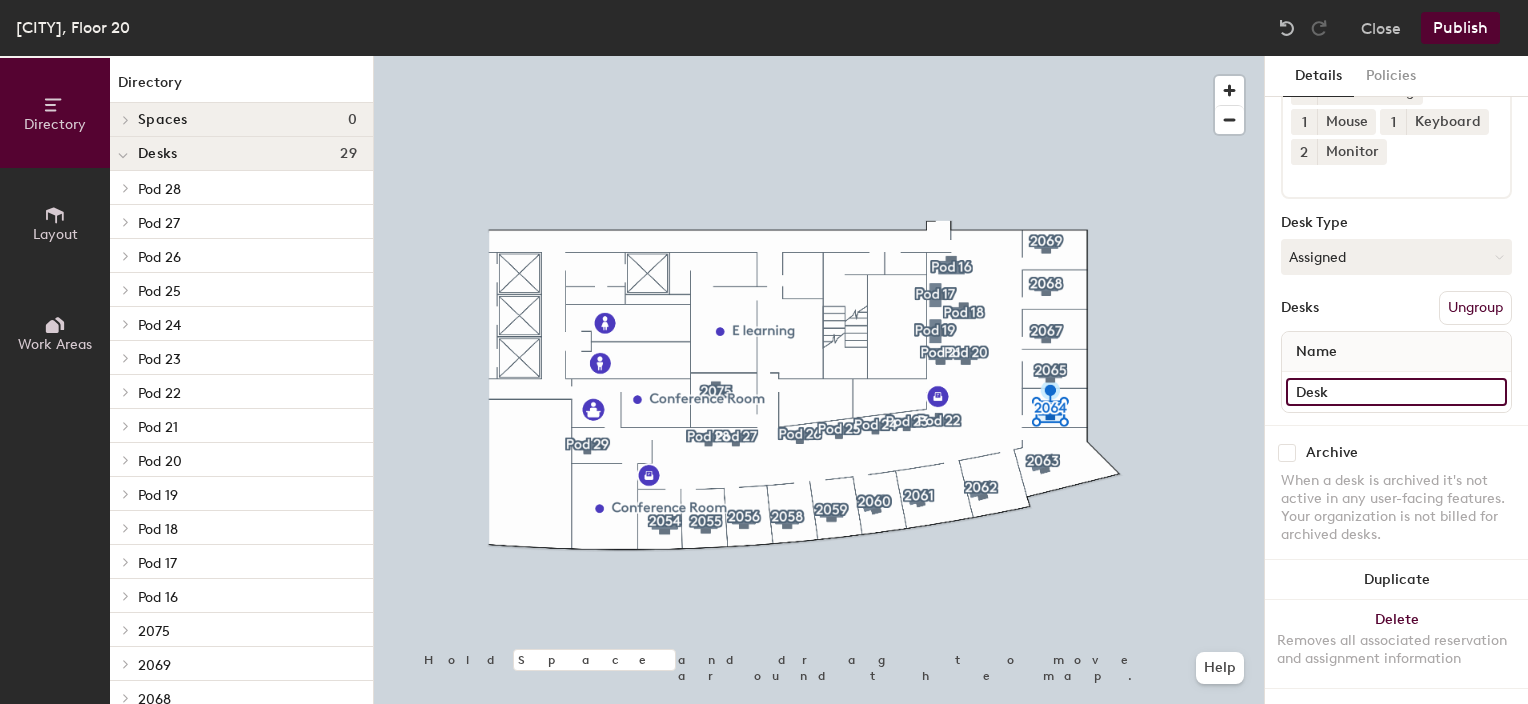 click on "Desk" at bounding box center (1396, 392) 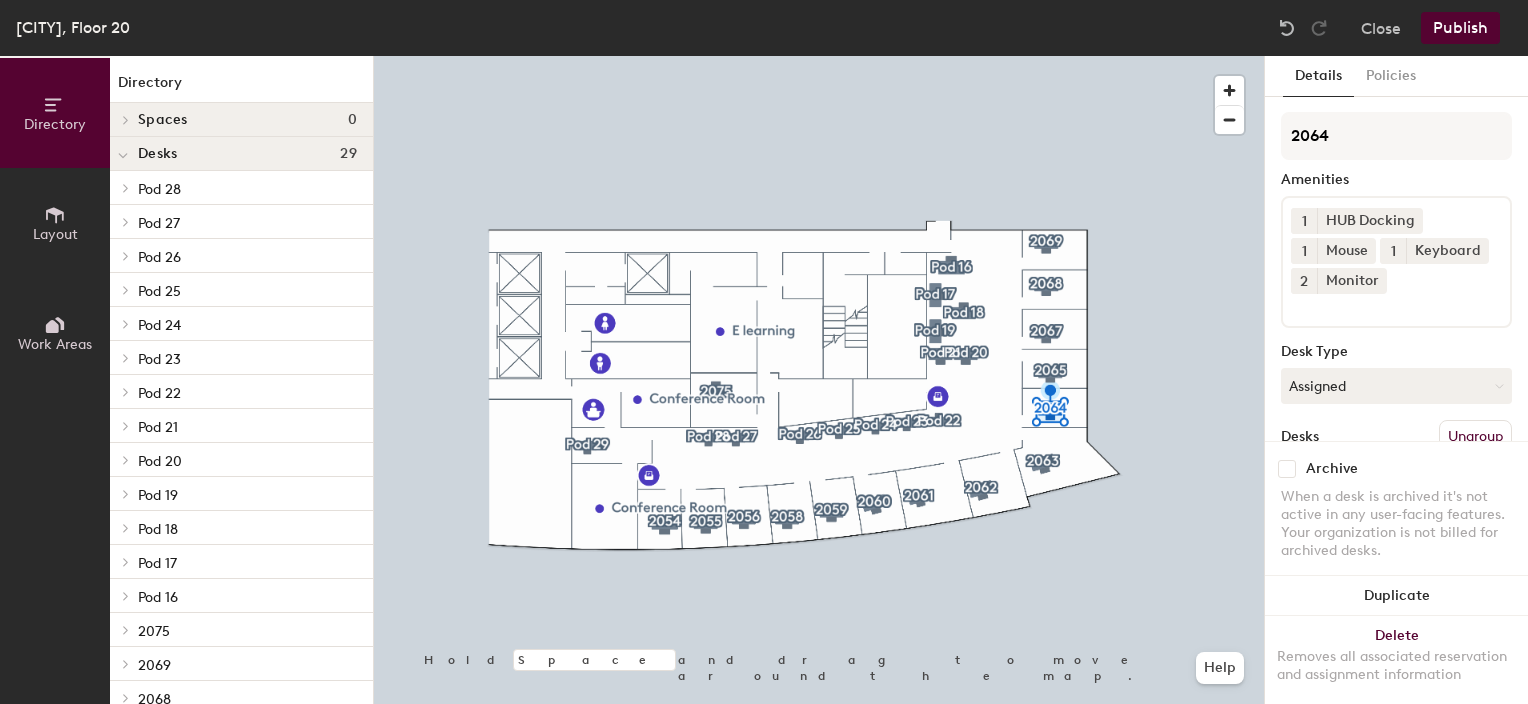 scroll, scrollTop: 174, scrollLeft: 0, axis: vertical 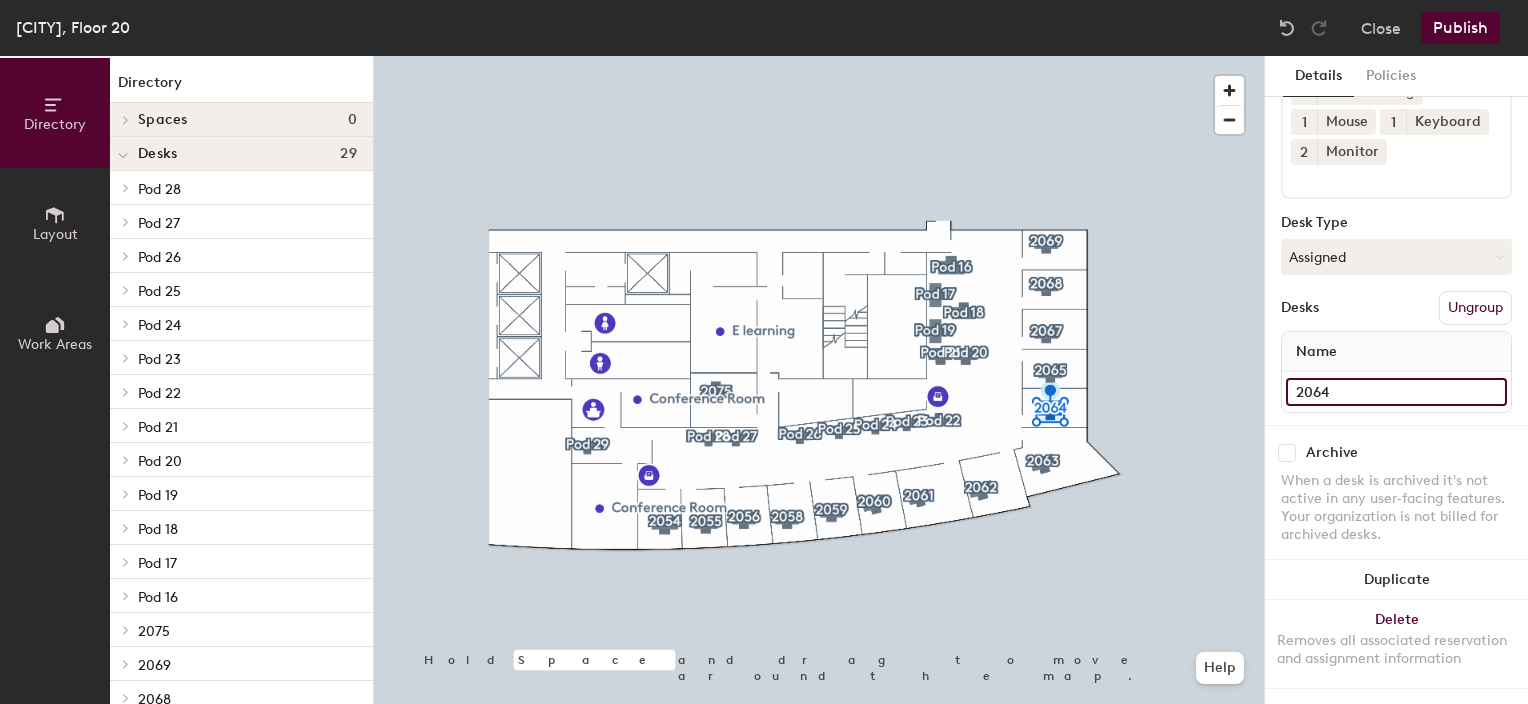 type on "2064" 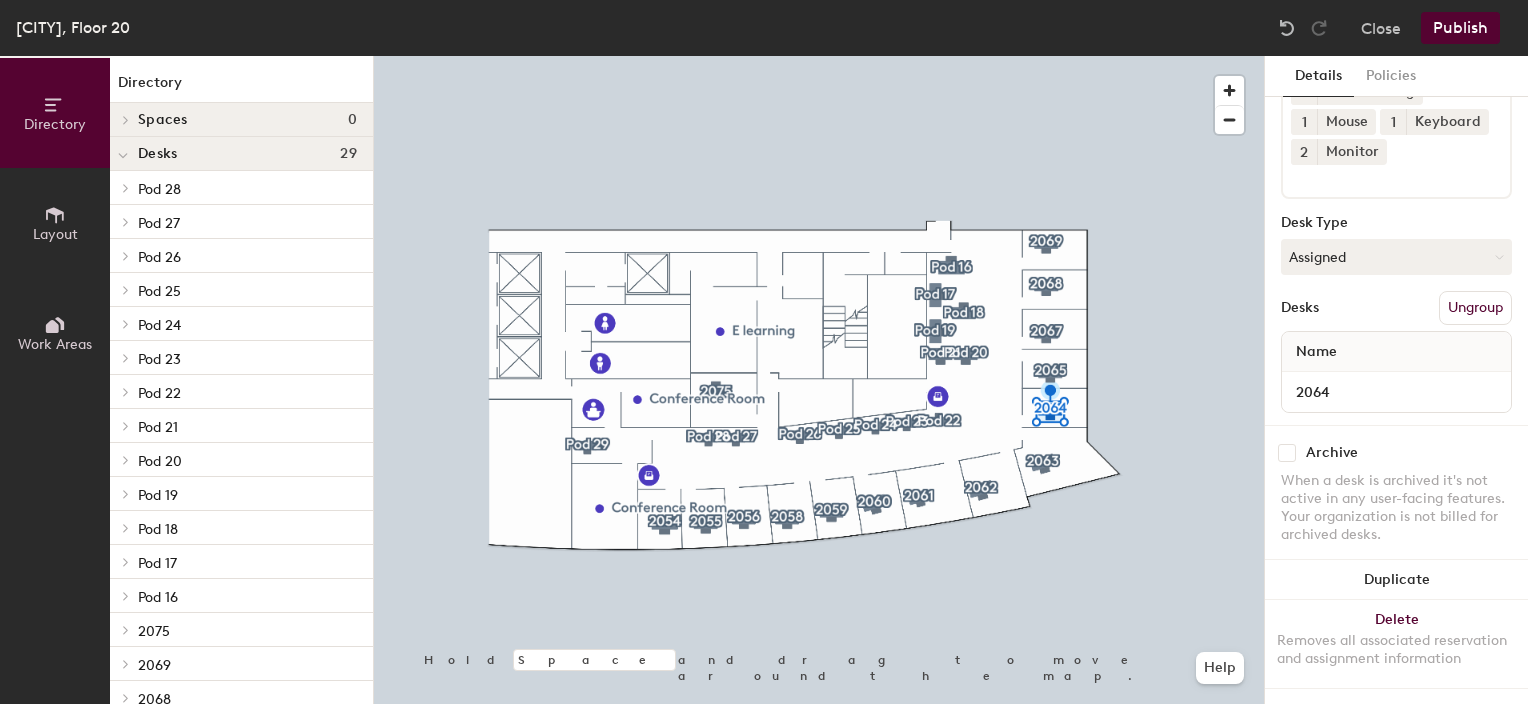 click on "Publish" at bounding box center [1460, 28] 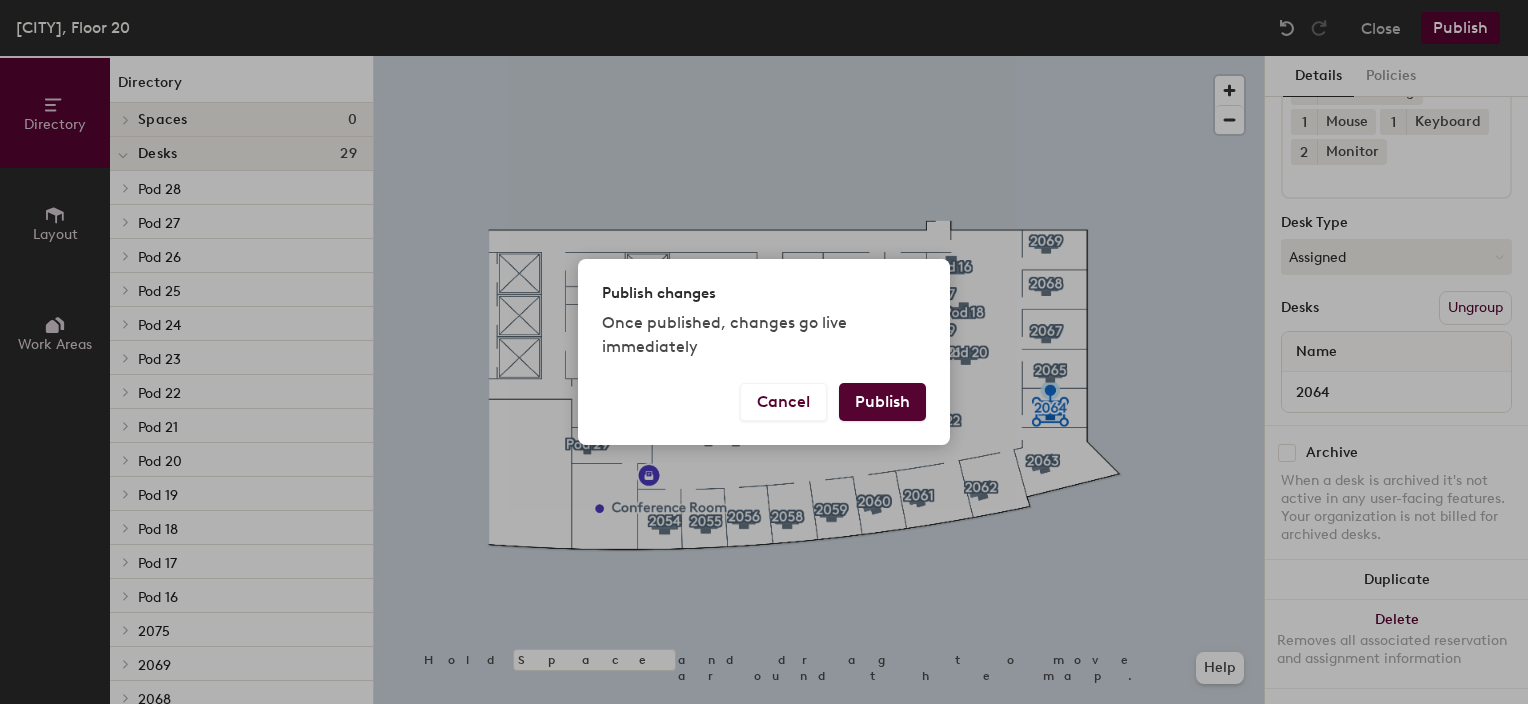 click on "Publish" at bounding box center (882, 402) 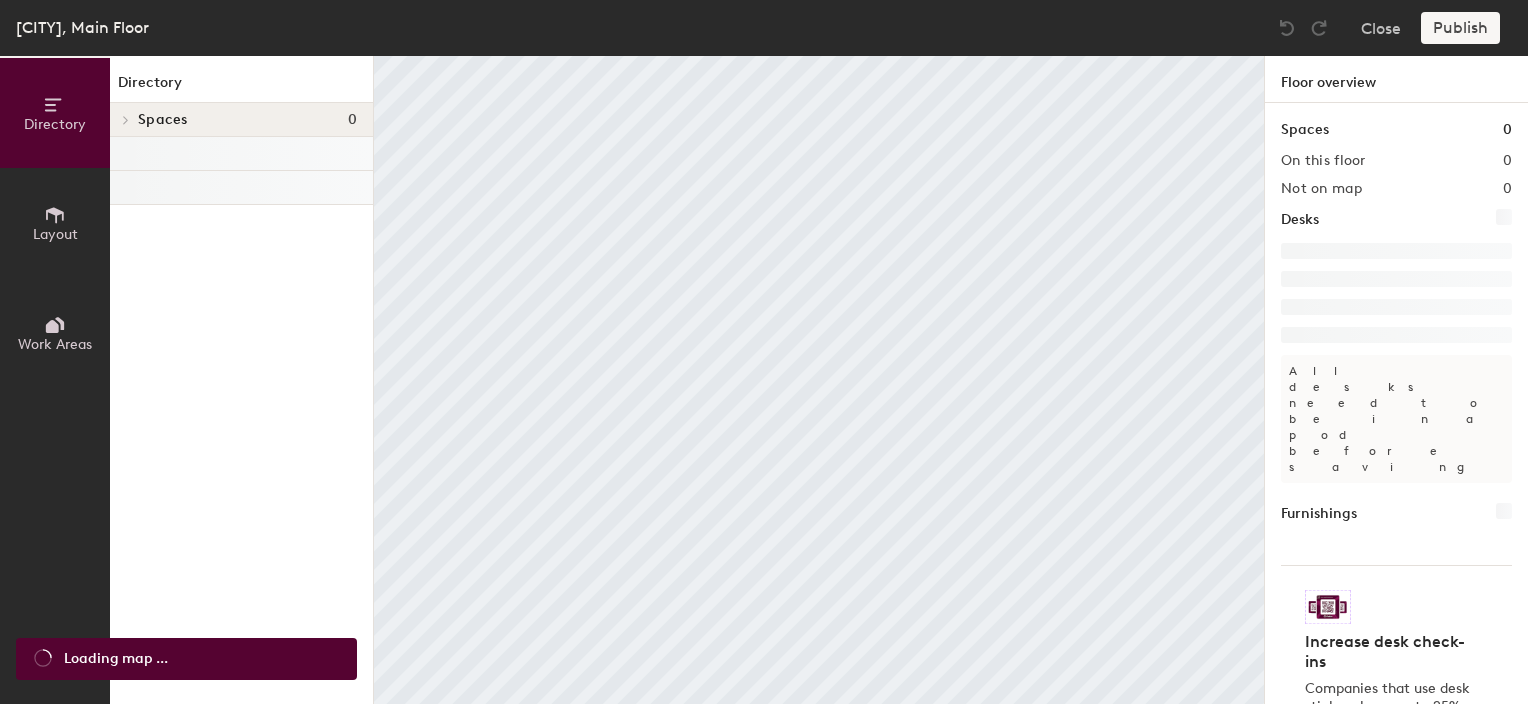 scroll, scrollTop: 0, scrollLeft: 0, axis: both 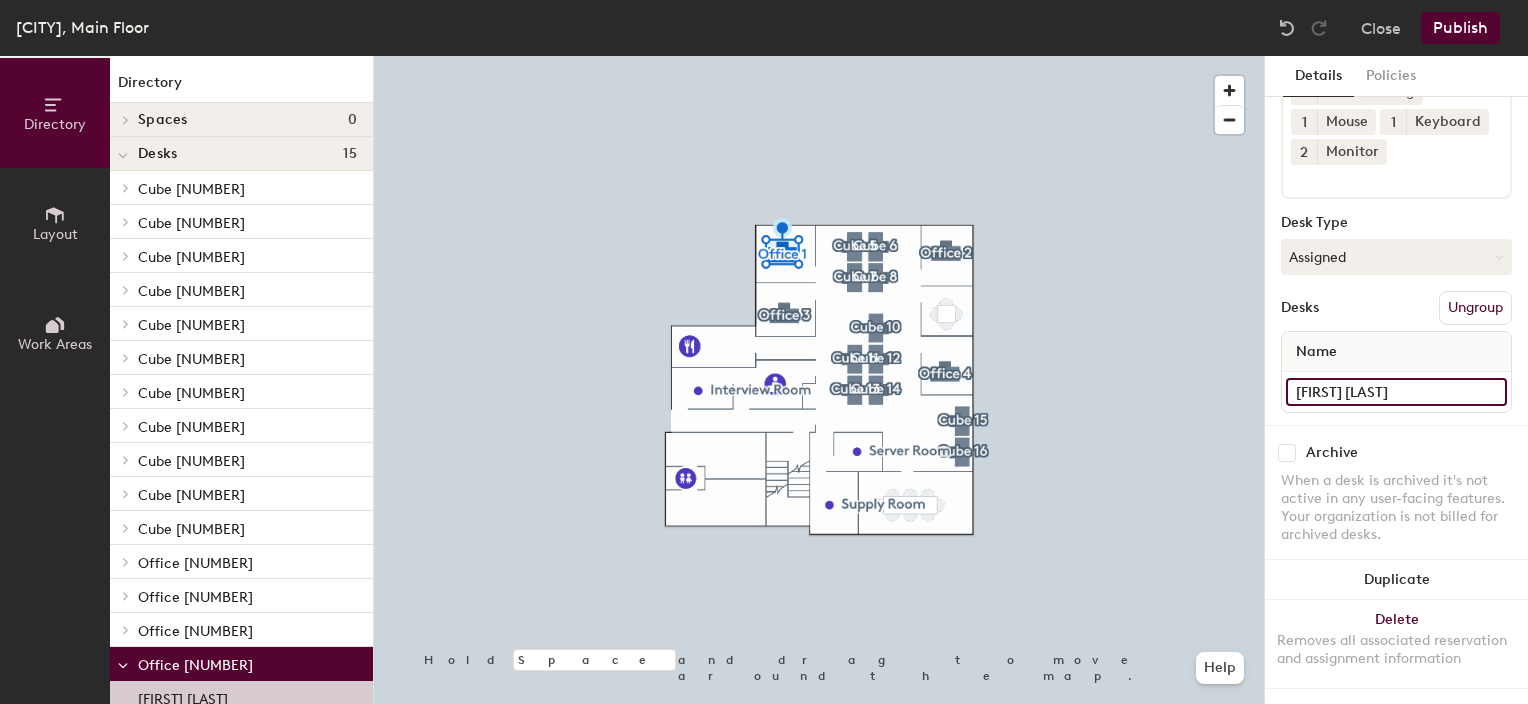 click on "Tina Walker" at bounding box center (1396, 392) 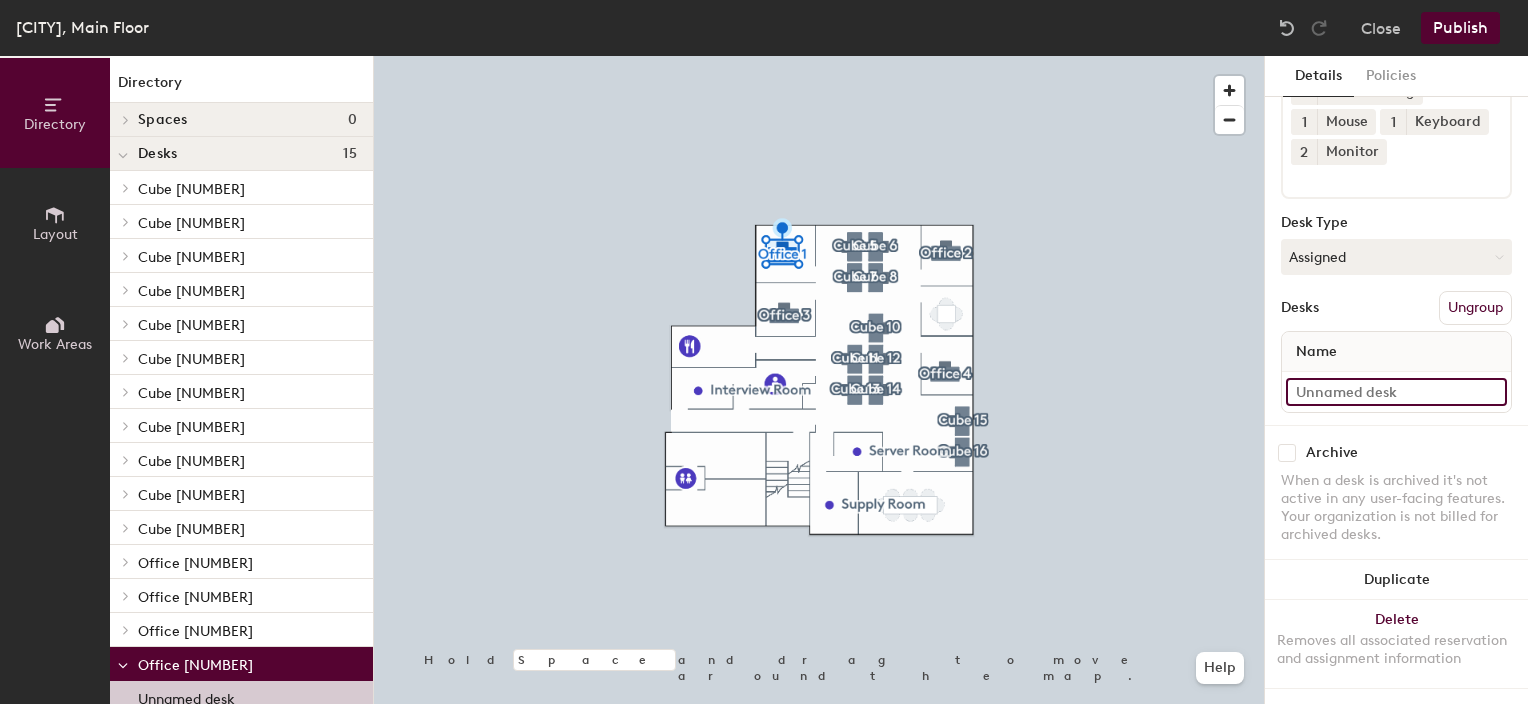 type 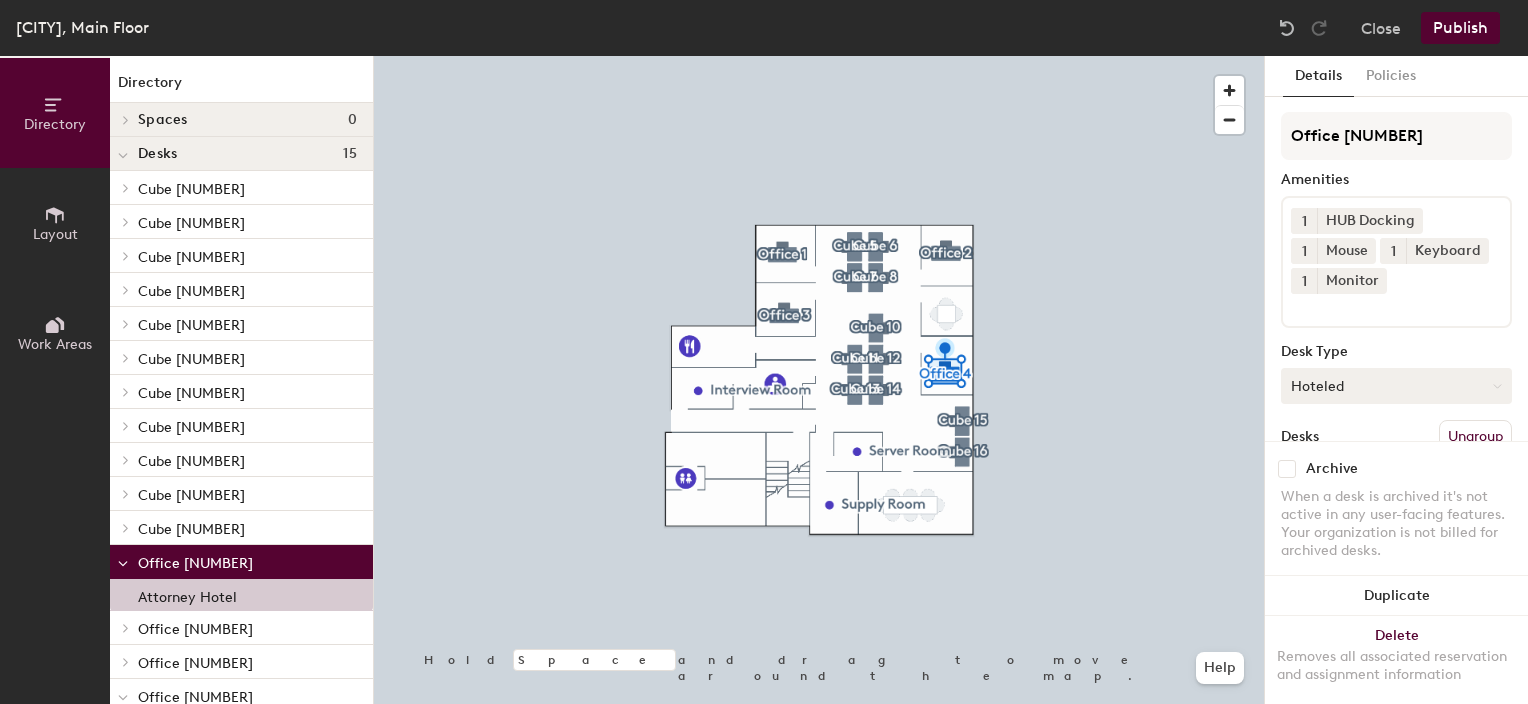 click on "Hoteled" at bounding box center [1396, 386] 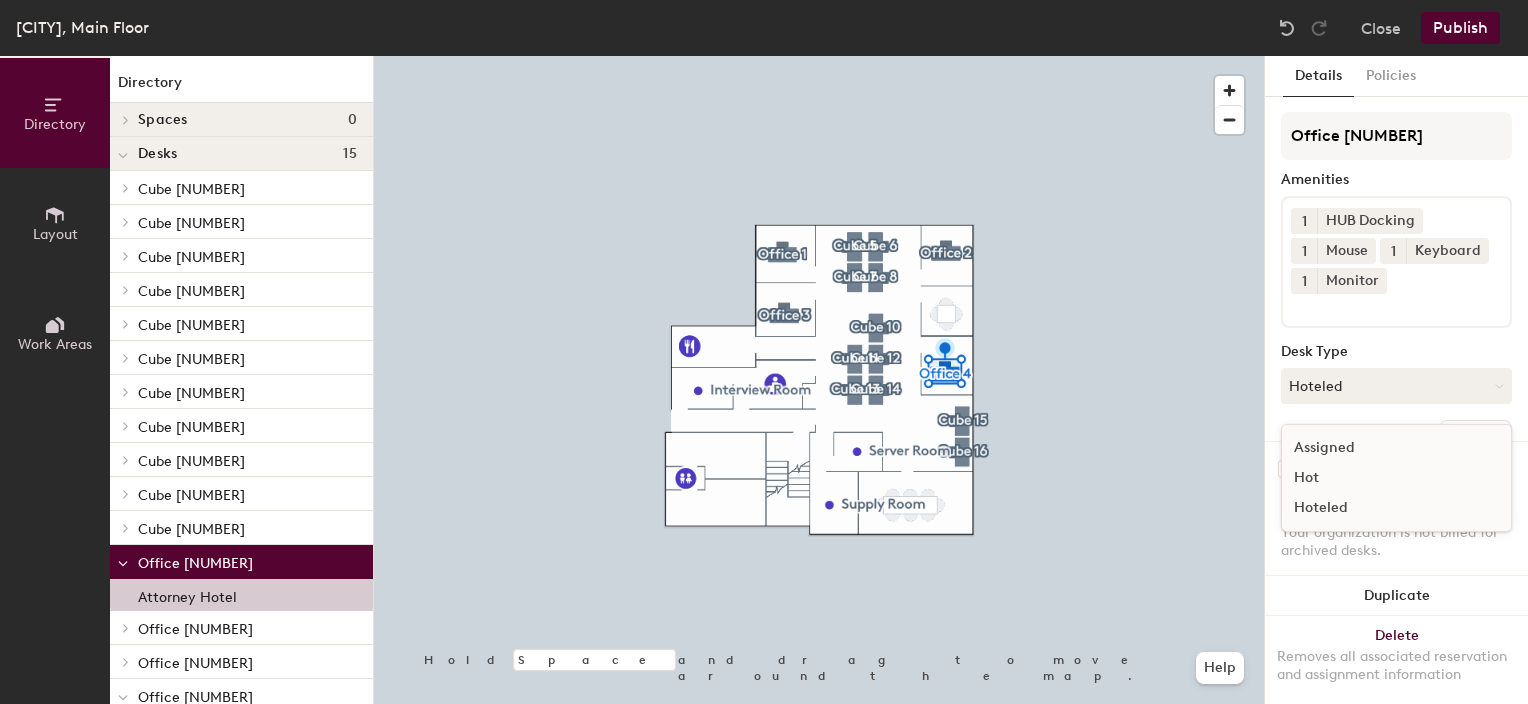 click on "Assigned" at bounding box center (1382, 448) 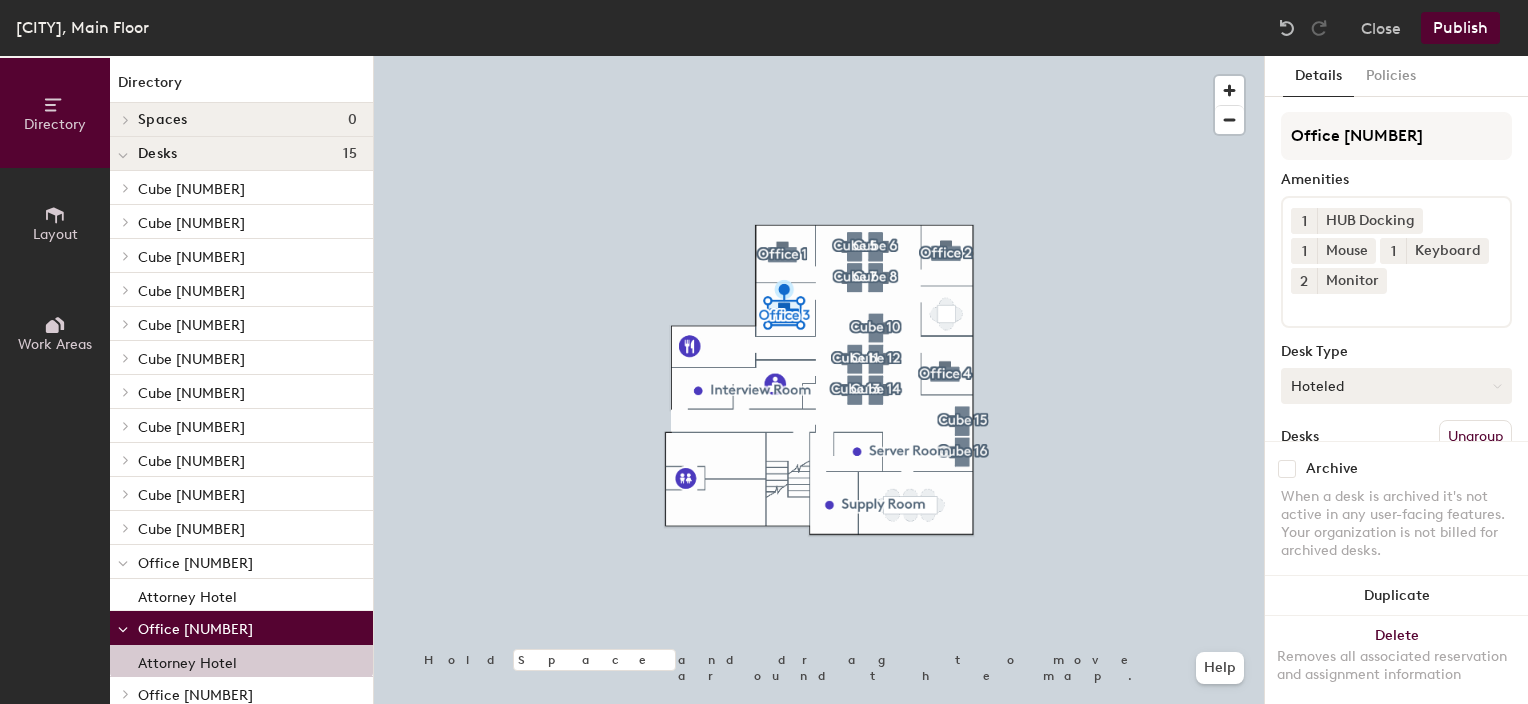 click on "Hoteled" at bounding box center (1396, 386) 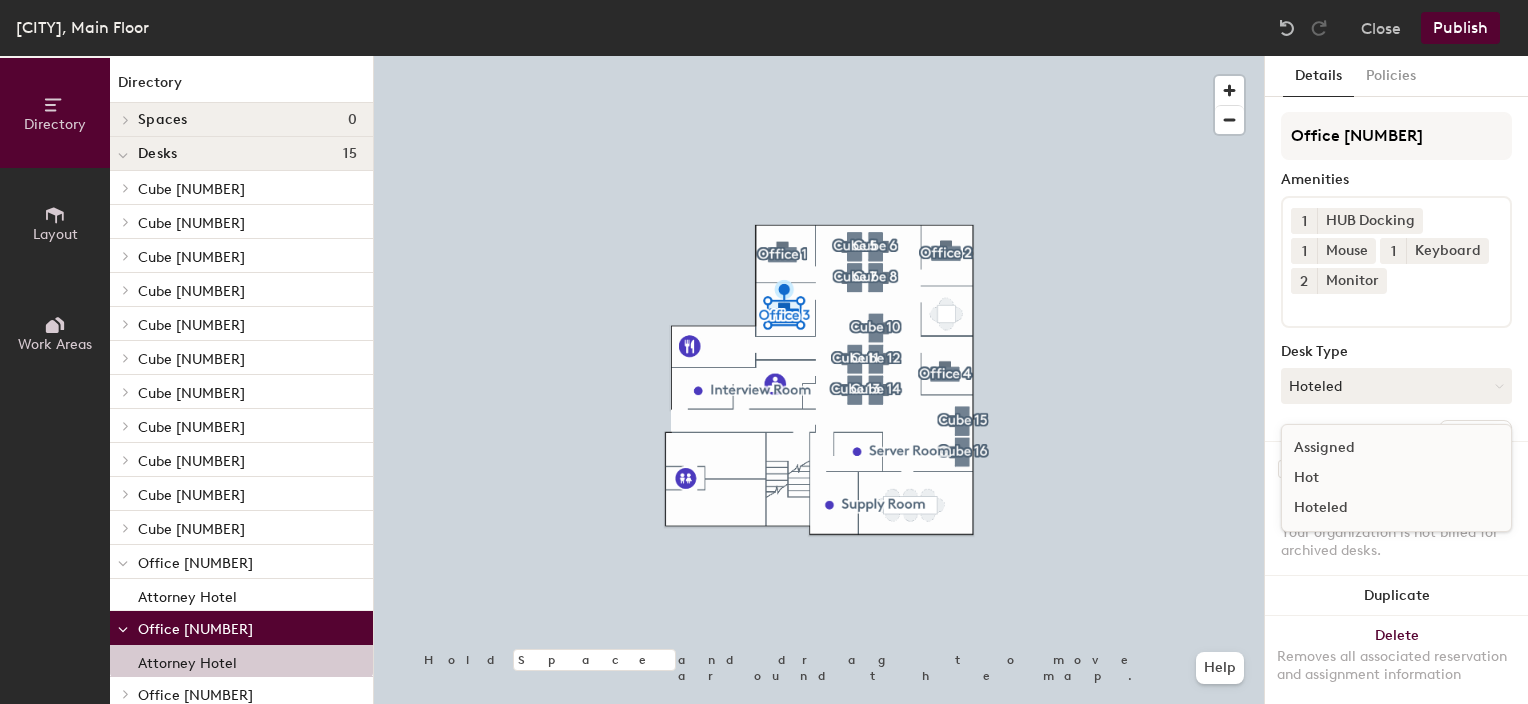 click on "Assigned" at bounding box center (1382, 448) 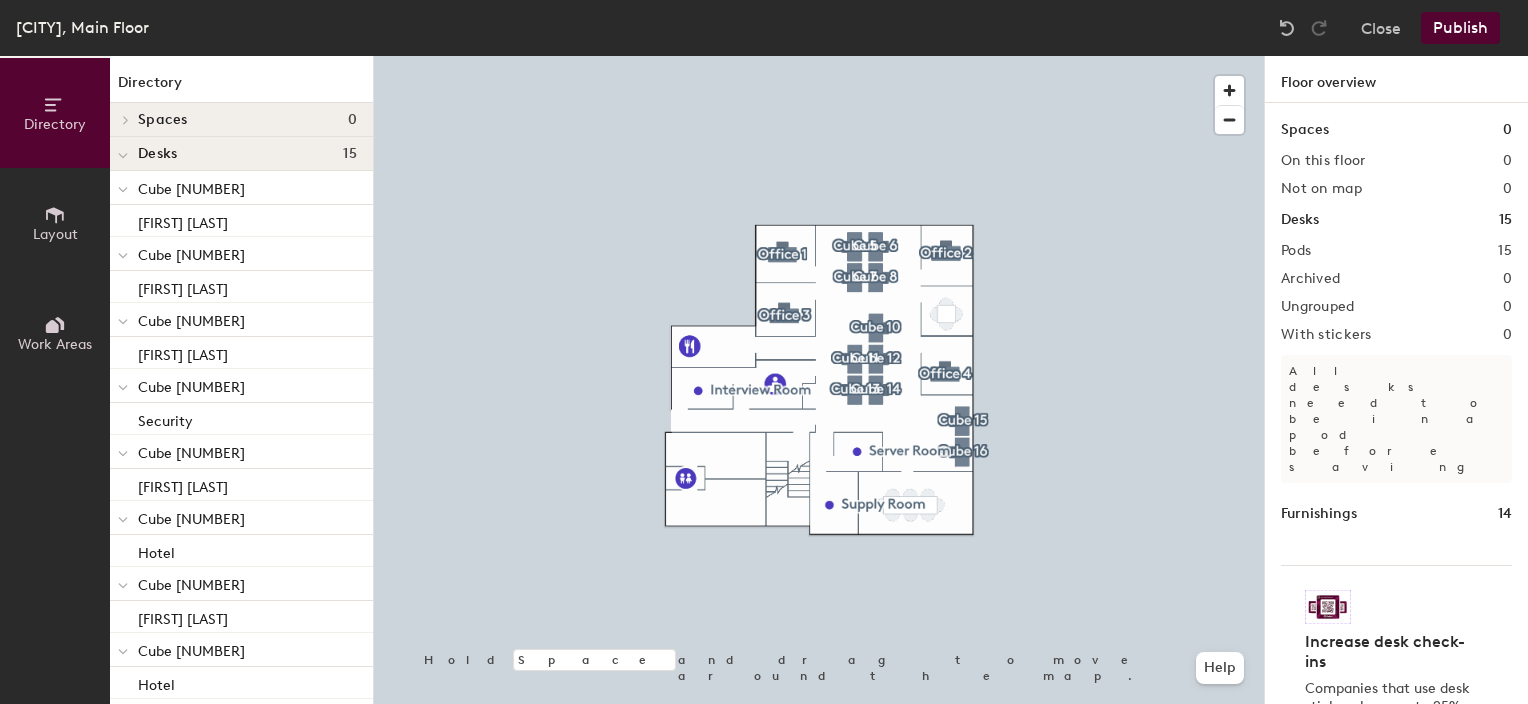 click on "Publish" at bounding box center [1460, 28] 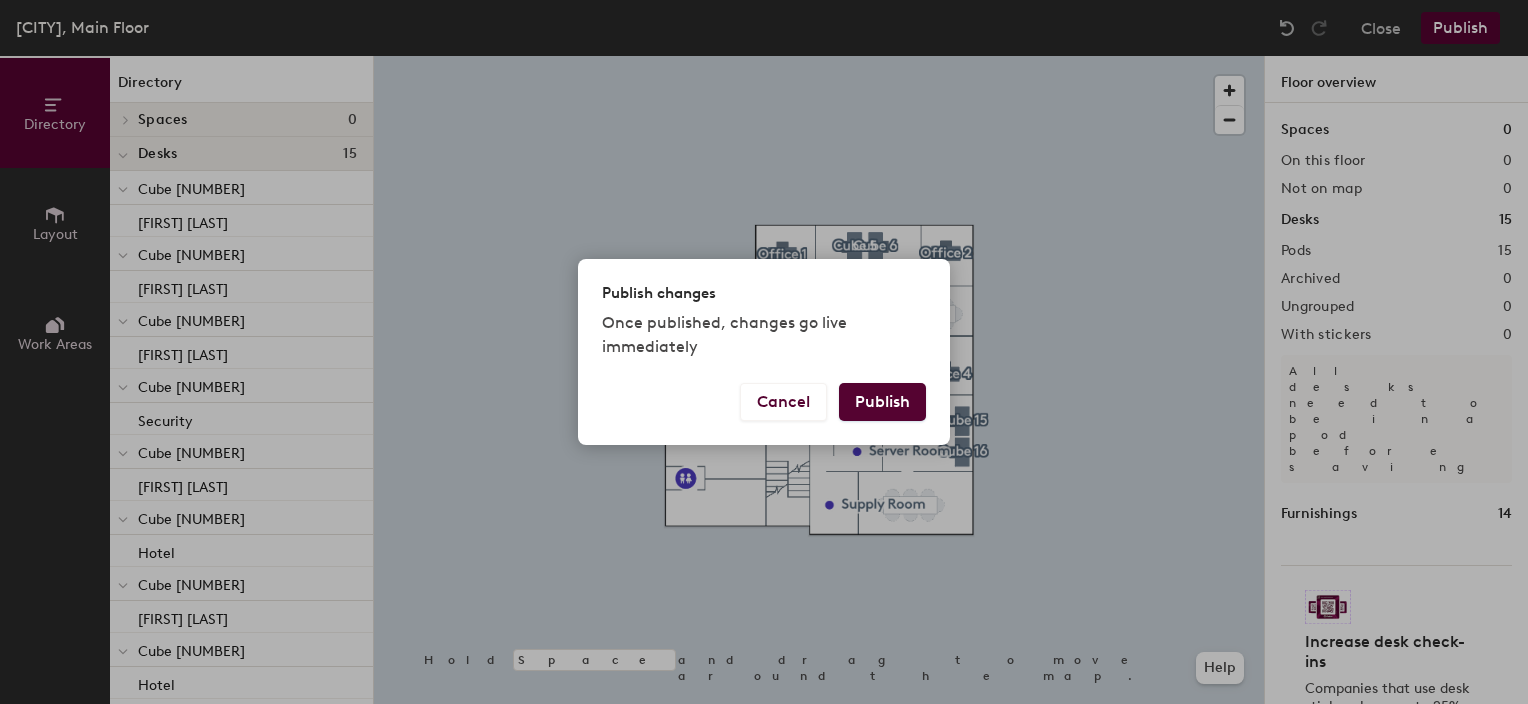 click on "Publish" at bounding box center (882, 402) 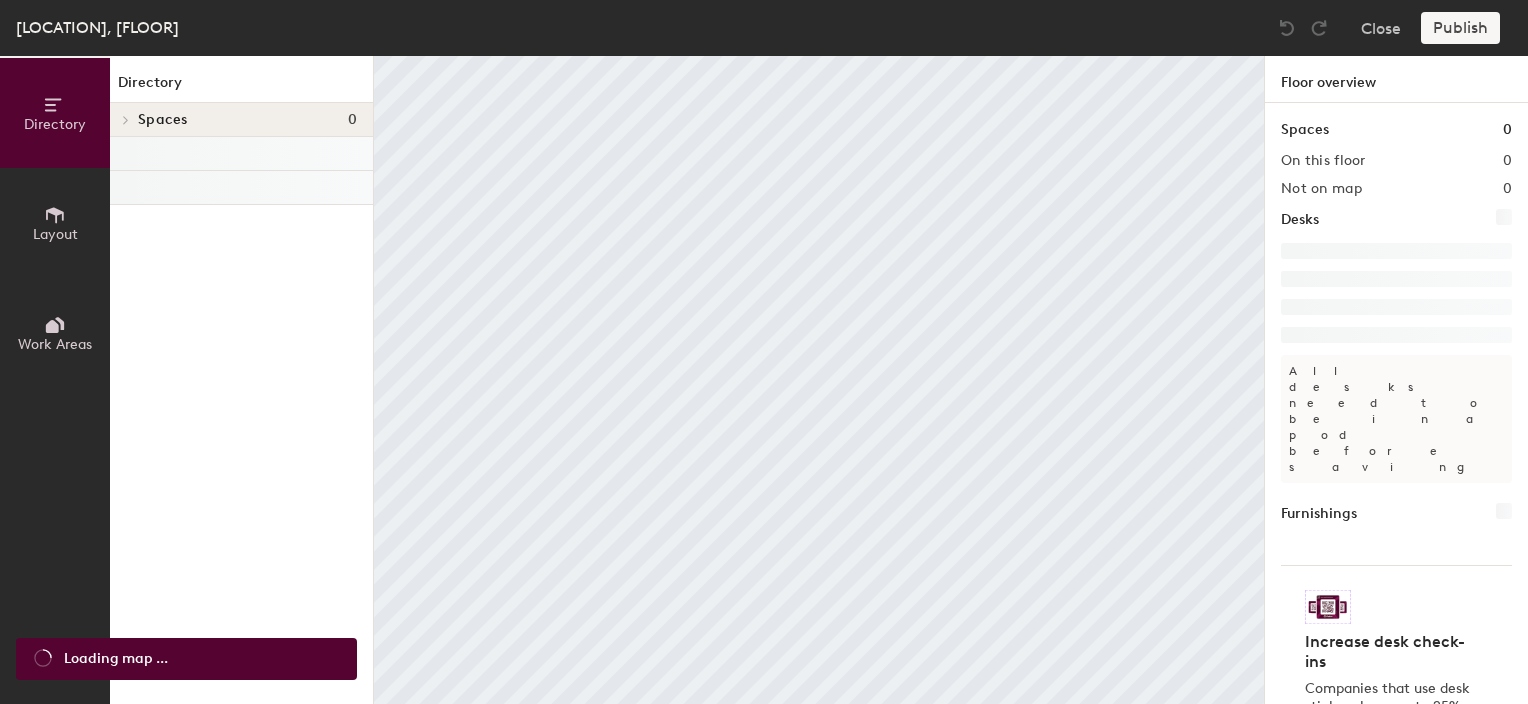 scroll, scrollTop: 0, scrollLeft: 0, axis: both 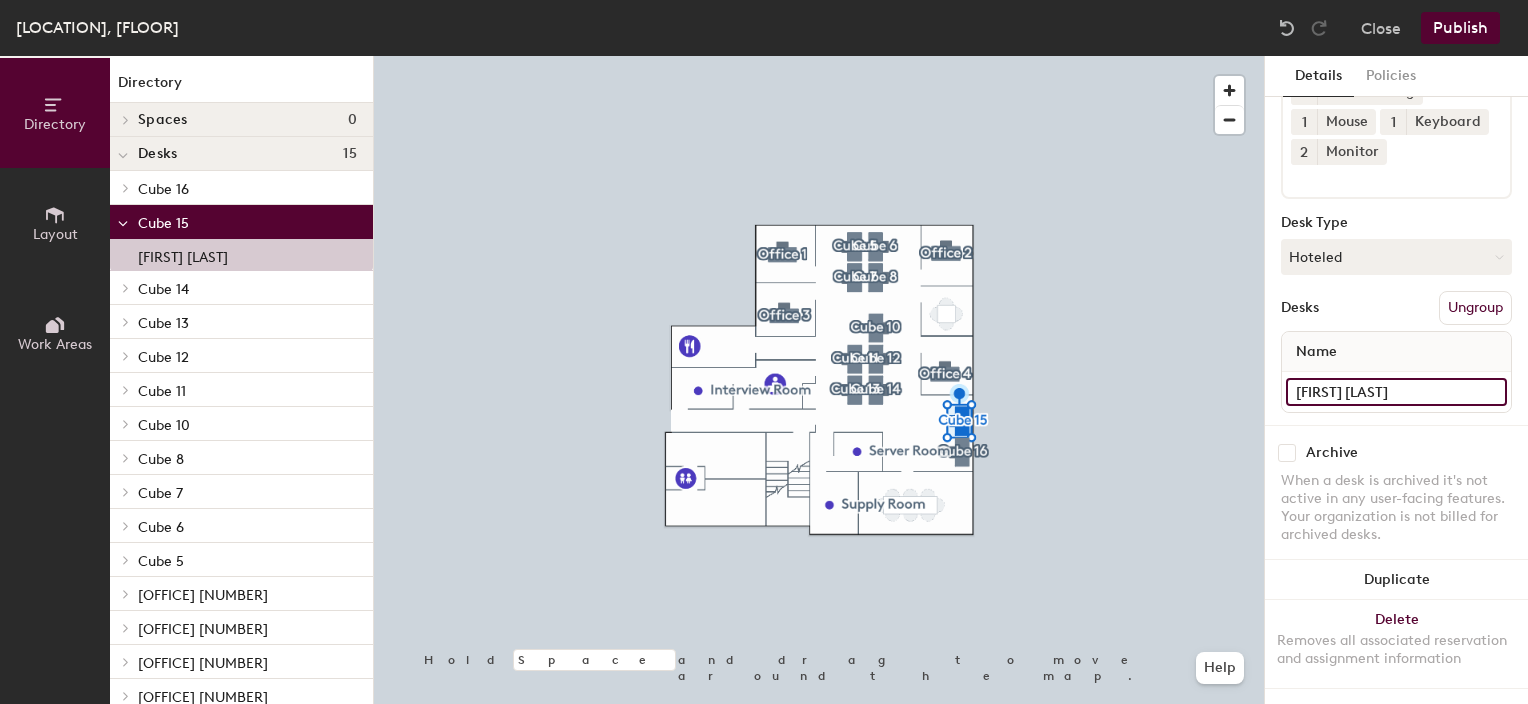 click on "Monique Webb" at bounding box center (1396, 392) 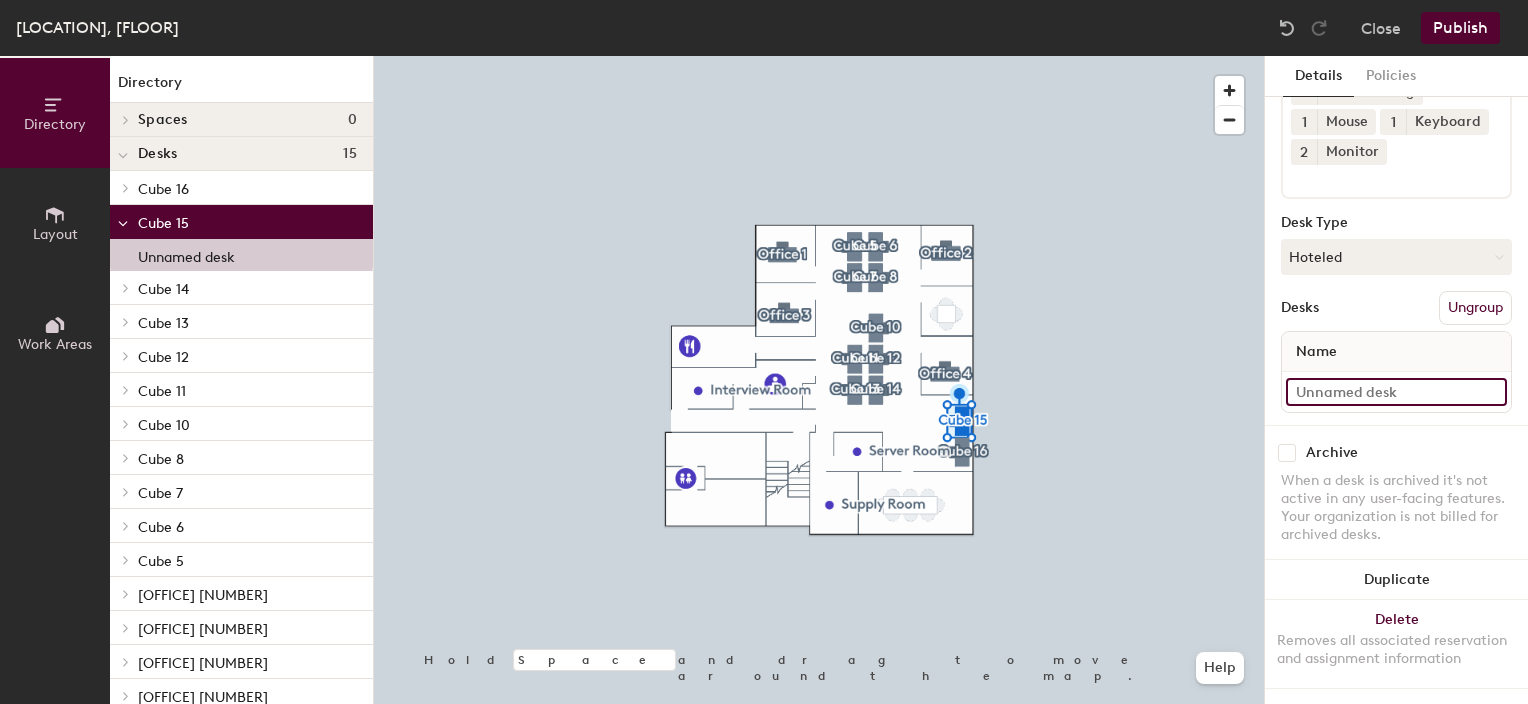 type 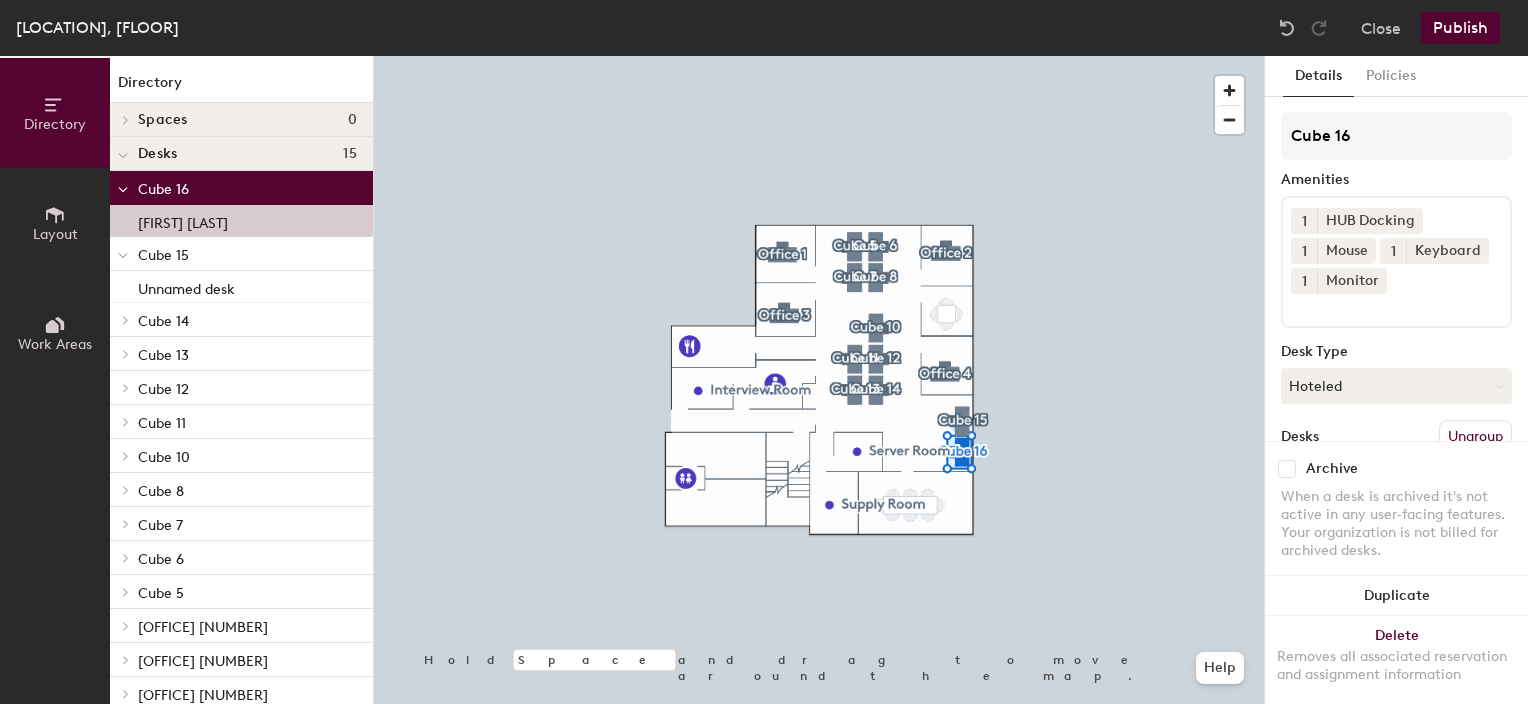 scroll, scrollTop: 174, scrollLeft: 0, axis: vertical 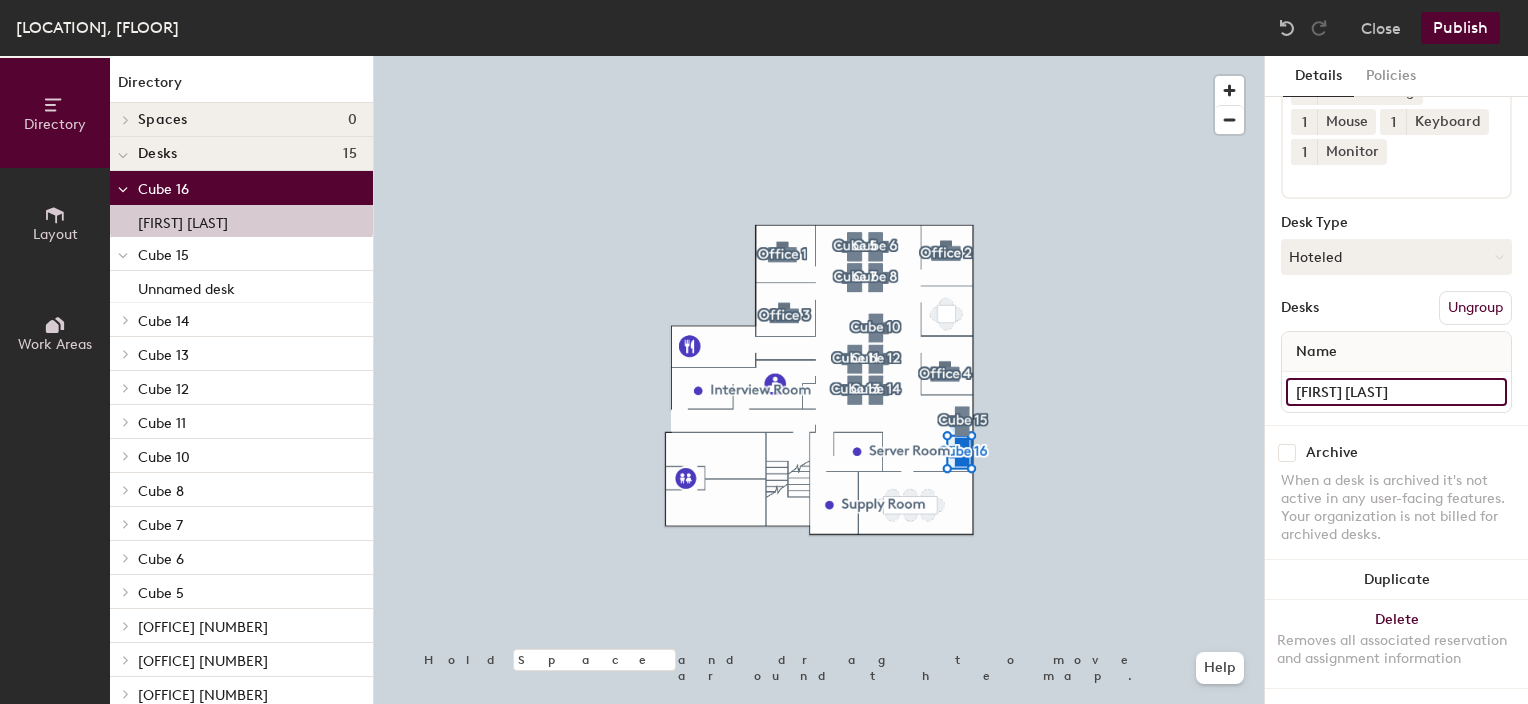 click on "Shawna Umi" at bounding box center [1396, 392] 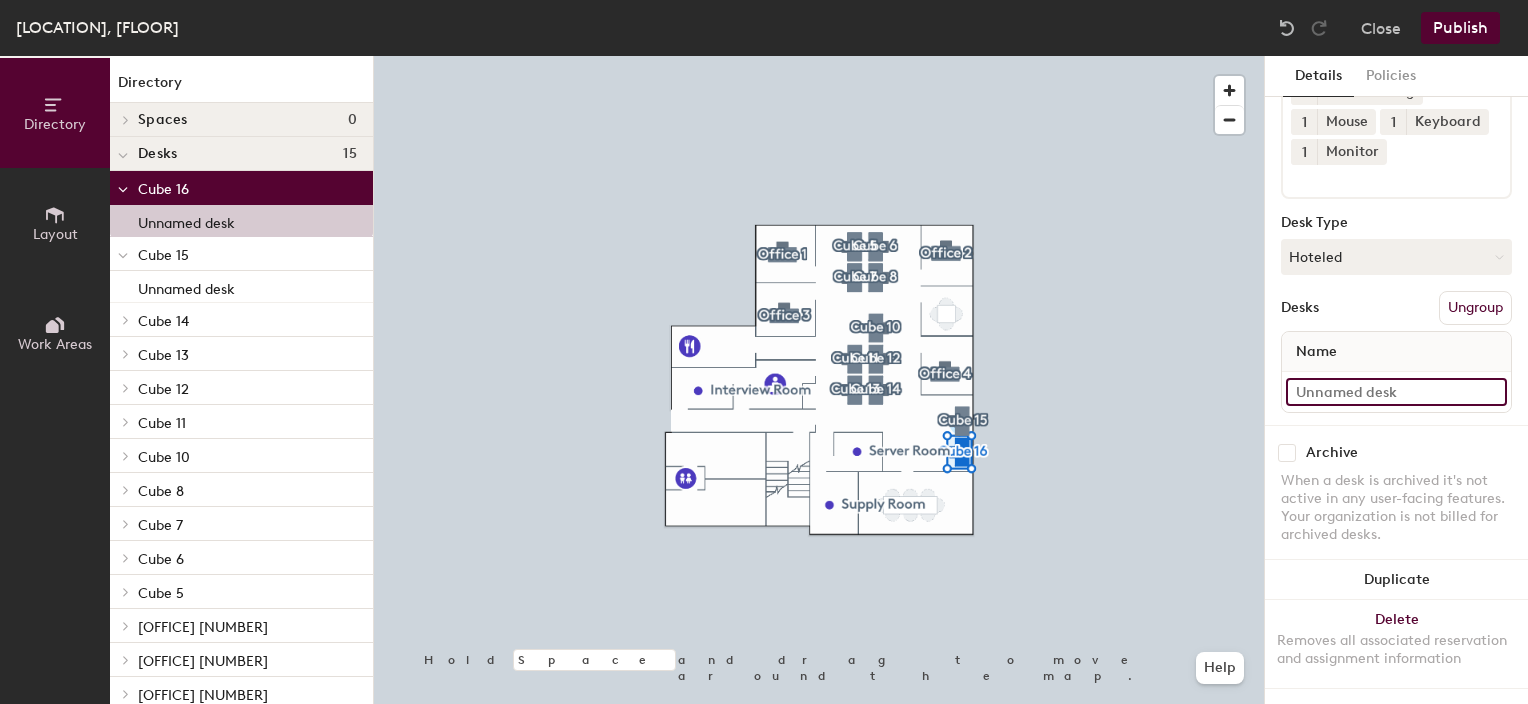 type 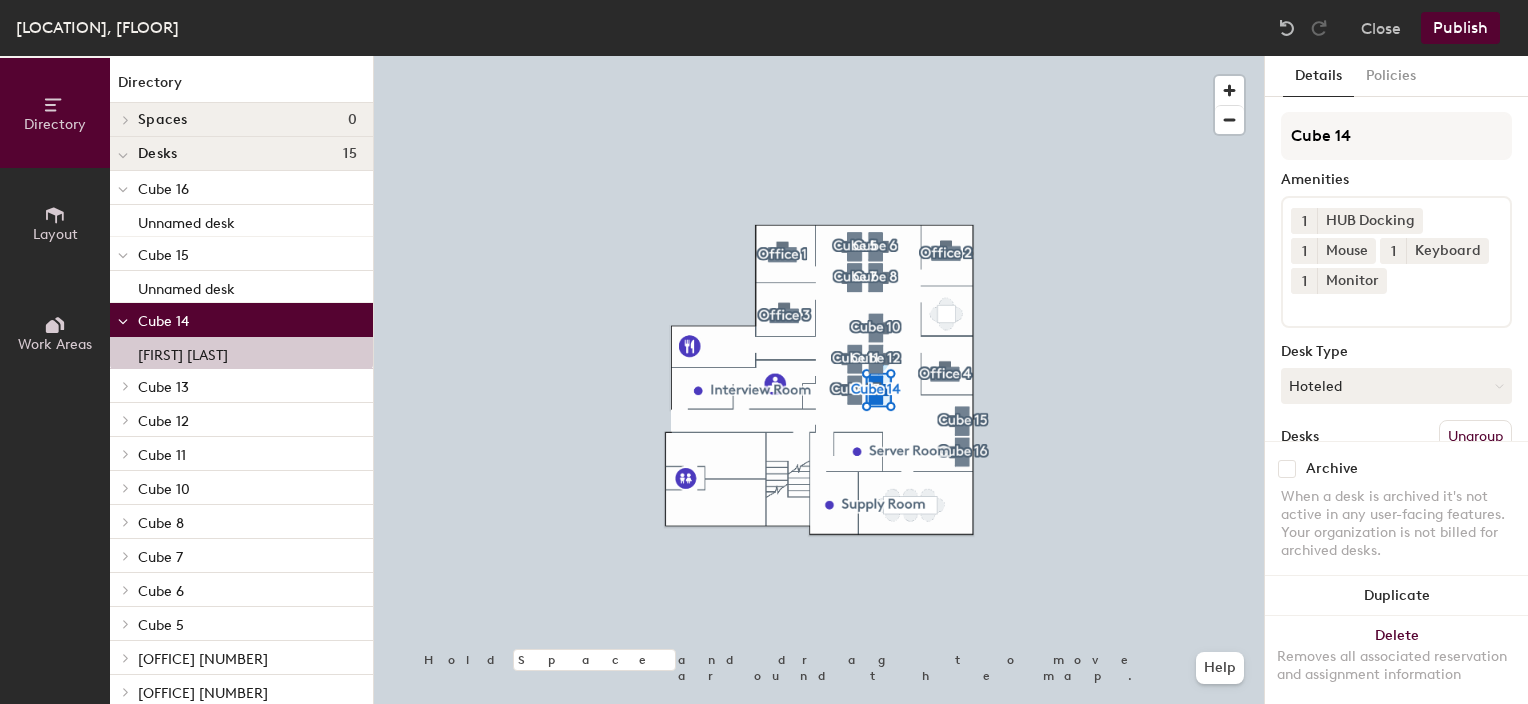 scroll, scrollTop: 174, scrollLeft: 0, axis: vertical 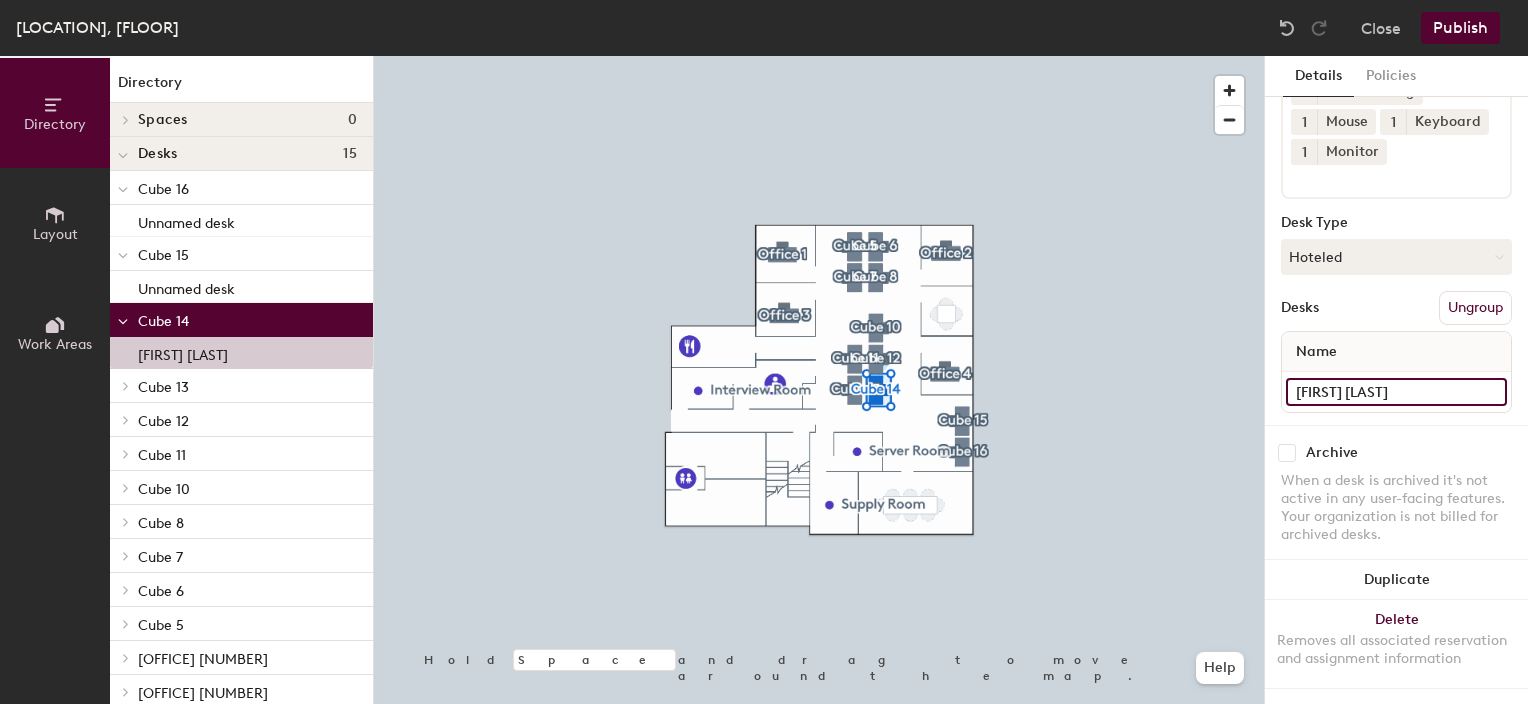 click on "Shaunte Henry" at bounding box center [1396, 392] 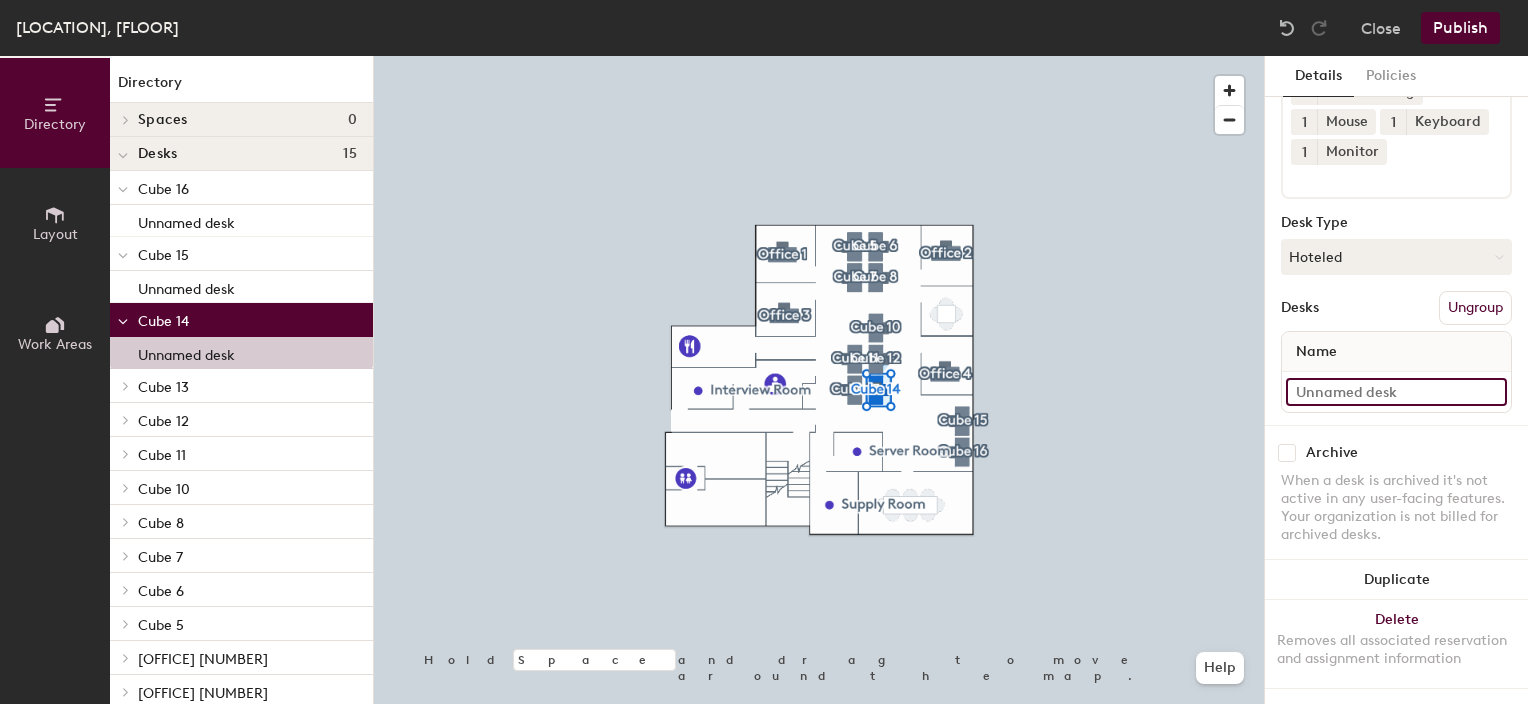 type 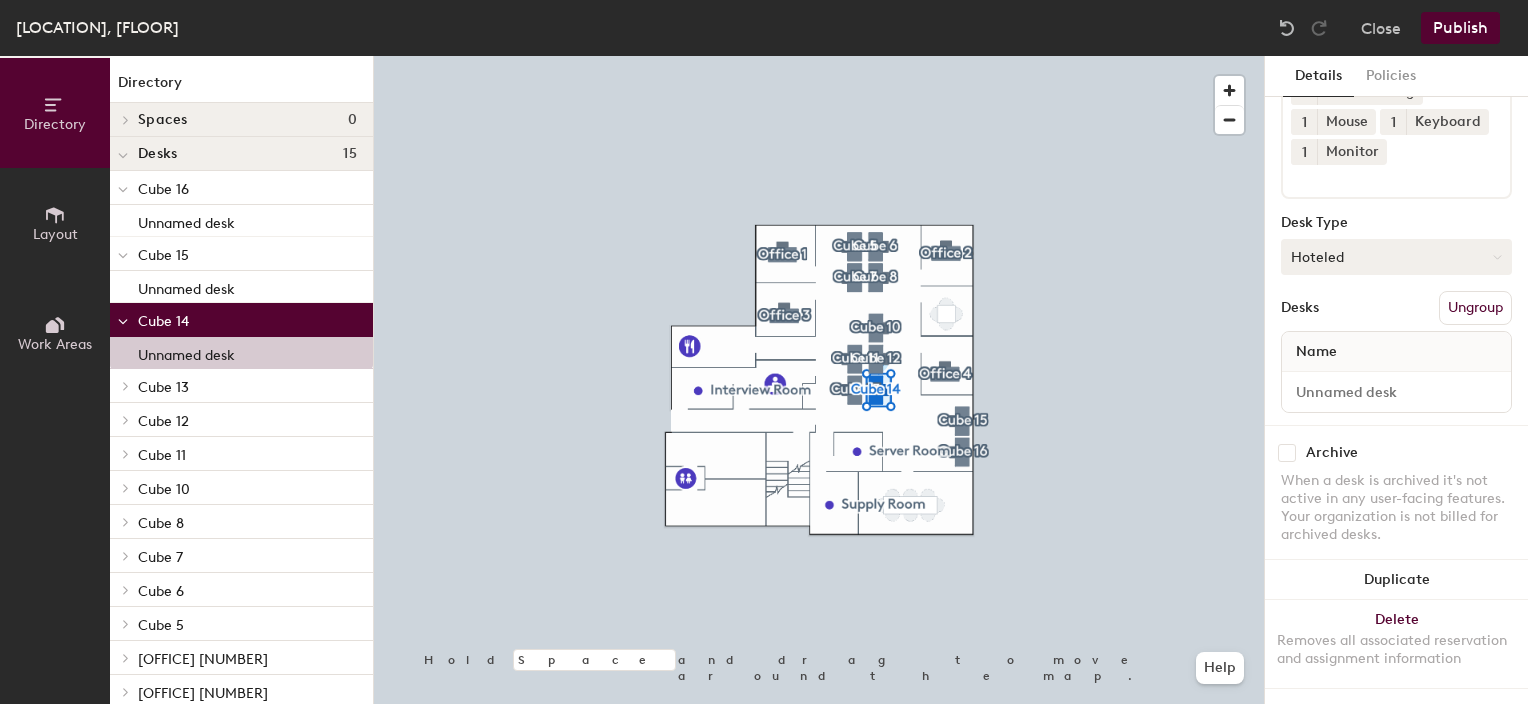 click on "Hoteled" at bounding box center [1396, 257] 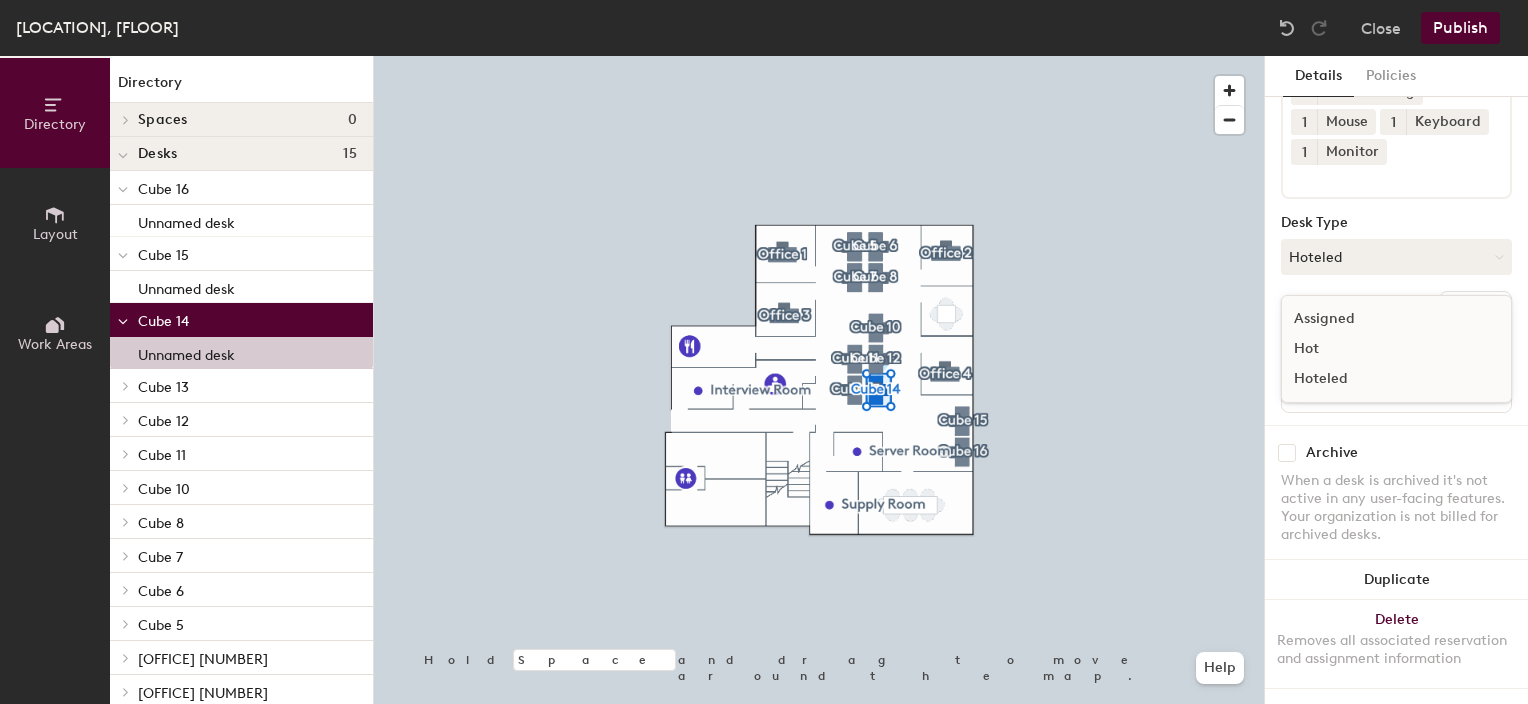 click on "Assigned" at bounding box center (1382, 319) 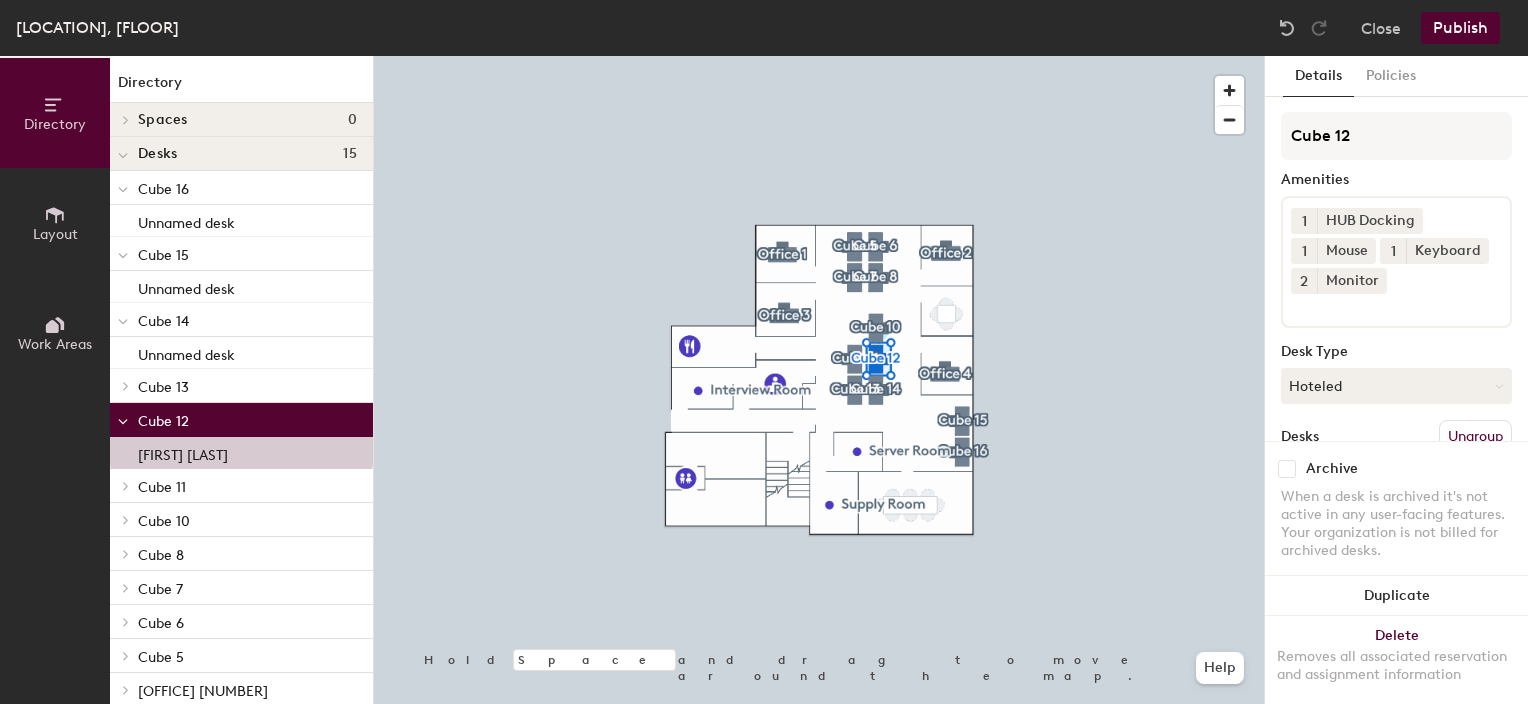 scroll, scrollTop: 174, scrollLeft: 0, axis: vertical 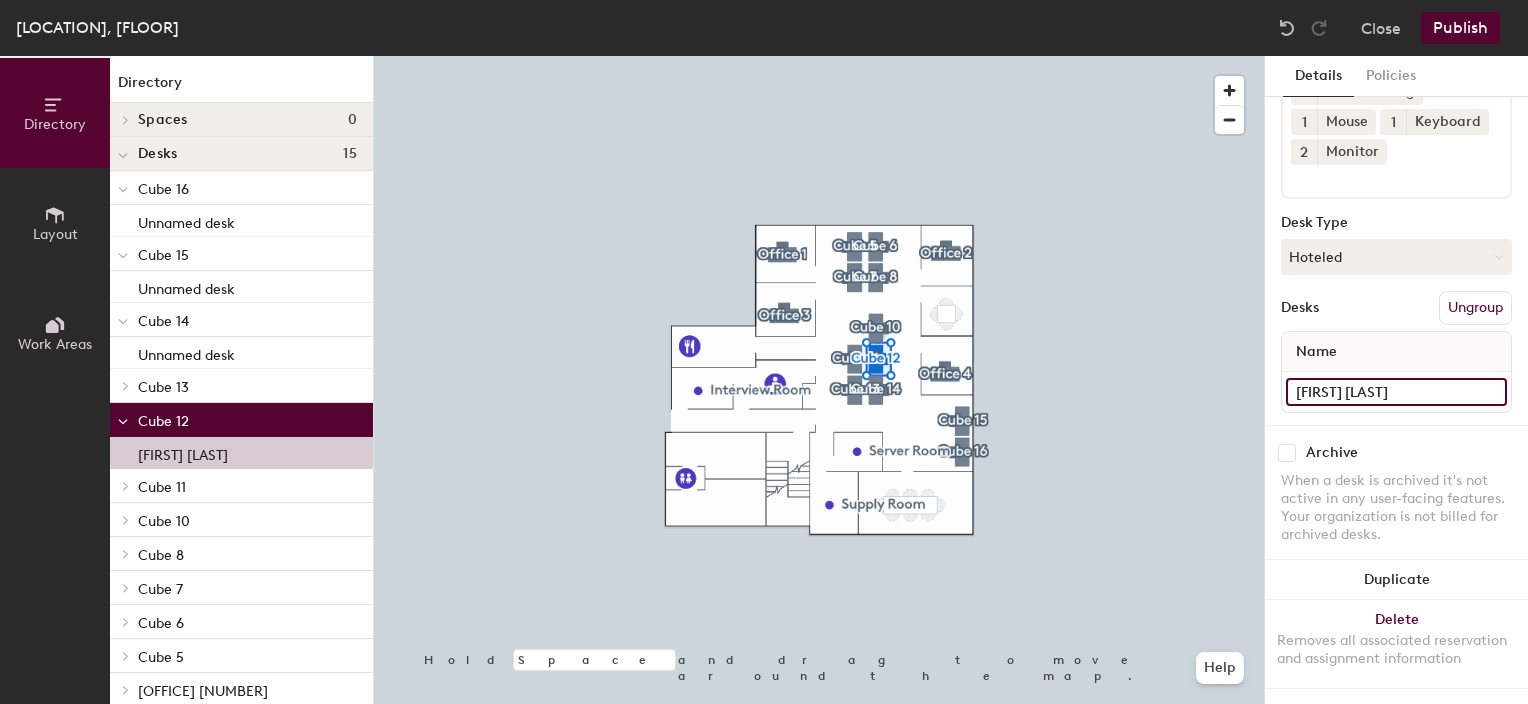 click on "Kristina Paris" at bounding box center (1396, 392) 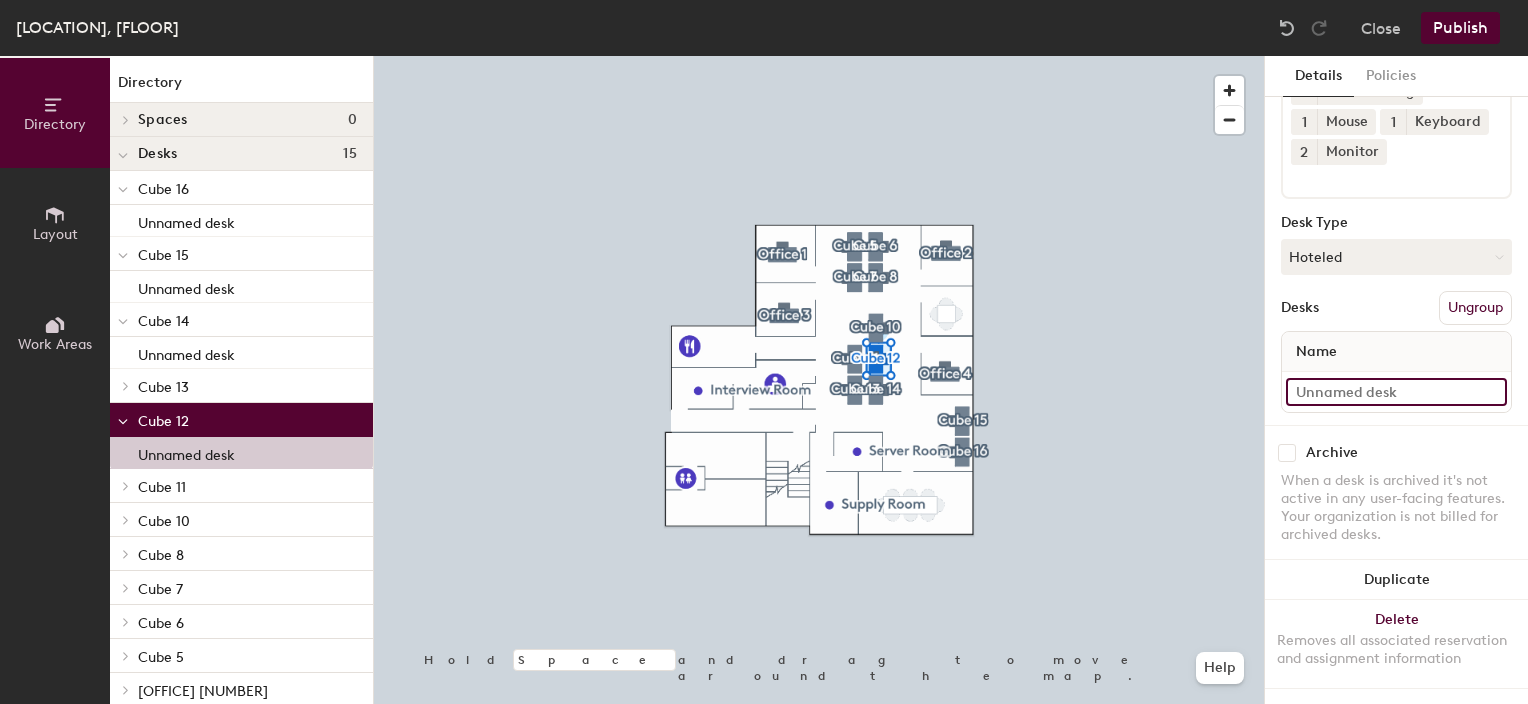 type 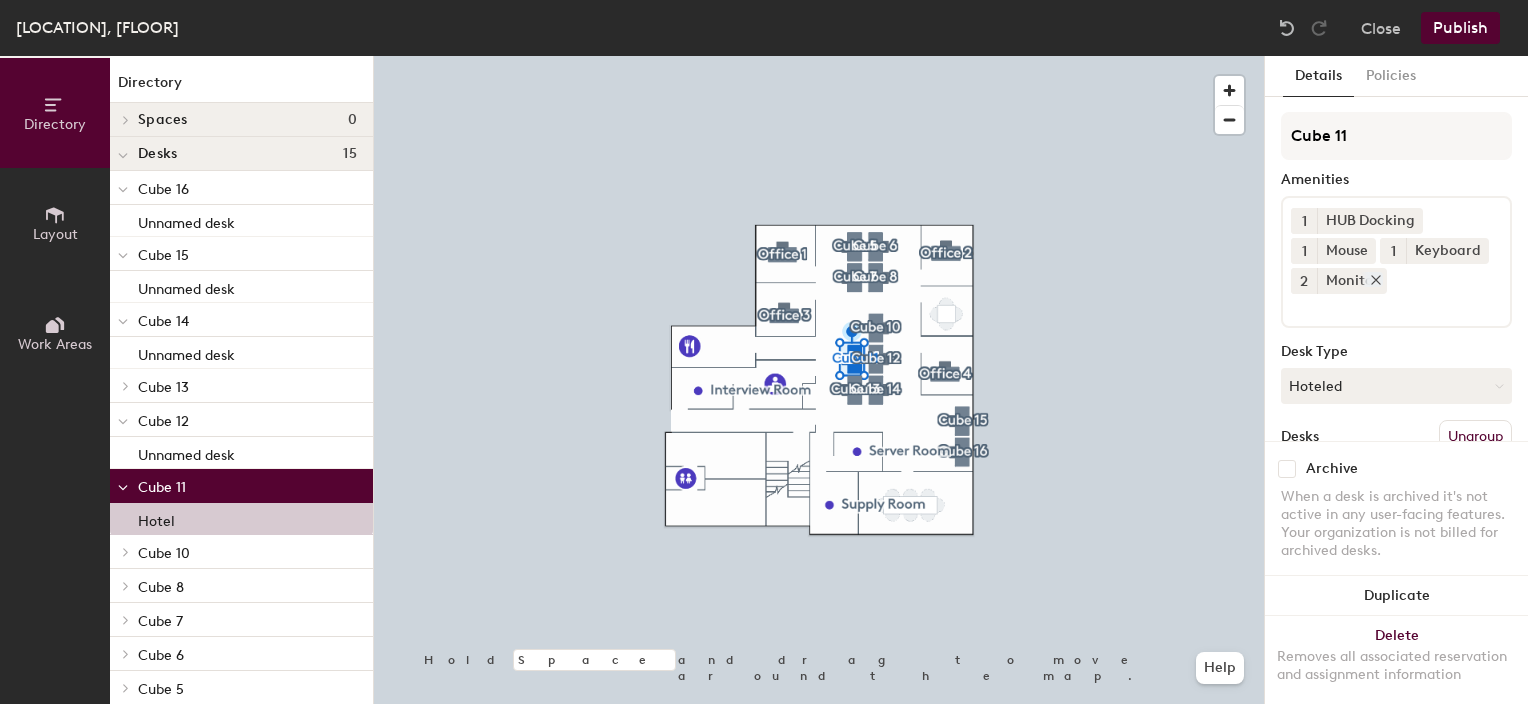 scroll, scrollTop: 174, scrollLeft: 0, axis: vertical 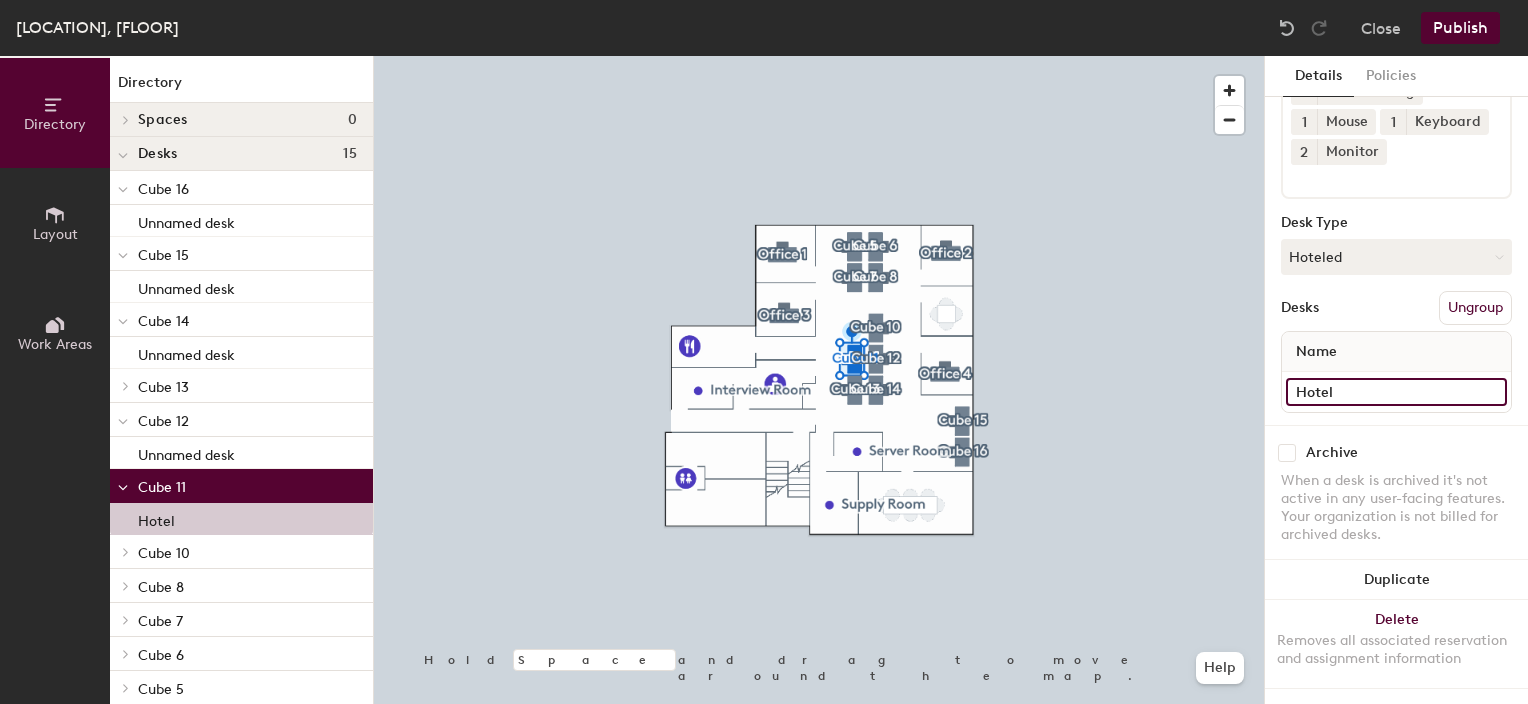 click on "Hotel" at bounding box center (1396, 392) 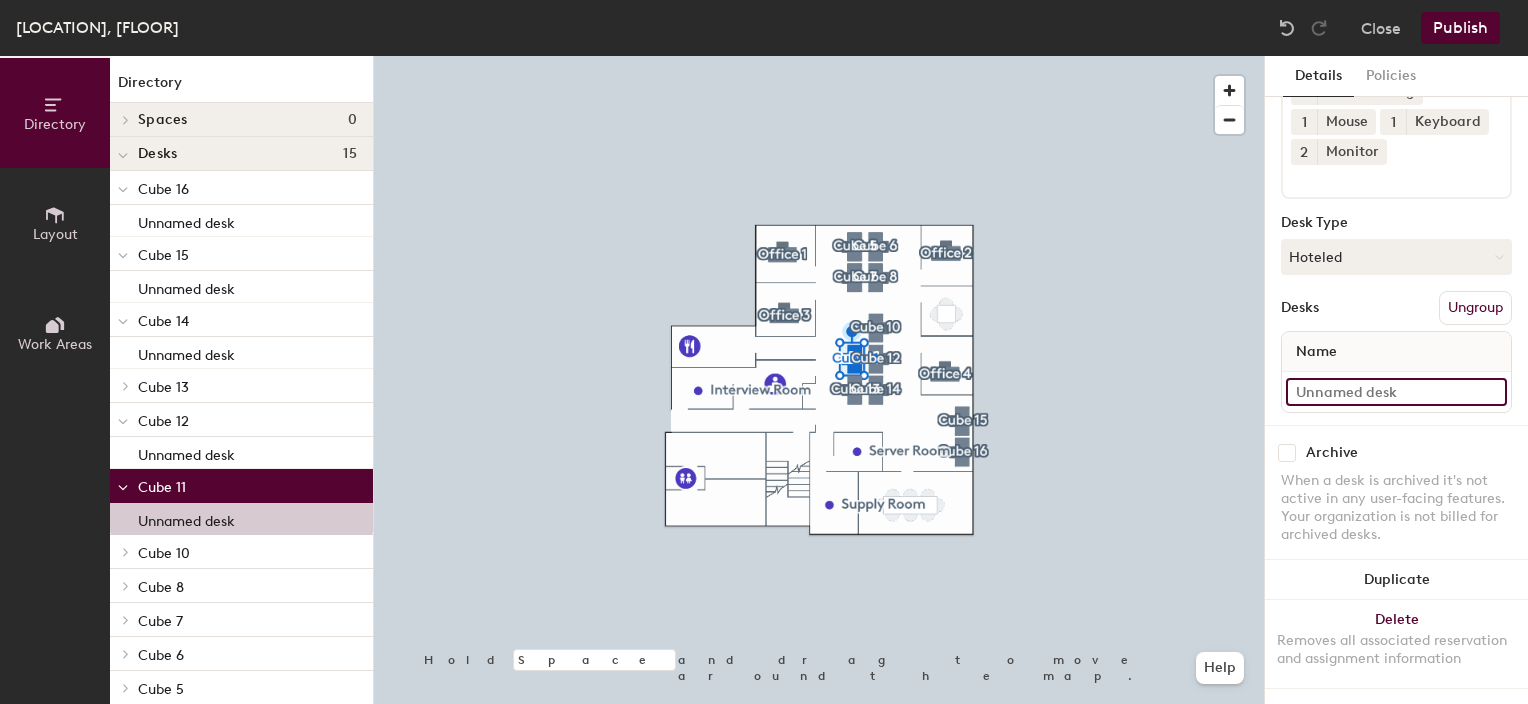 type 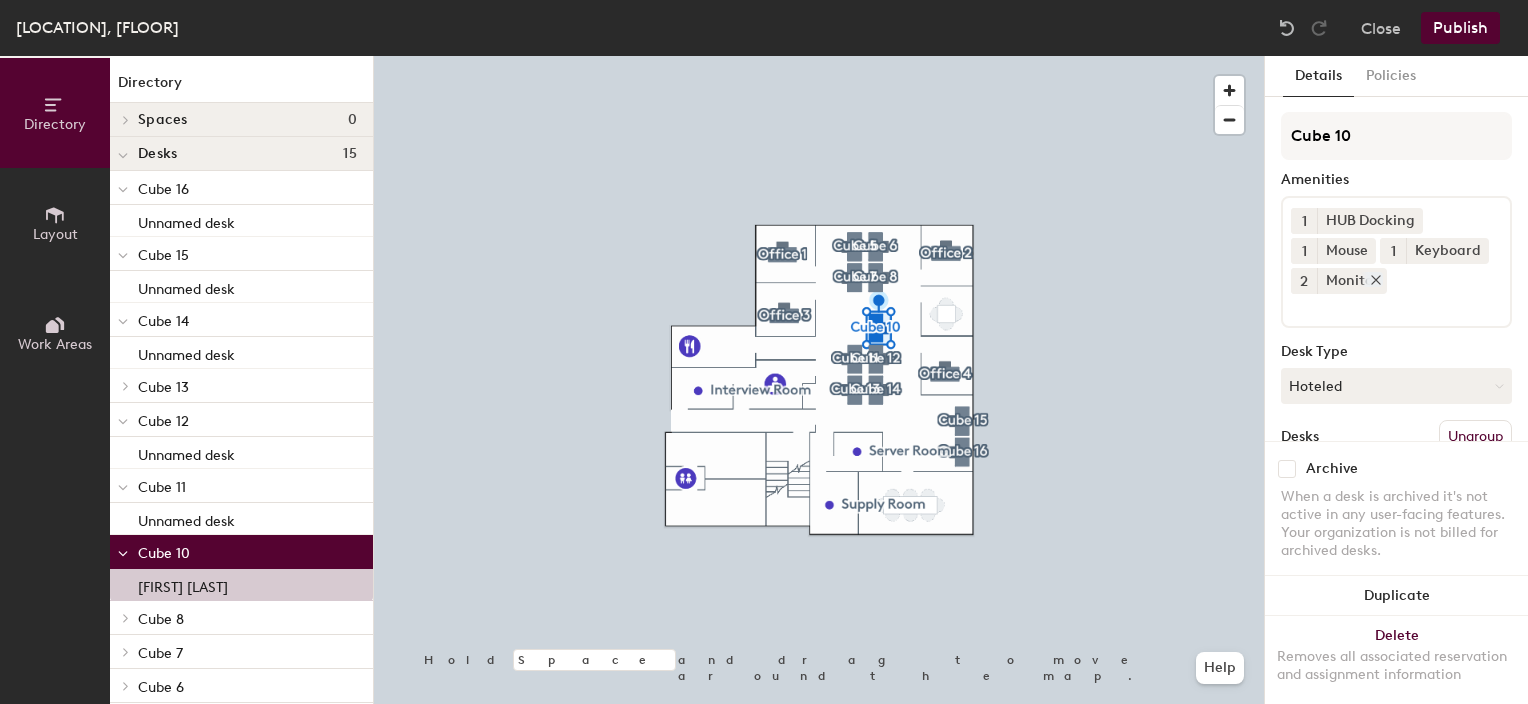 scroll, scrollTop: 174, scrollLeft: 0, axis: vertical 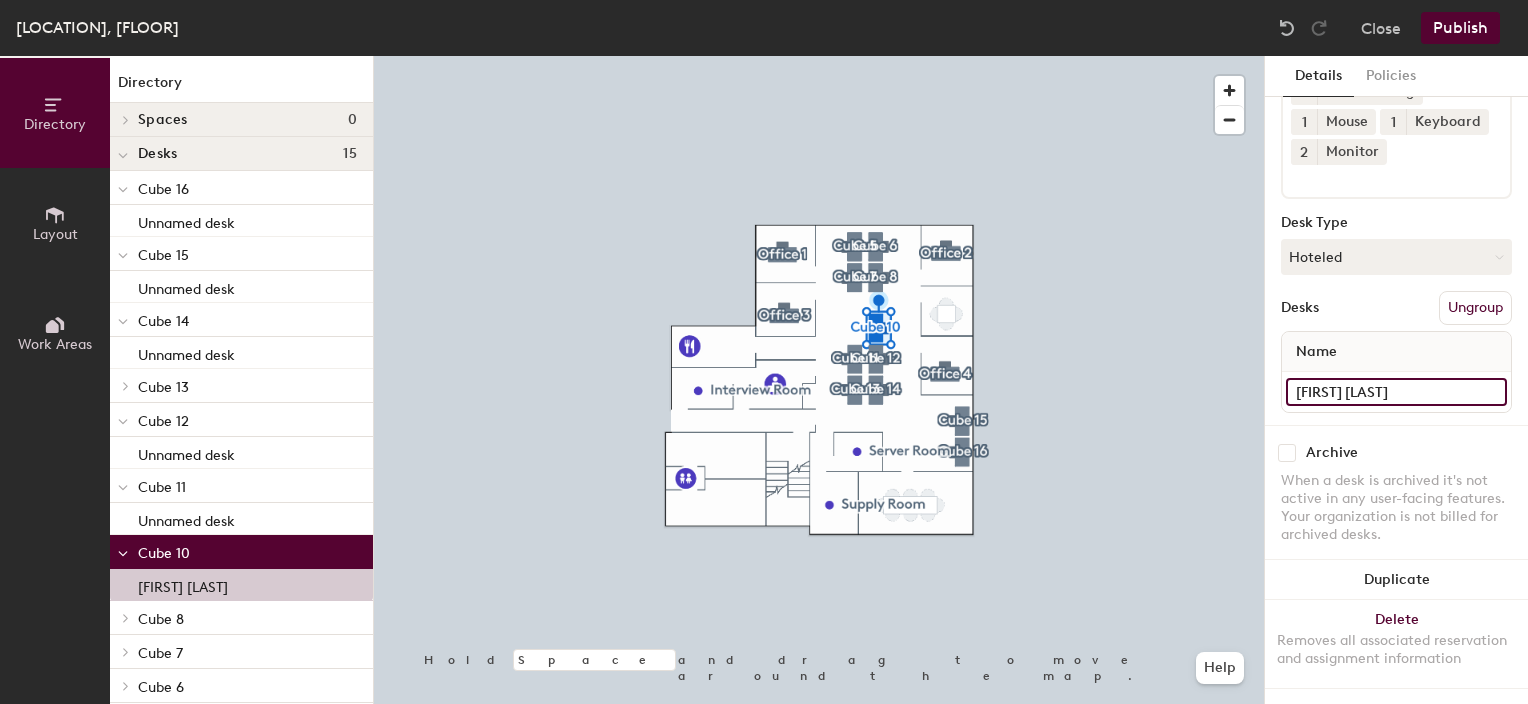 click on "Rohit Lama" at bounding box center (1396, 392) 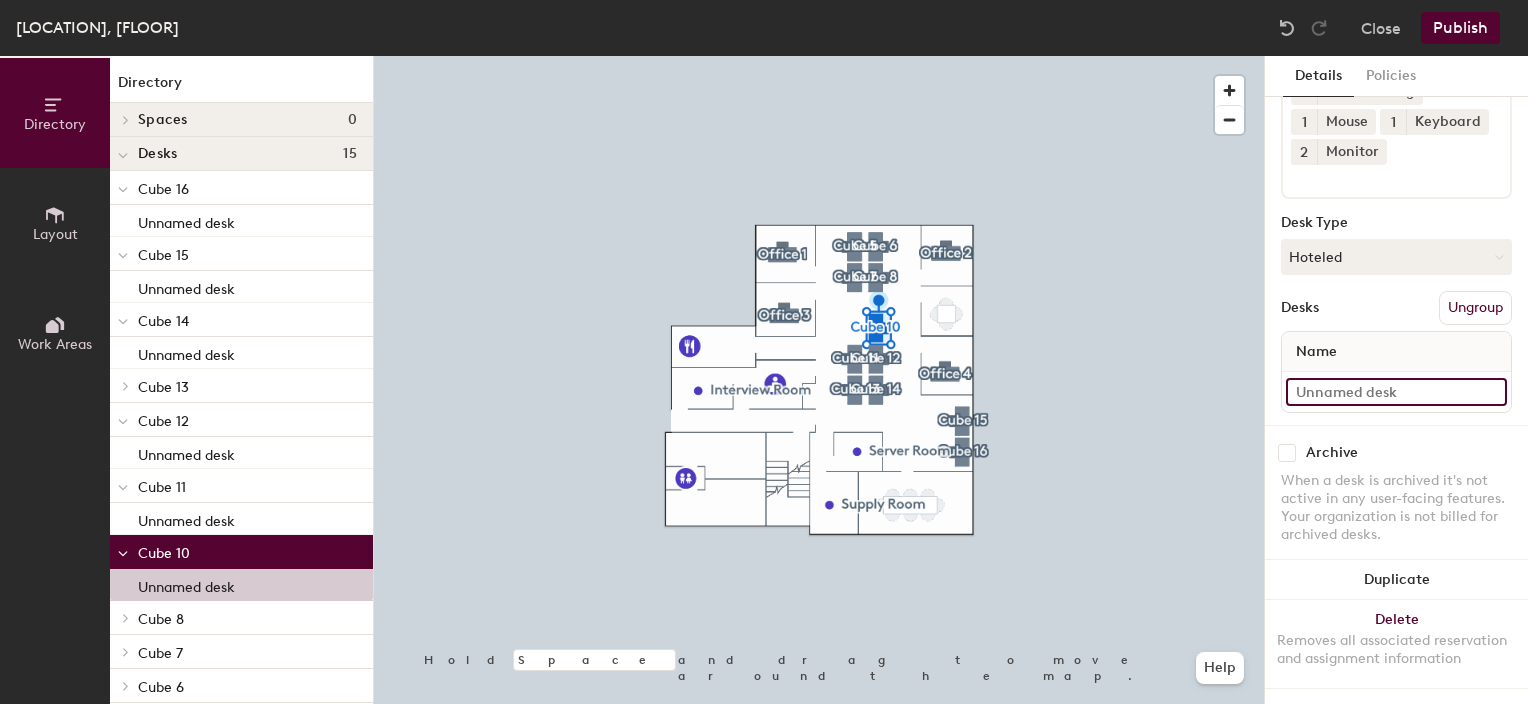 scroll, scrollTop: 0, scrollLeft: 0, axis: both 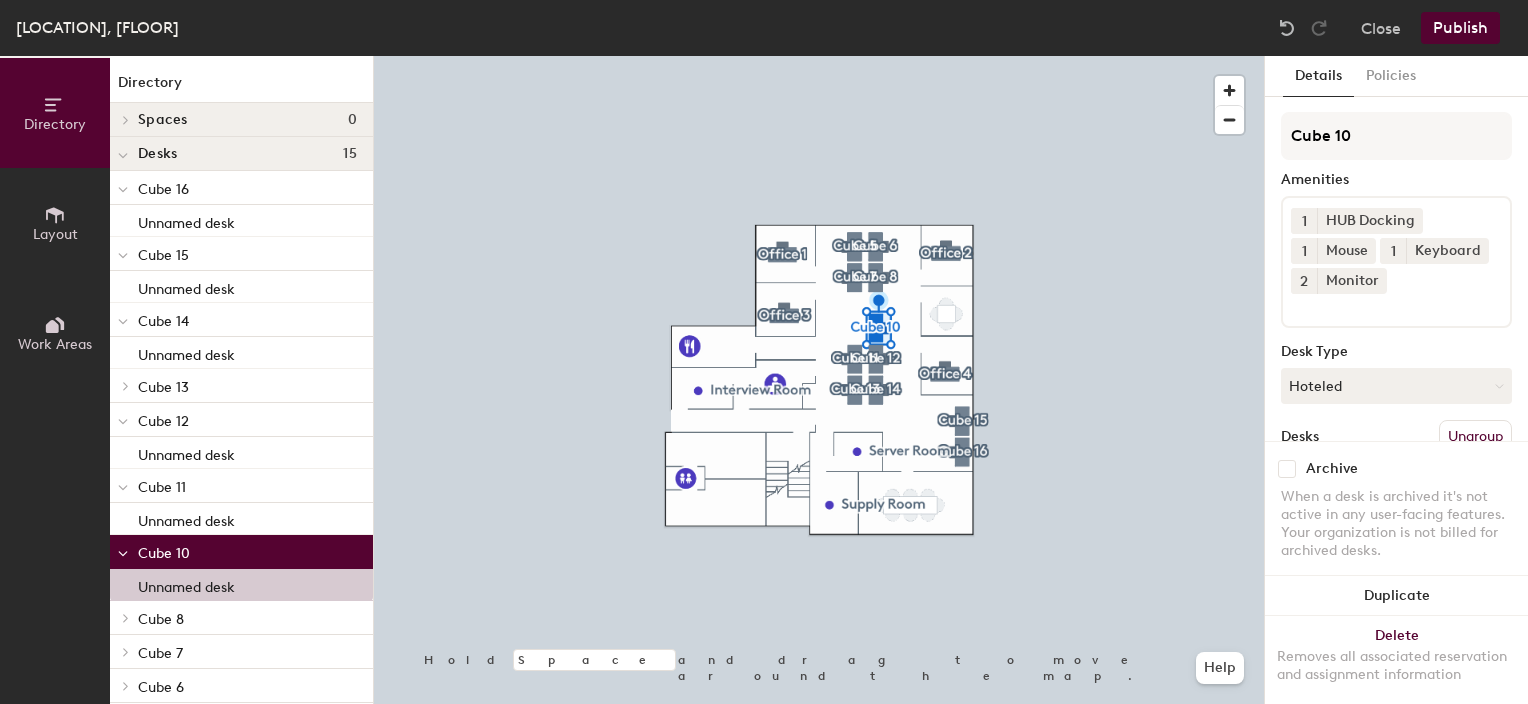 type 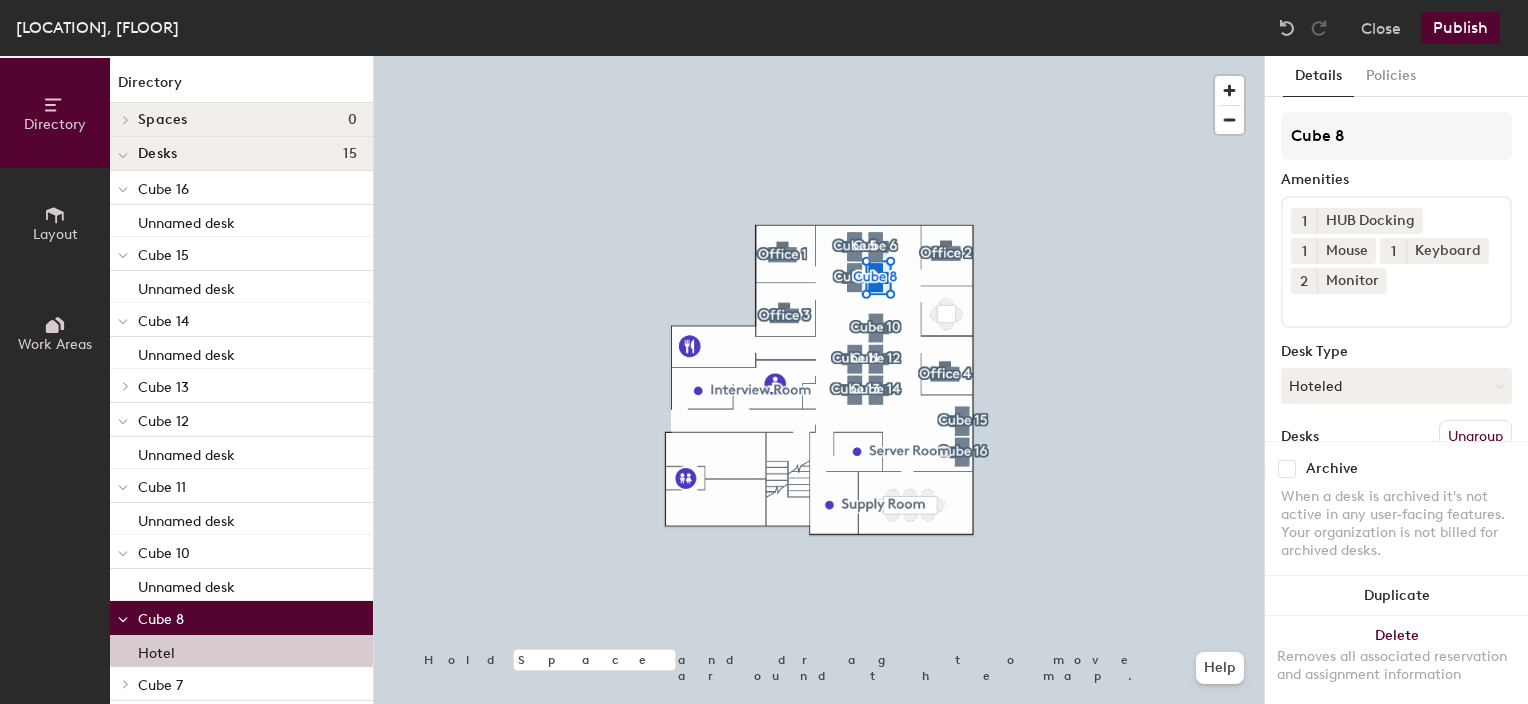 scroll, scrollTop: 174, scrollLeft: 0, axis: vertical 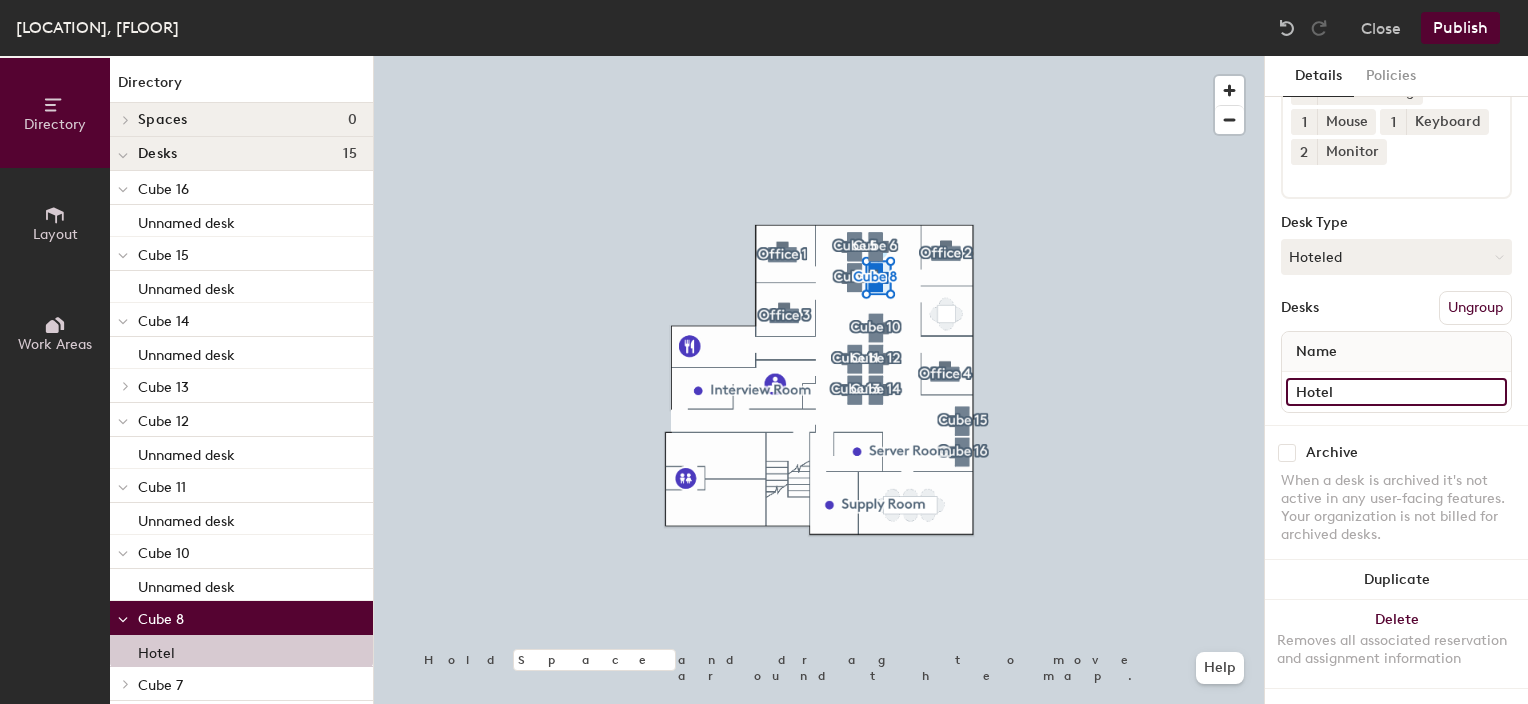 click on "Hotel" at bounding box center (1396, 392) 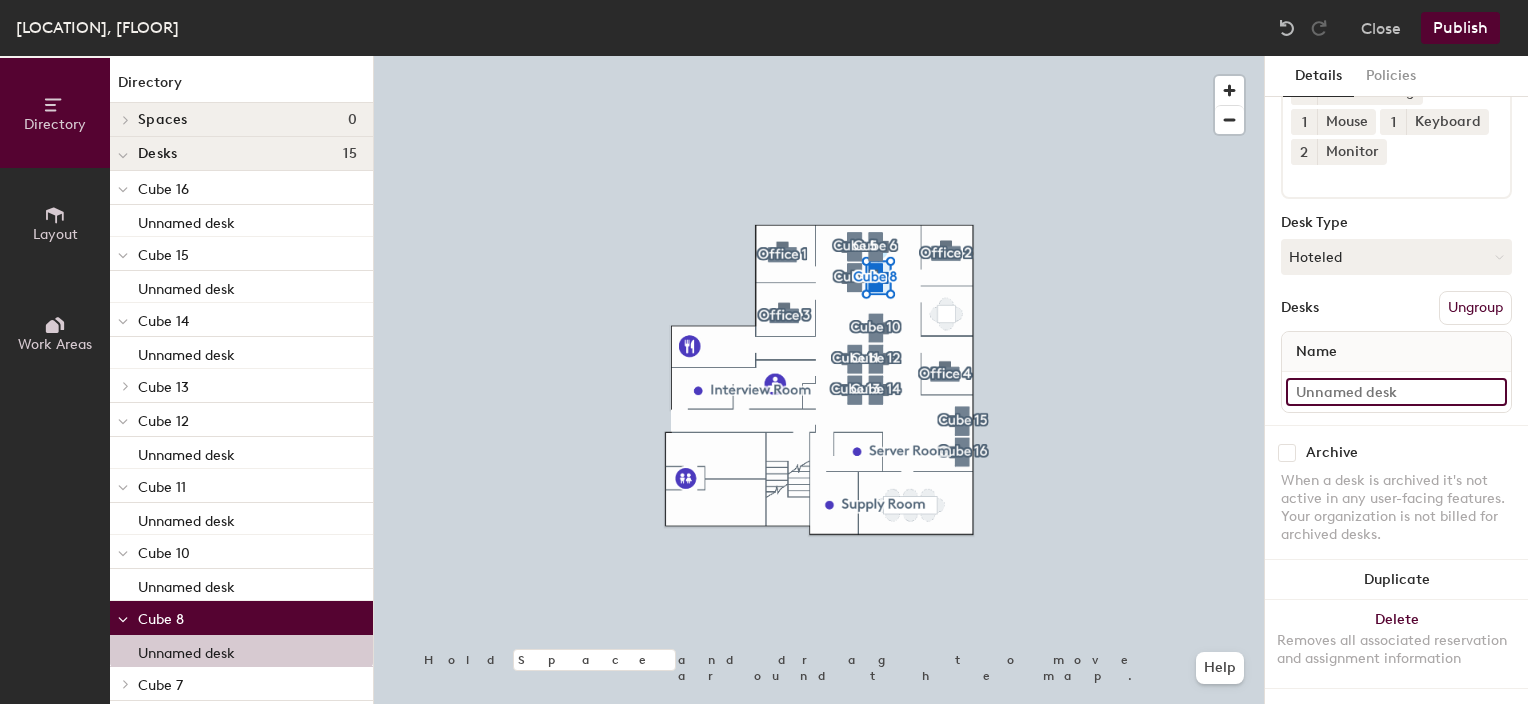 type 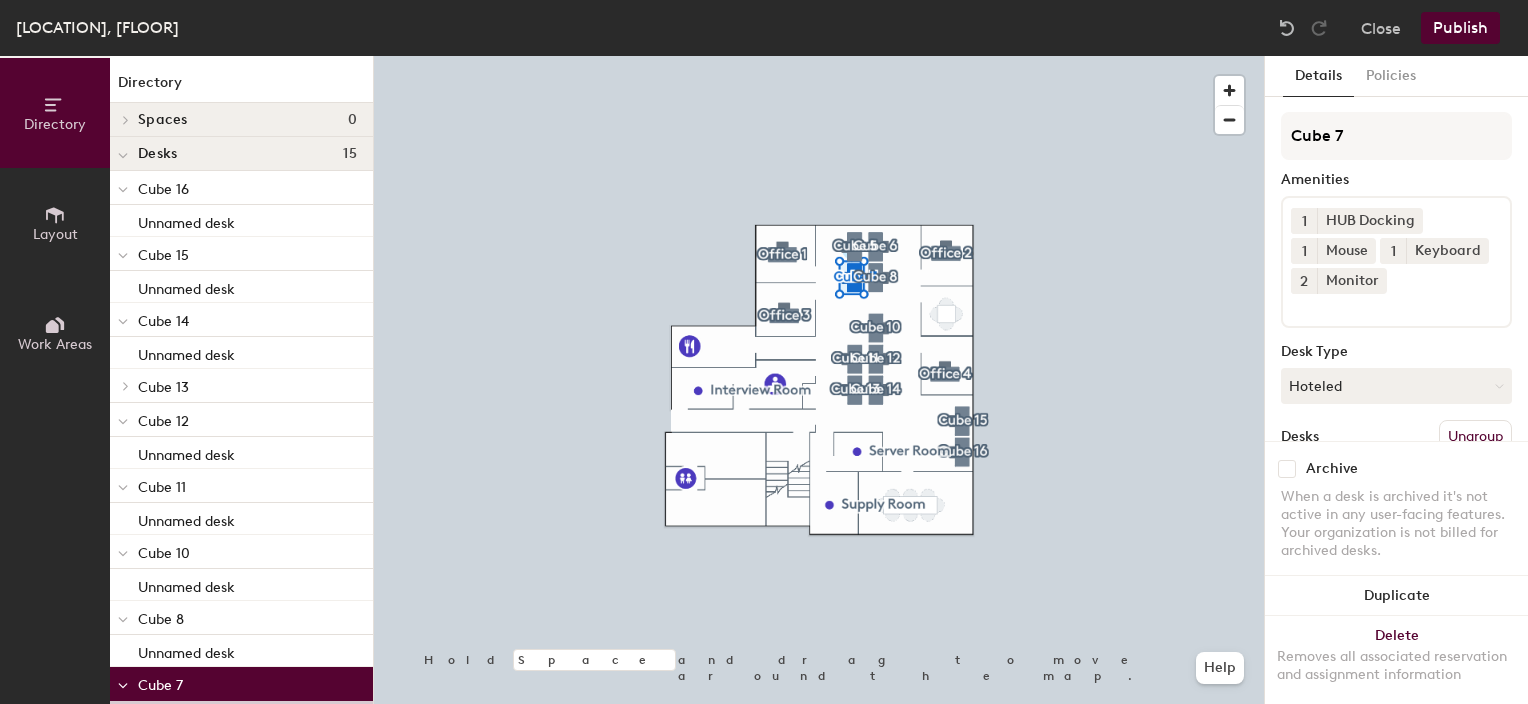scroll, scrollTop: 174, scrollLeft: 0, axis: vertical 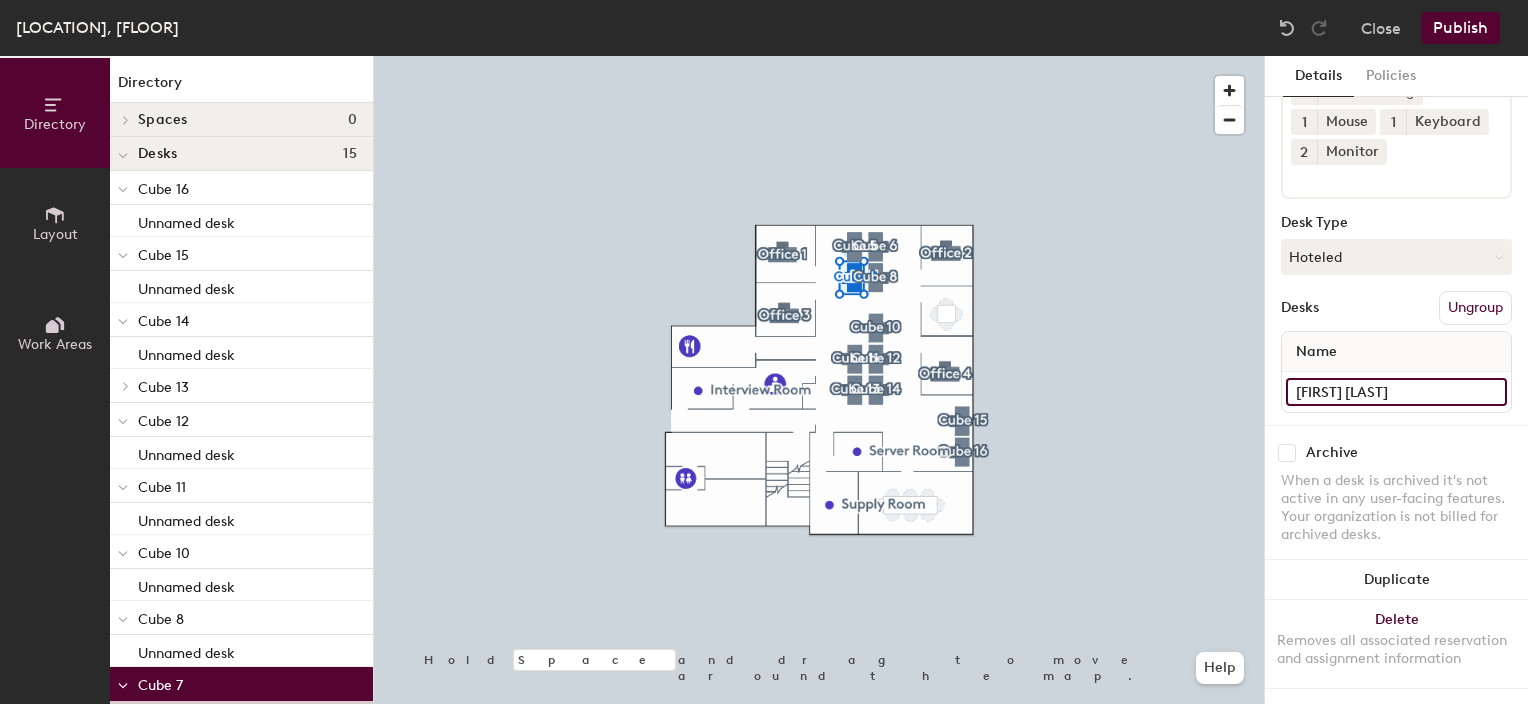 click on "Nicole Wilson" at bounding box center [1396, 392] 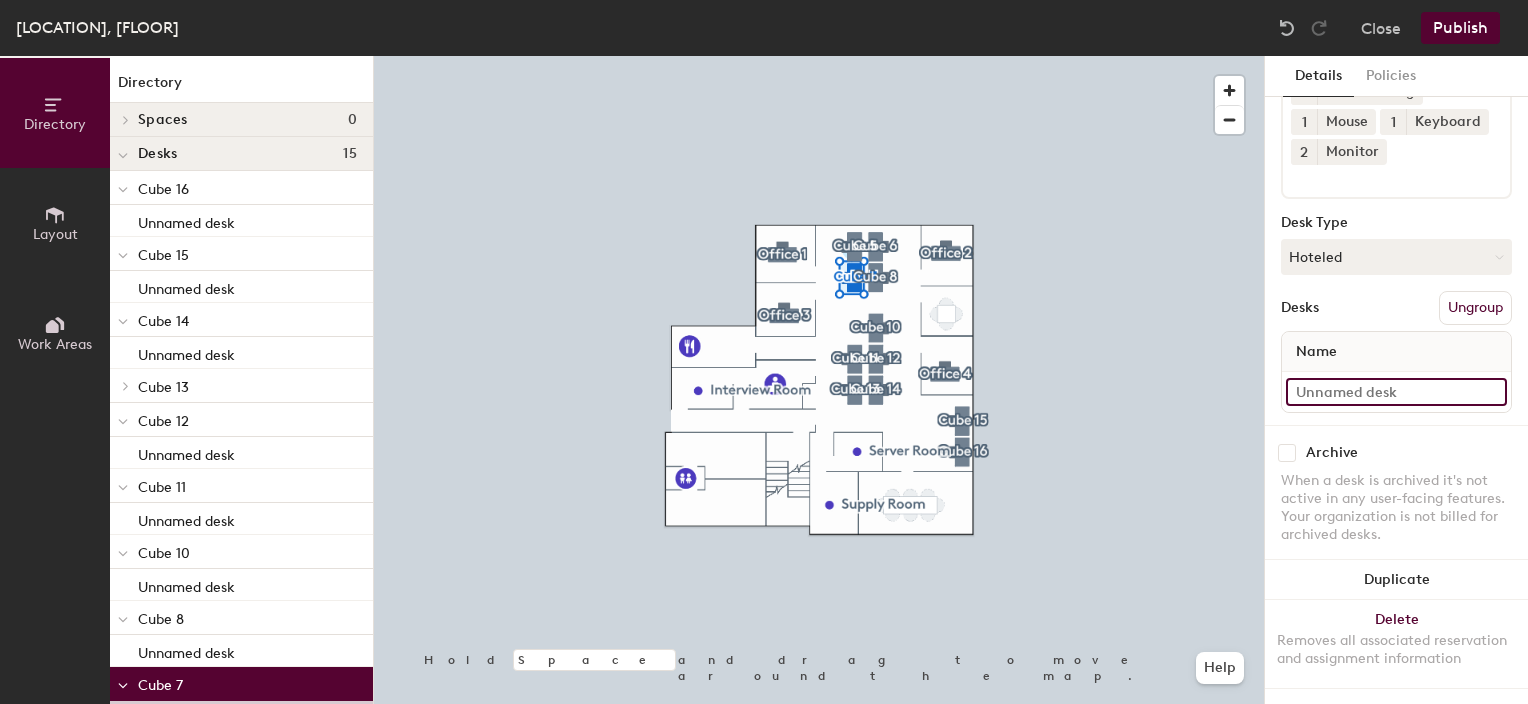 type 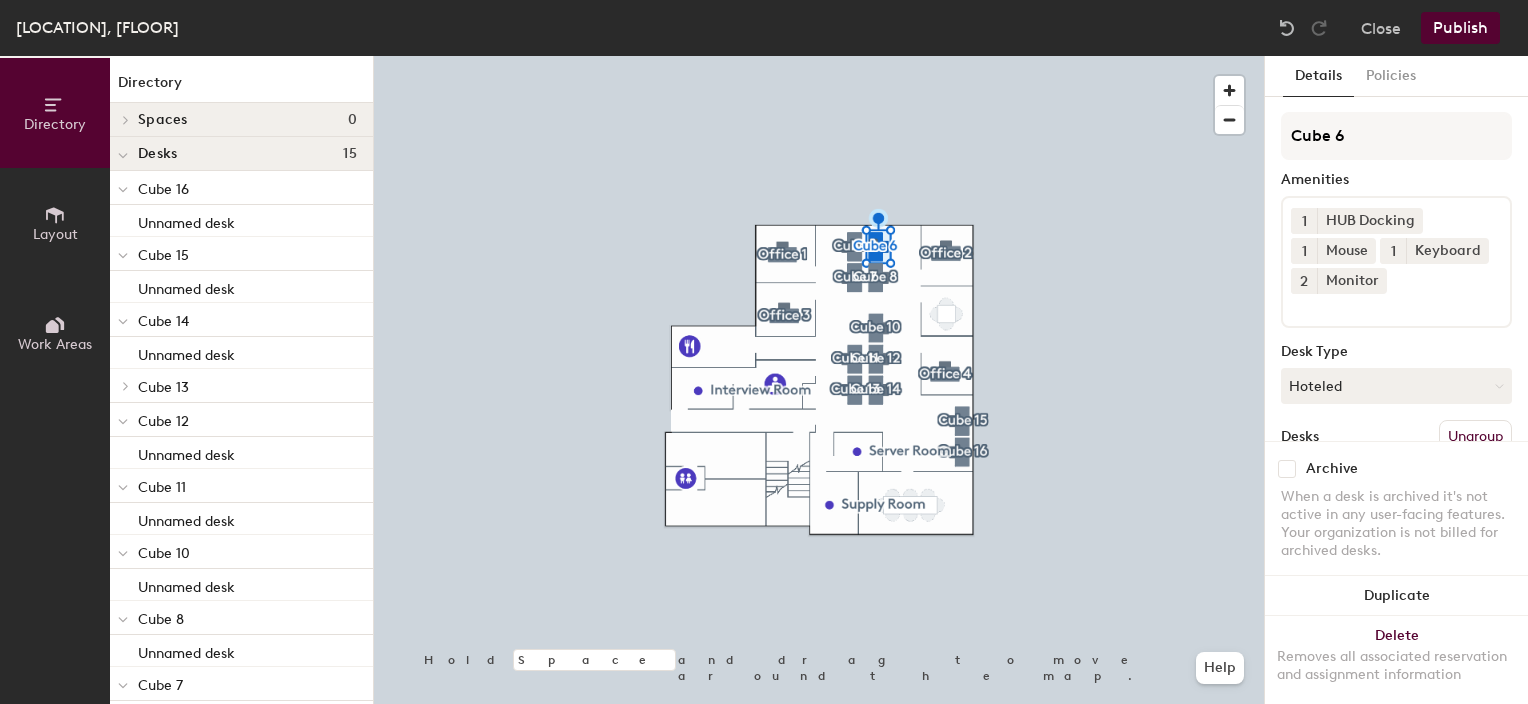 scroll, scrollTop: 174, scrollLeft: 0, axis: vertical 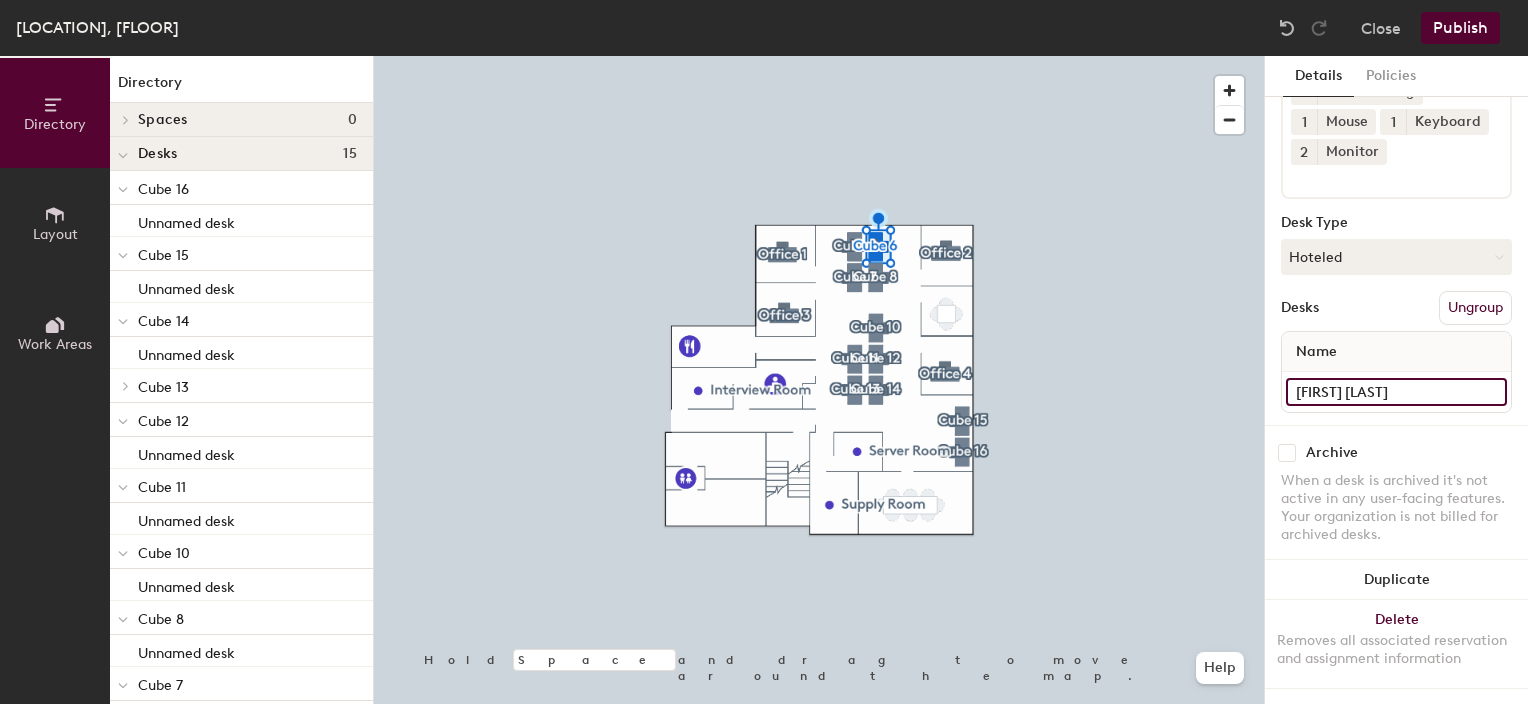 click on "Jorge Armenta" at bounding box center [1396, 392] 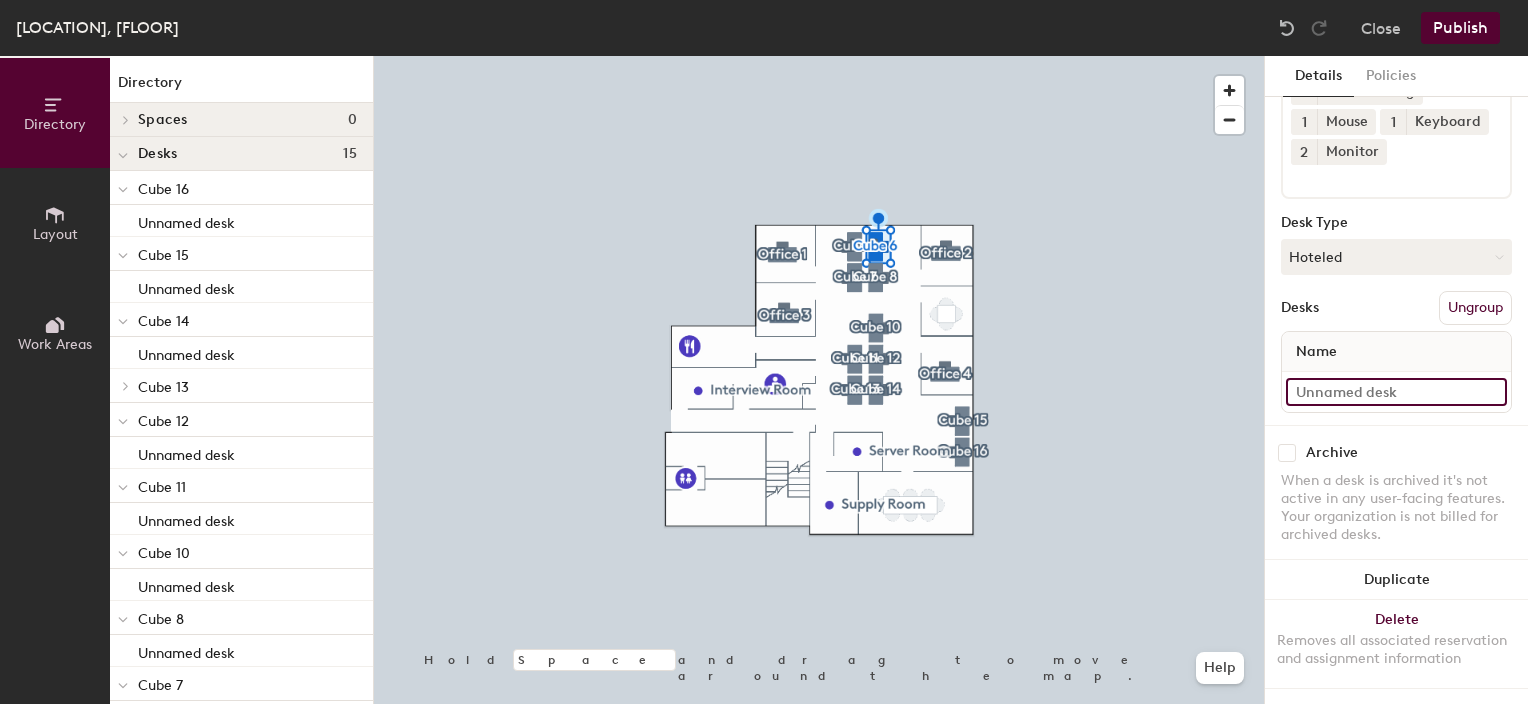 type 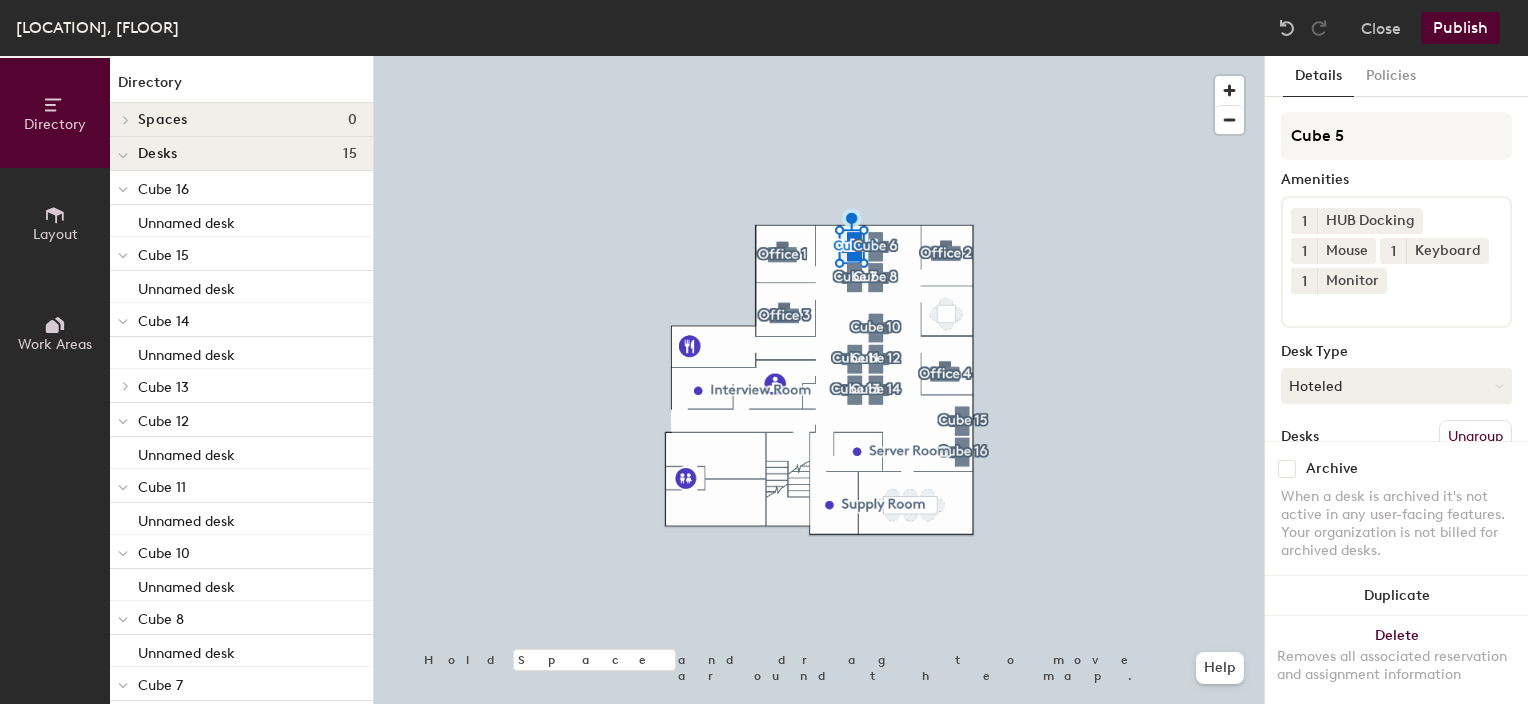 scroll, scrollTop: 174, scrollLeft: 0, axis: vertical 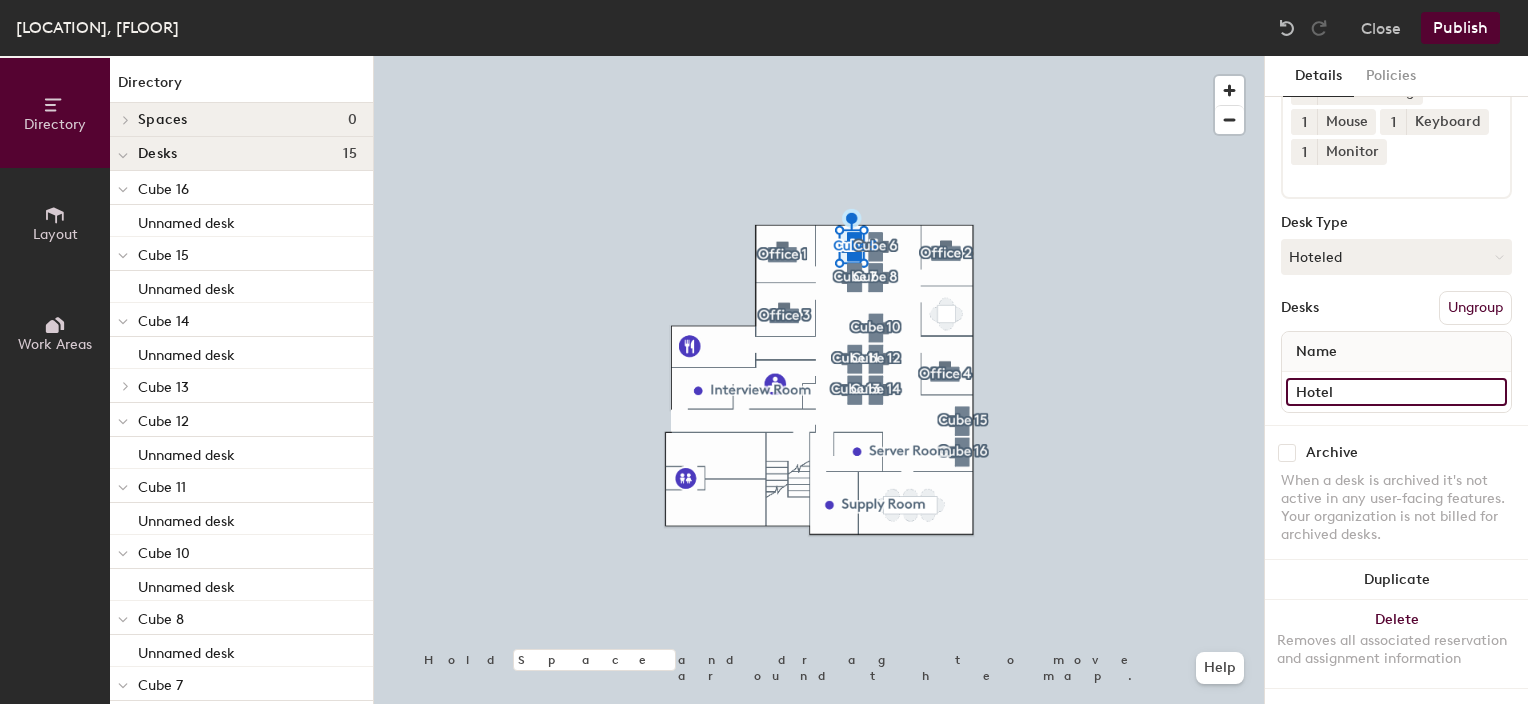 click on "Hotel" at bounding box center (1396, 392) 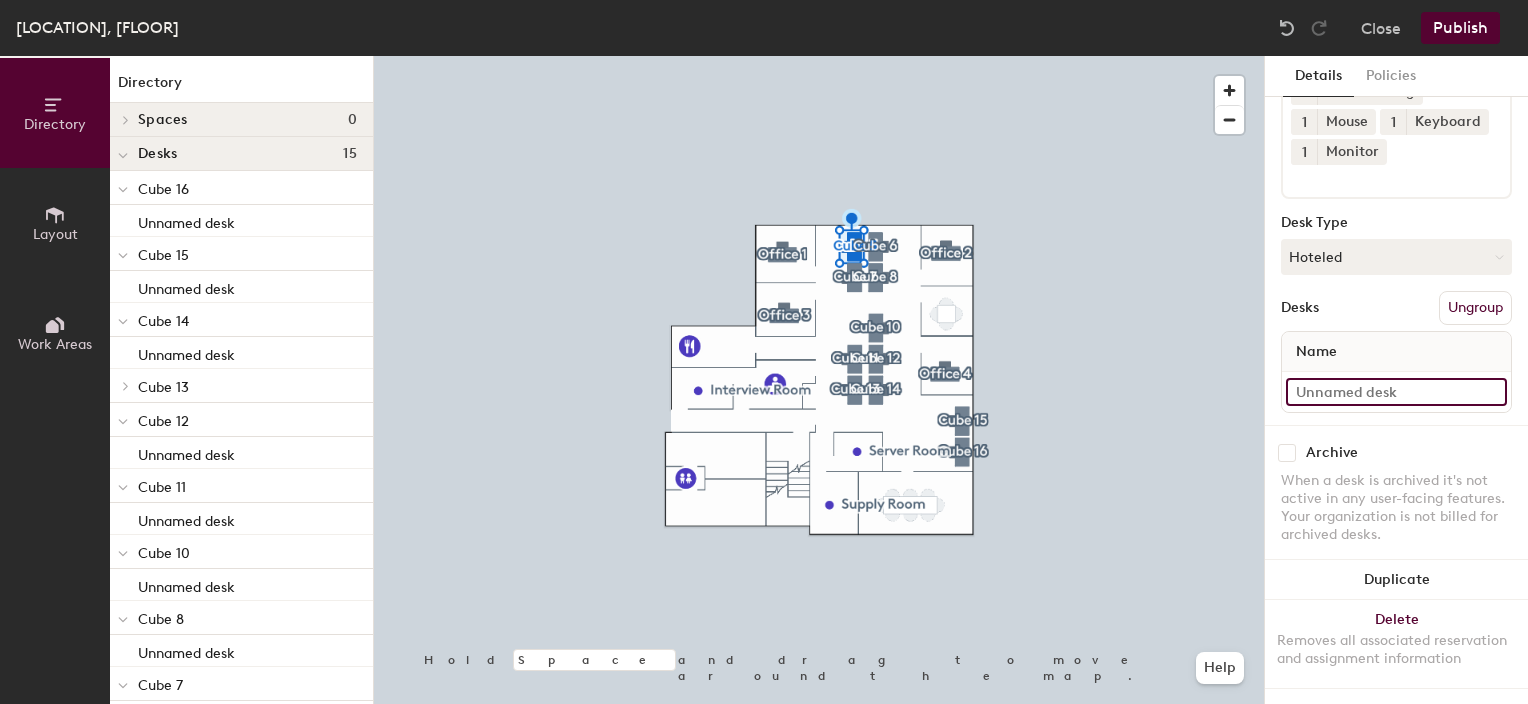 type 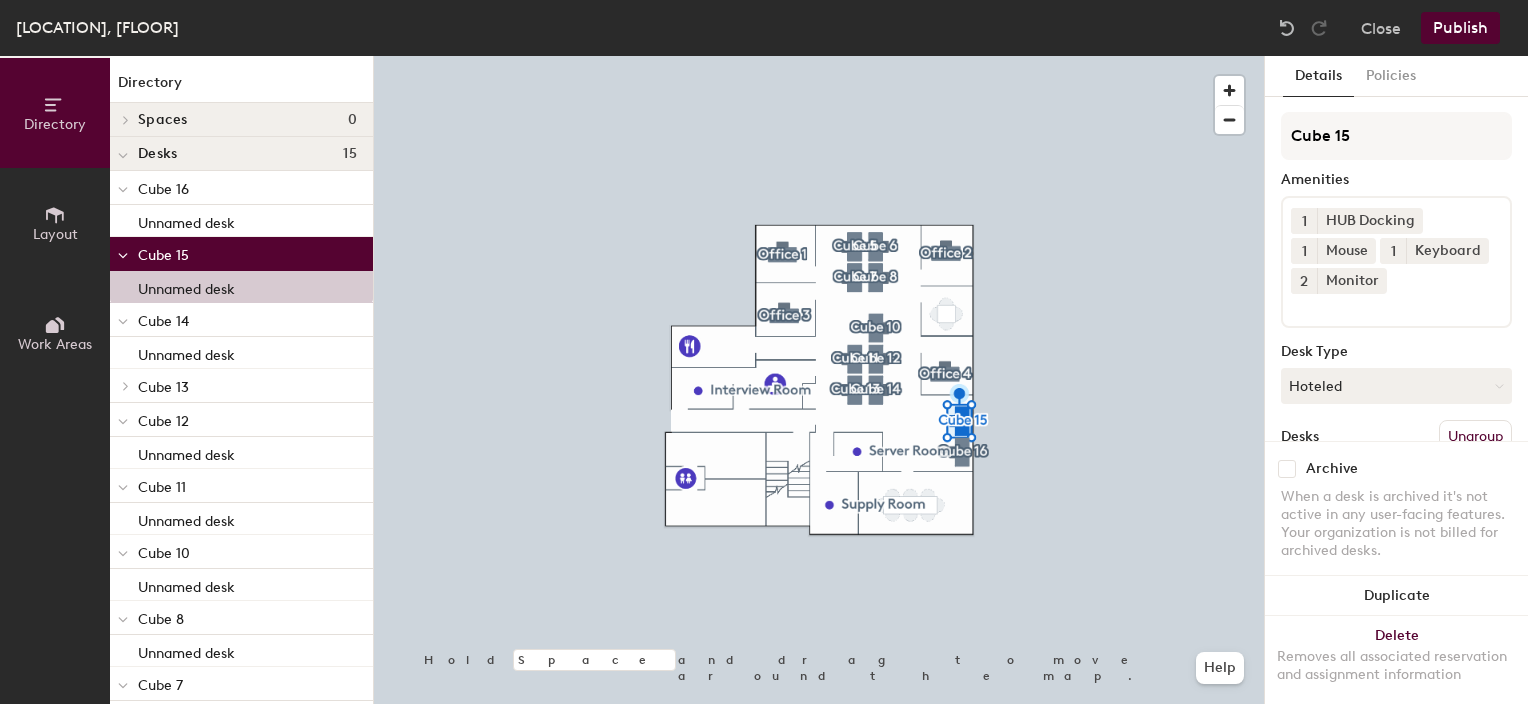 scroll, scrollTop: 172, scrollLeft: 0, axis: vertical 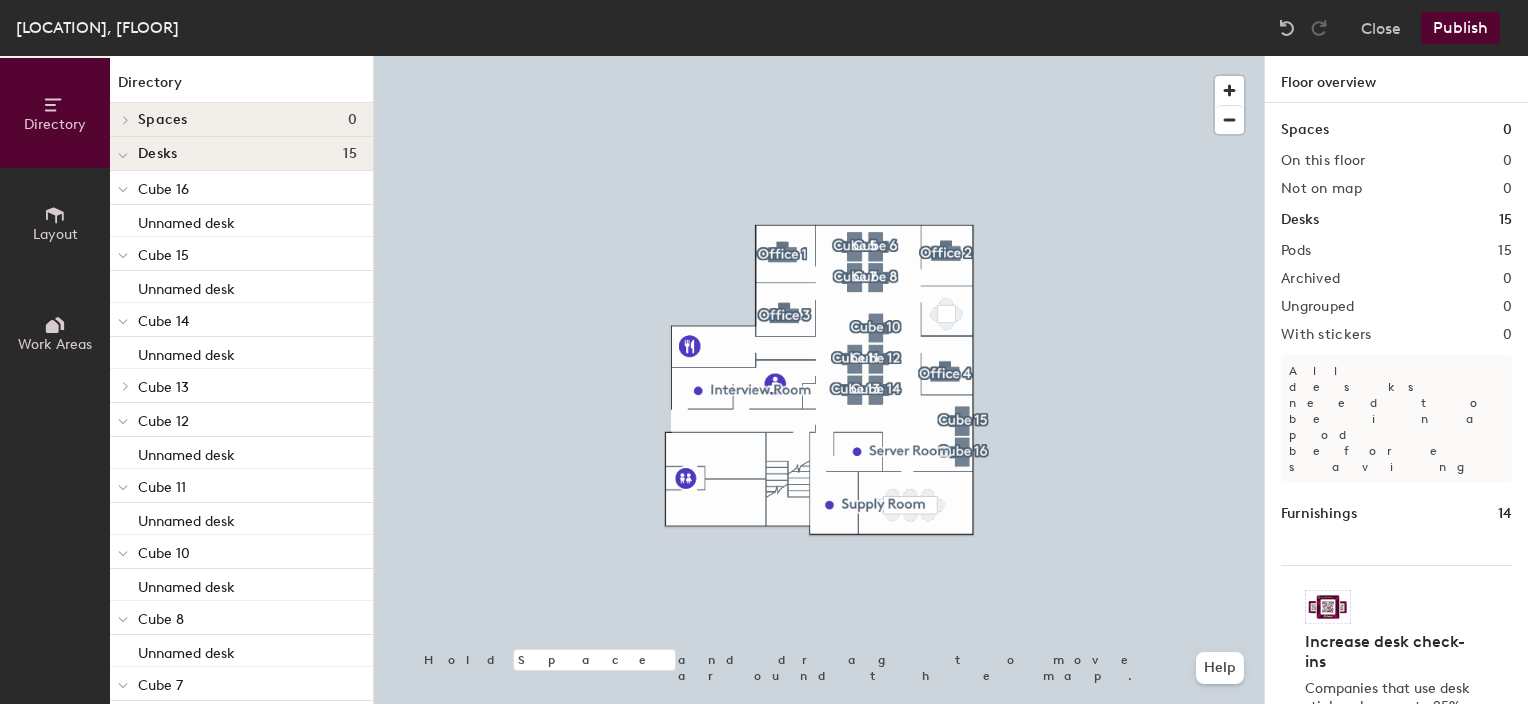 click on "Publish" at bounding box center (1460, 28) 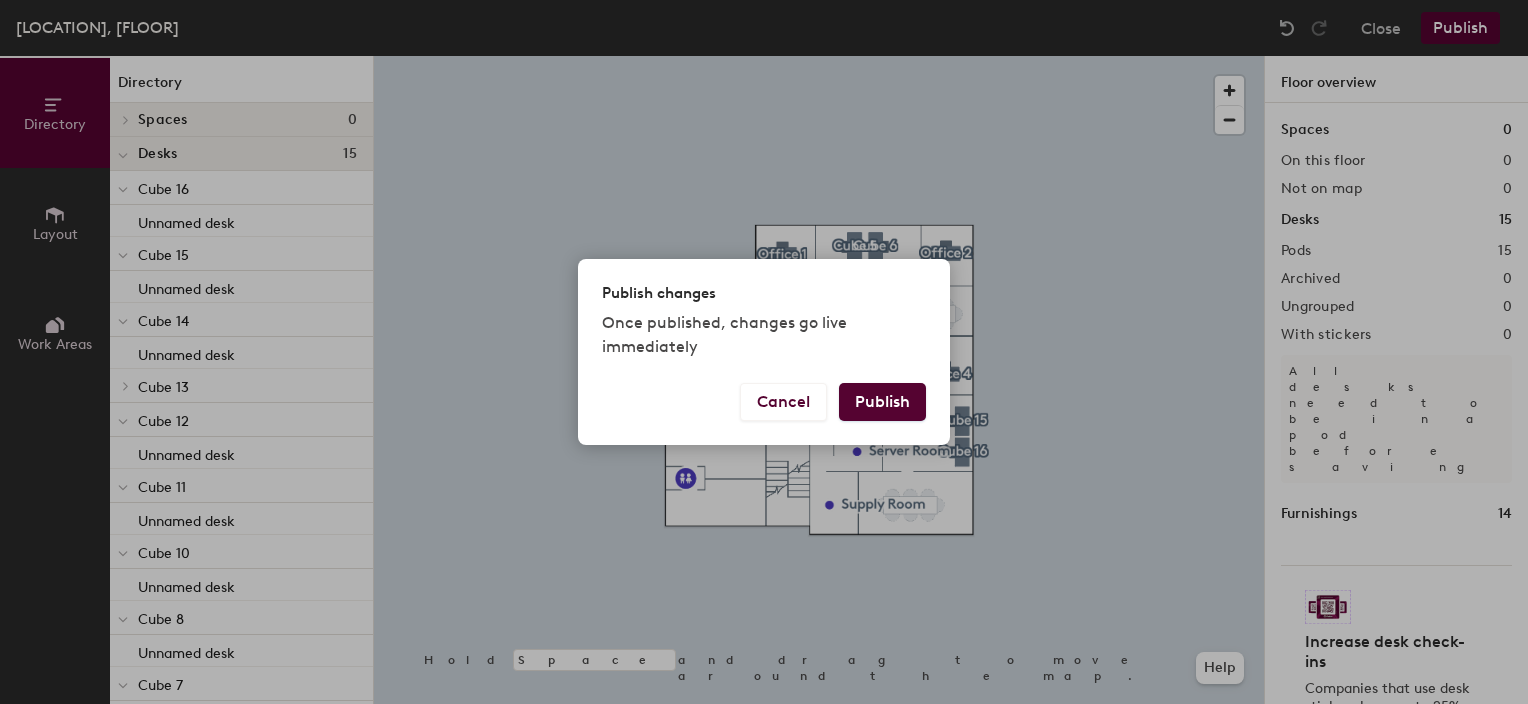 click on "Publish" at bounding box center (882, 402) 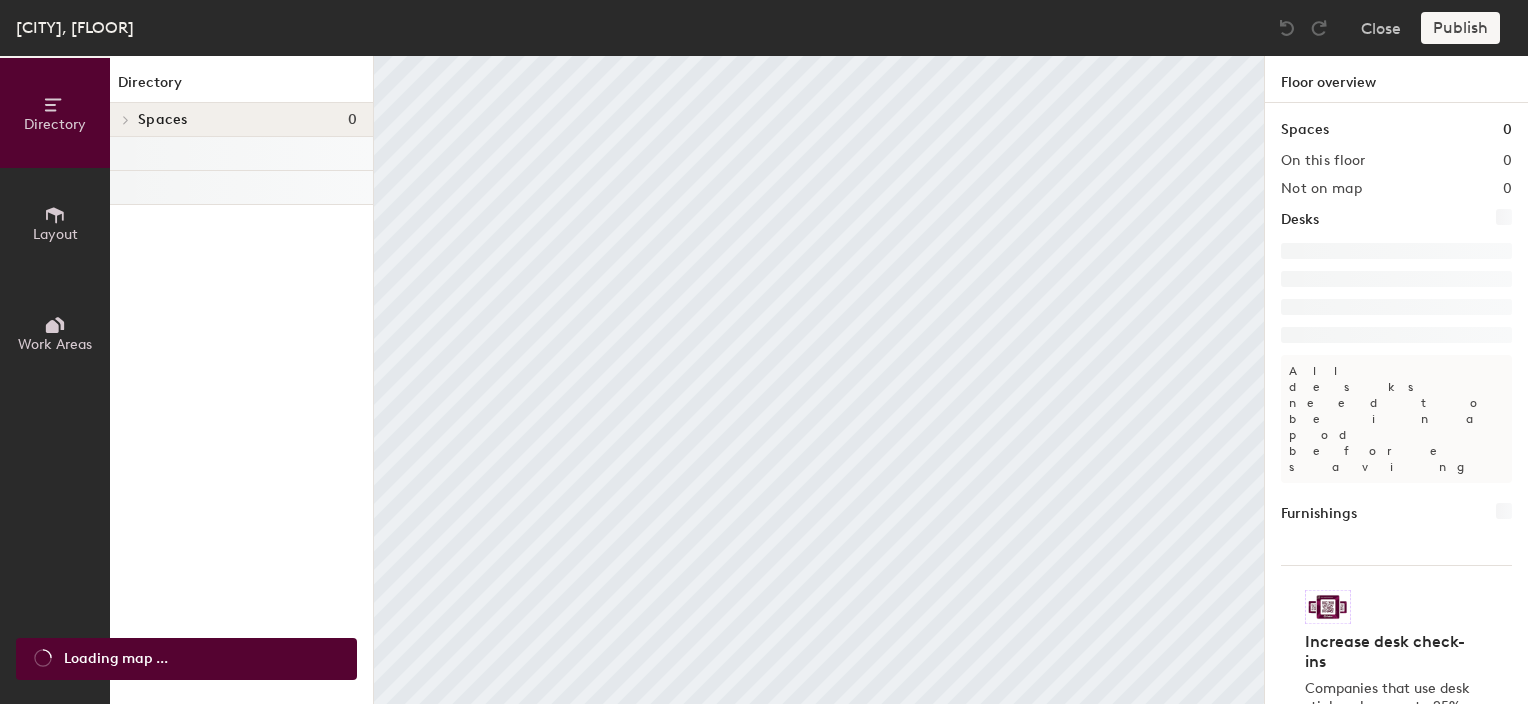 scroll, scrollTop: 0, scrollLeft: 0, axis: both 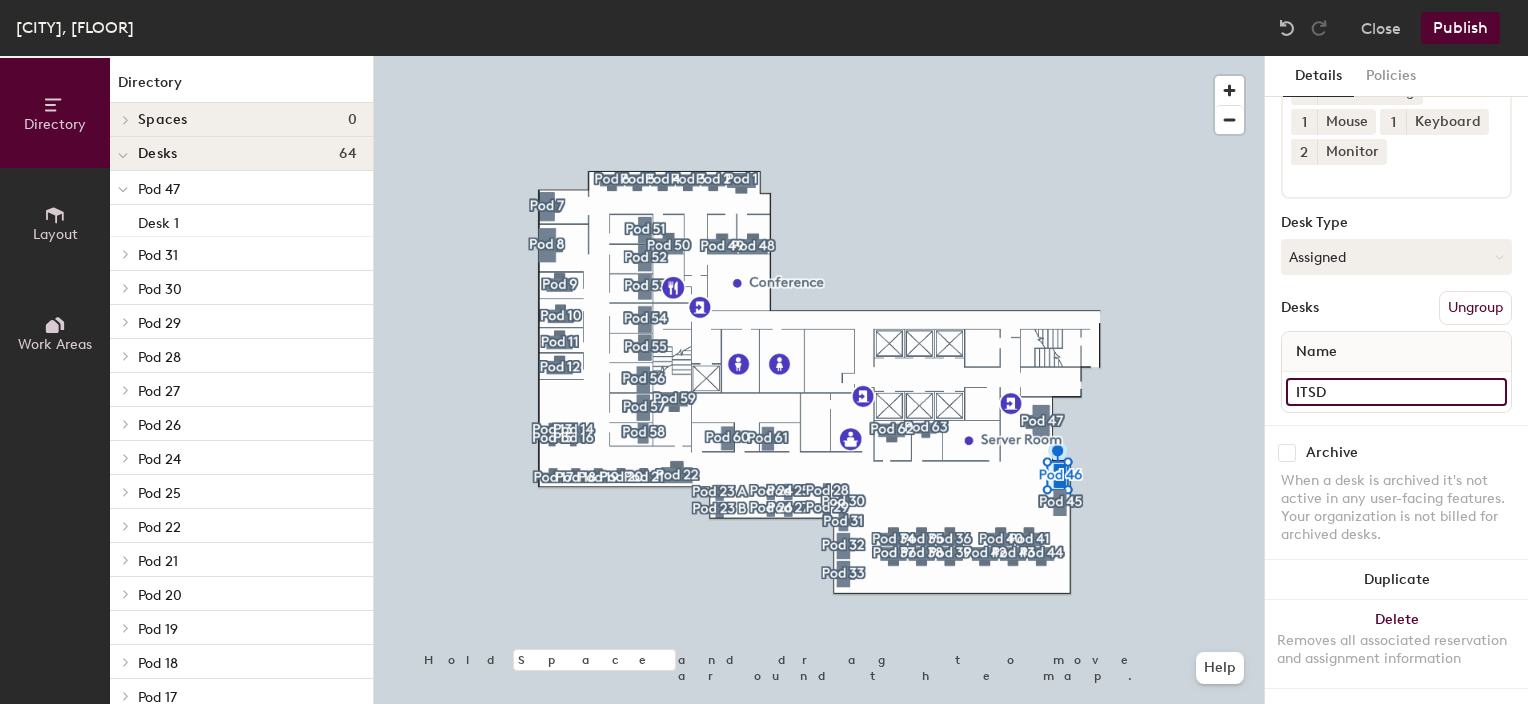 click on "ITSD" at bounding box center [1396, 392] 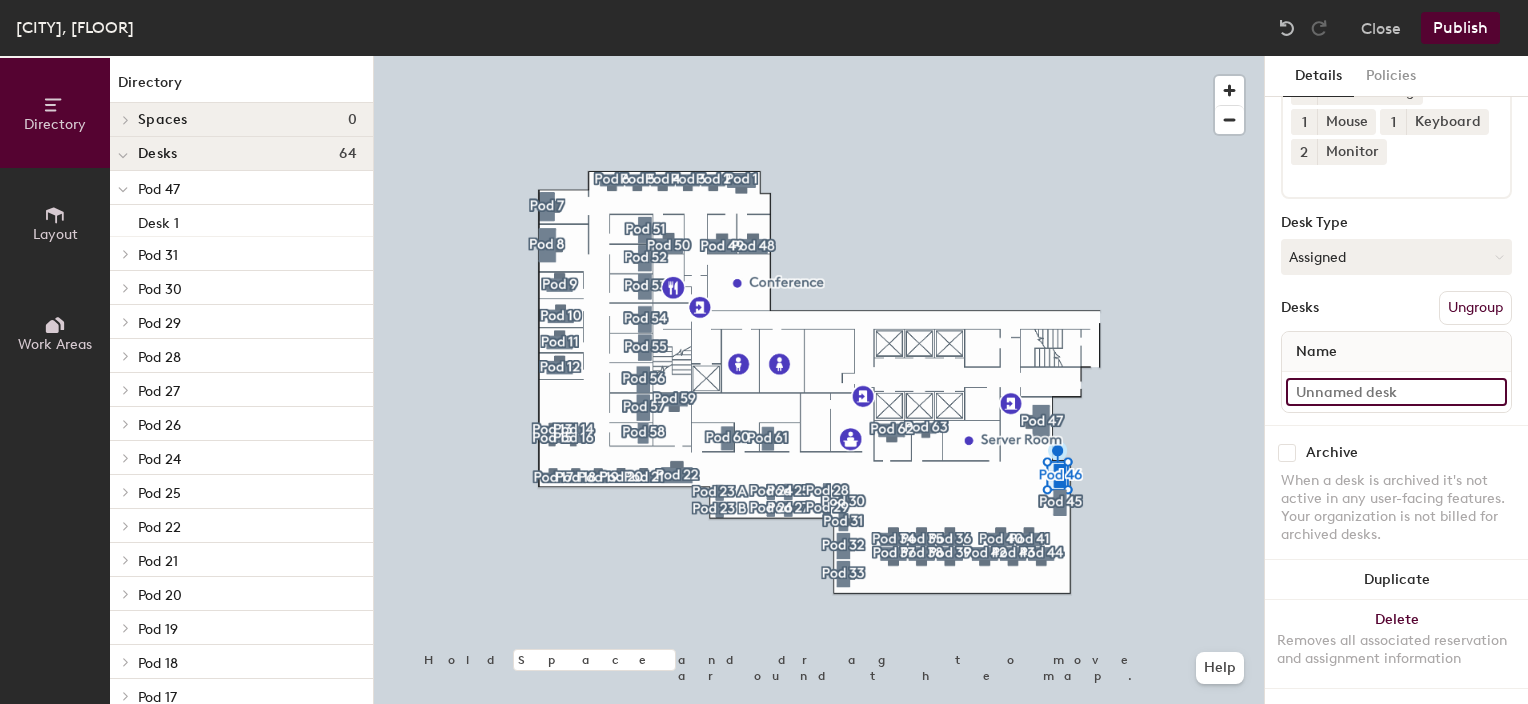 type 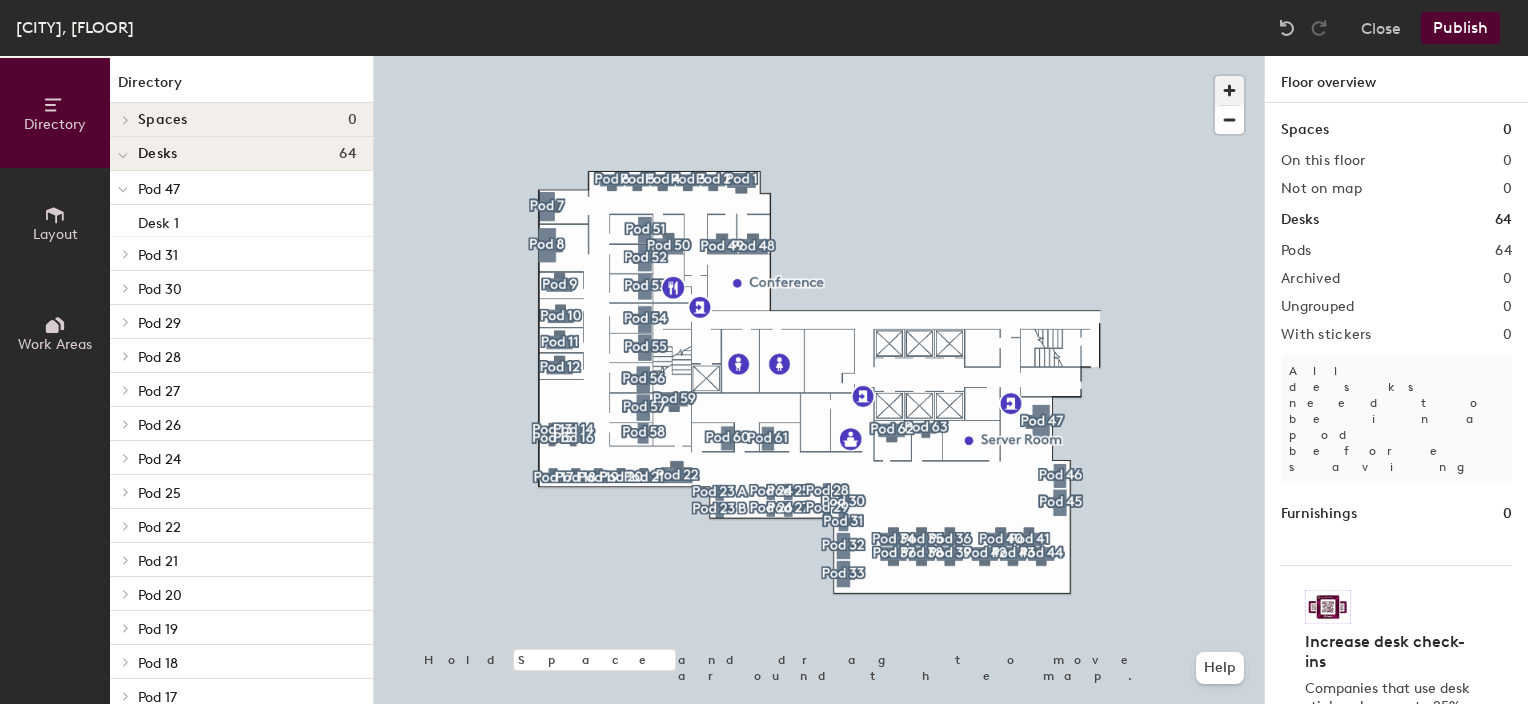click at bounding box center [1229, 90] 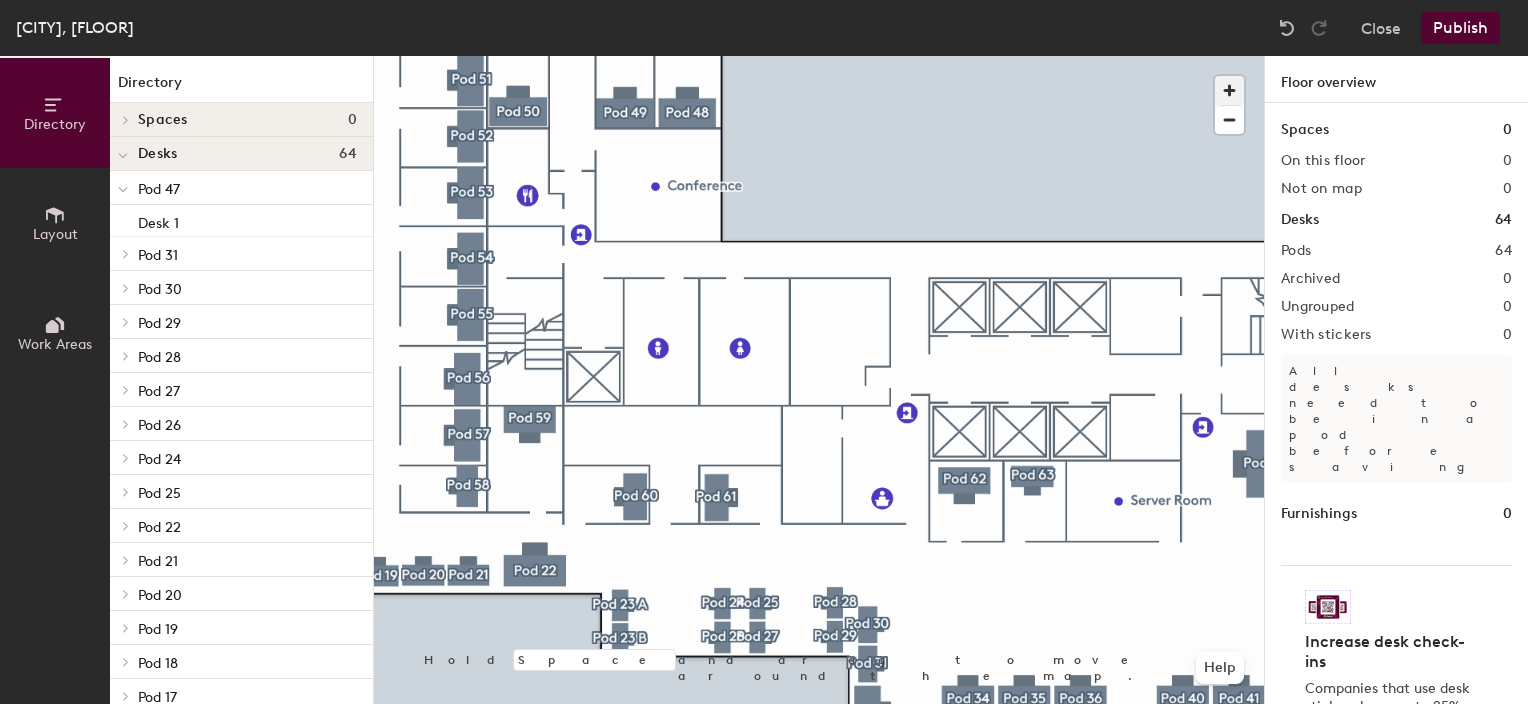 type 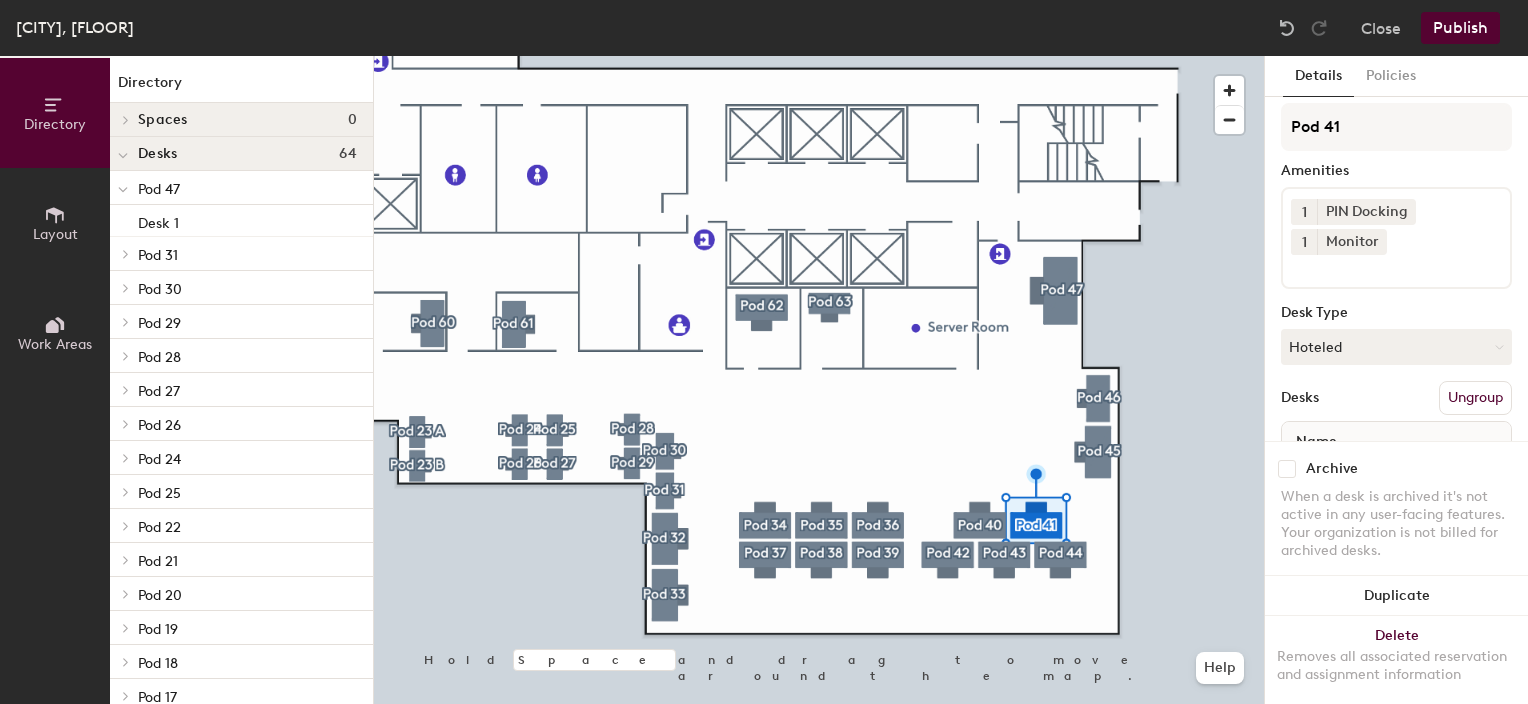 scroll, scrollTop: 10, scrollLeft: 0, axis: vertical 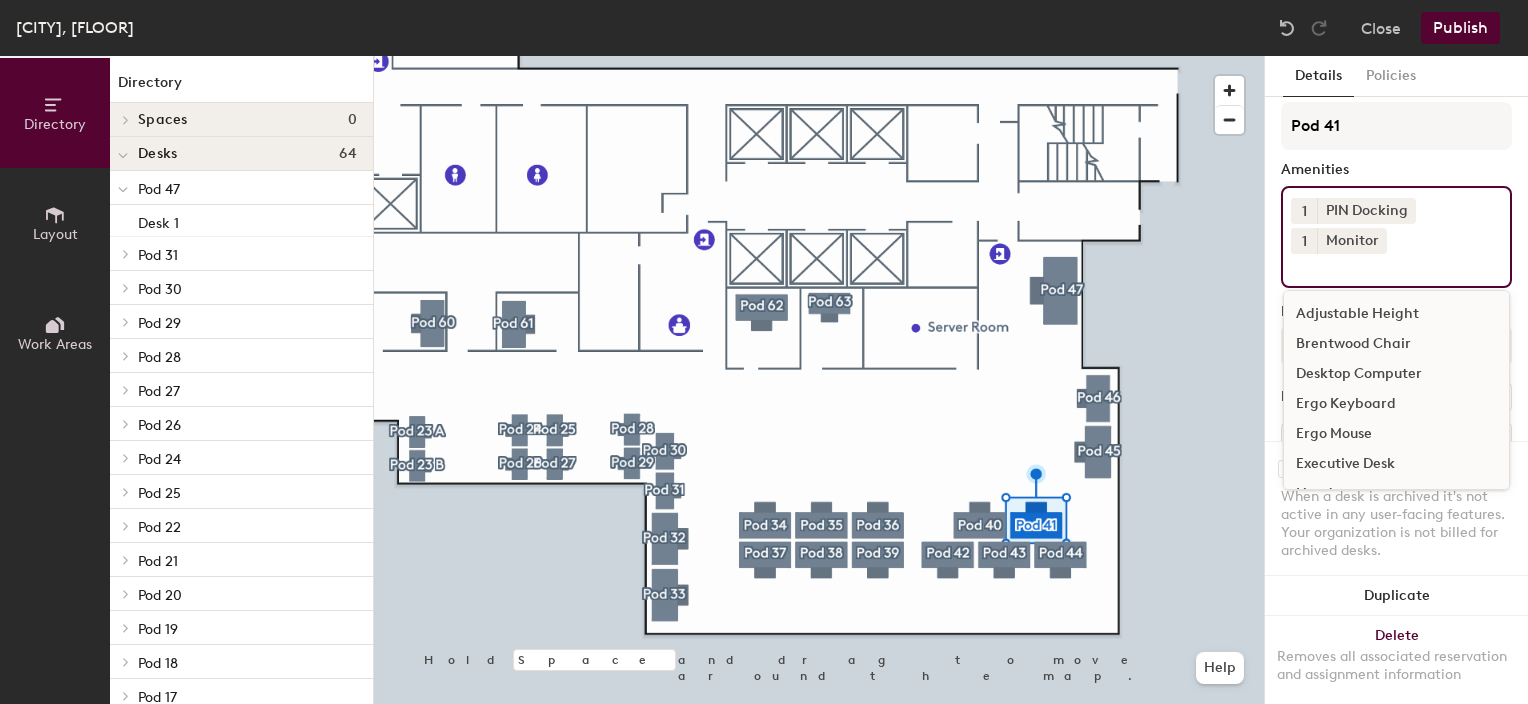 click at bounding box center (1381, 266) 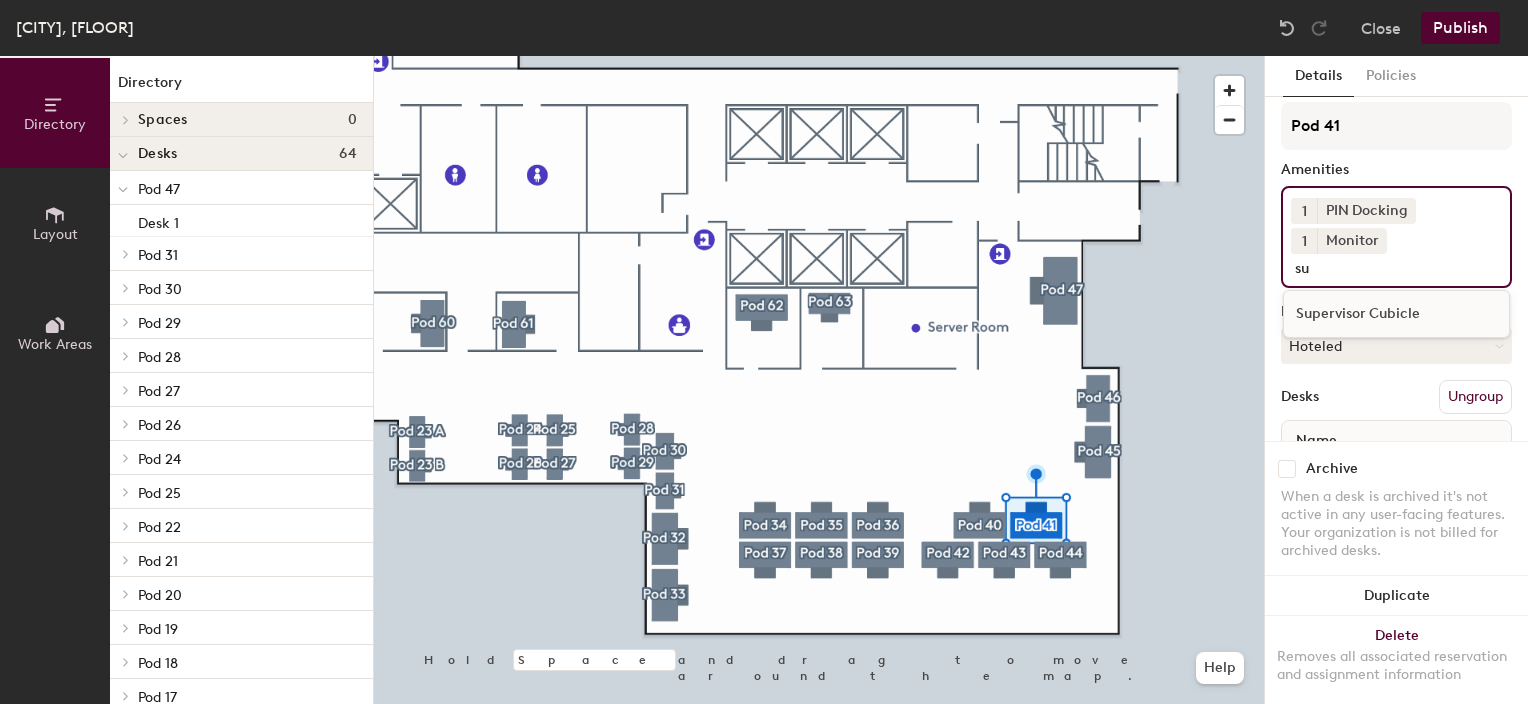 click on "Supervisor Cubicle" at bounding box center [1396, 314] 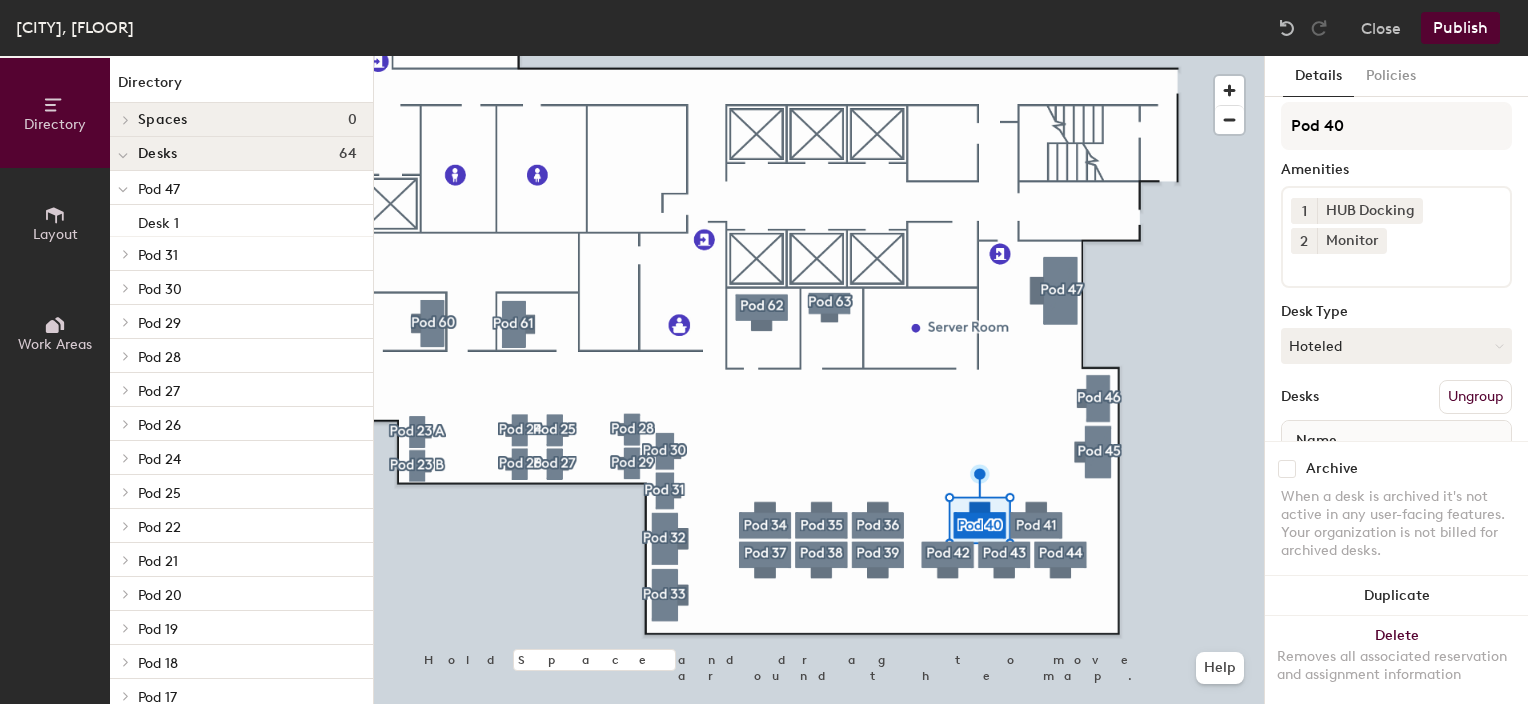 click at bounding box center (1381, 266) 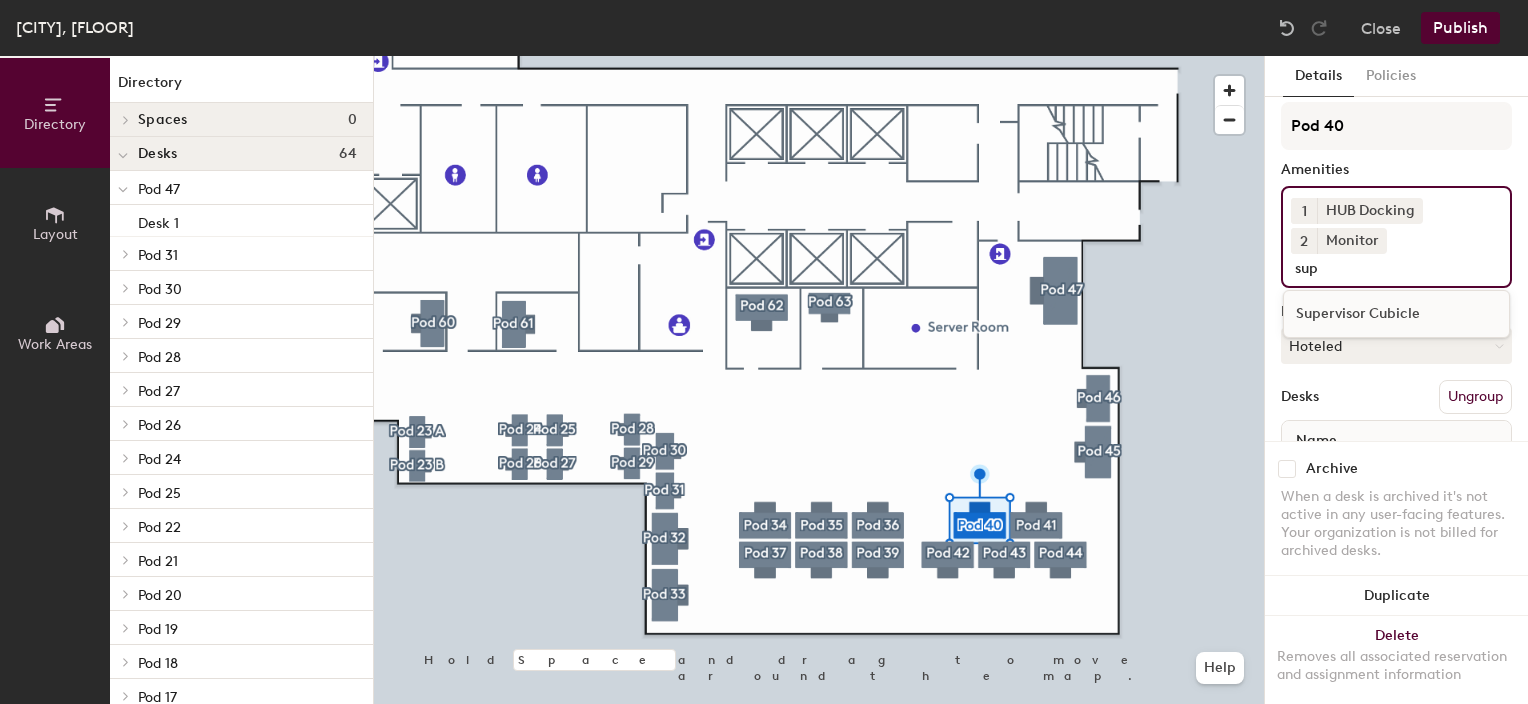 type on "sup" 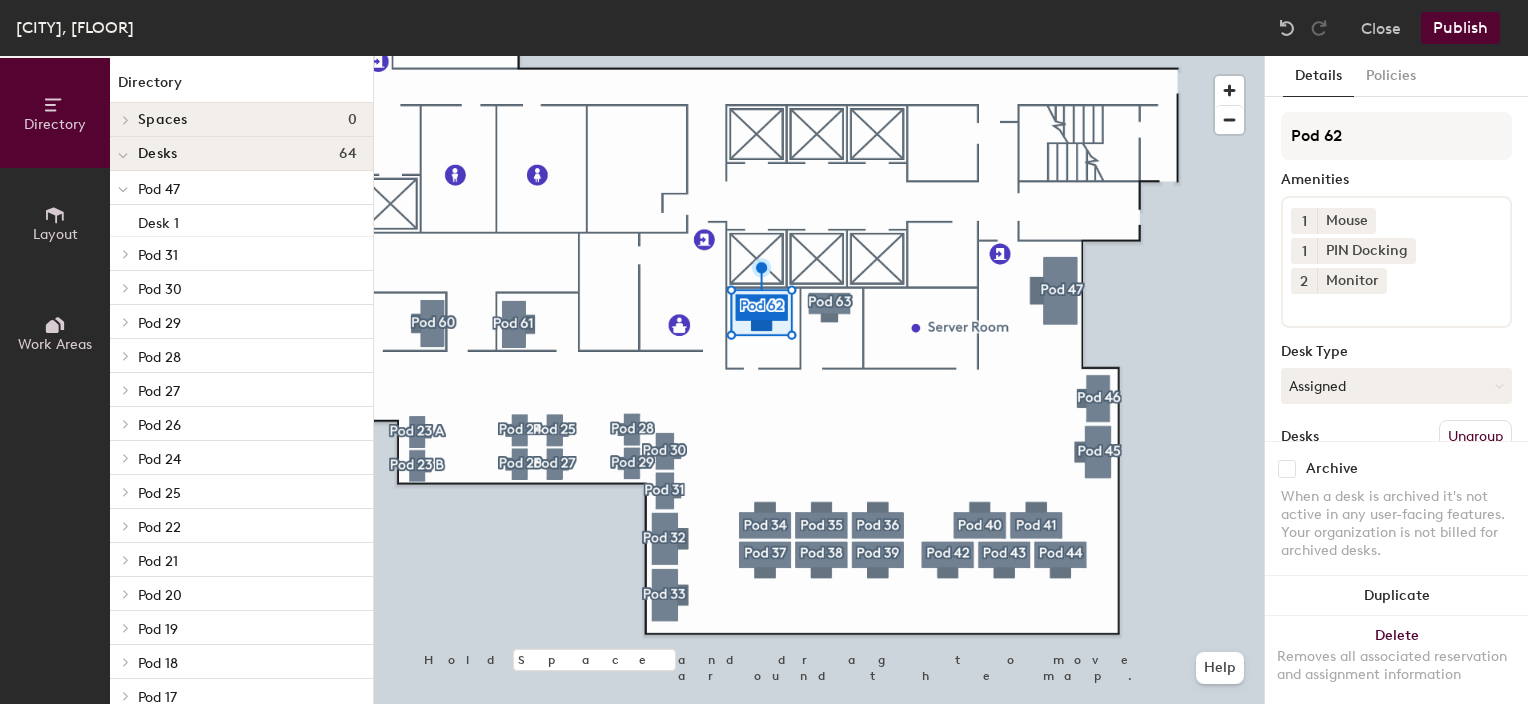 scroll, scrollTop: 144, scrollLeft: 0, axis: vertical 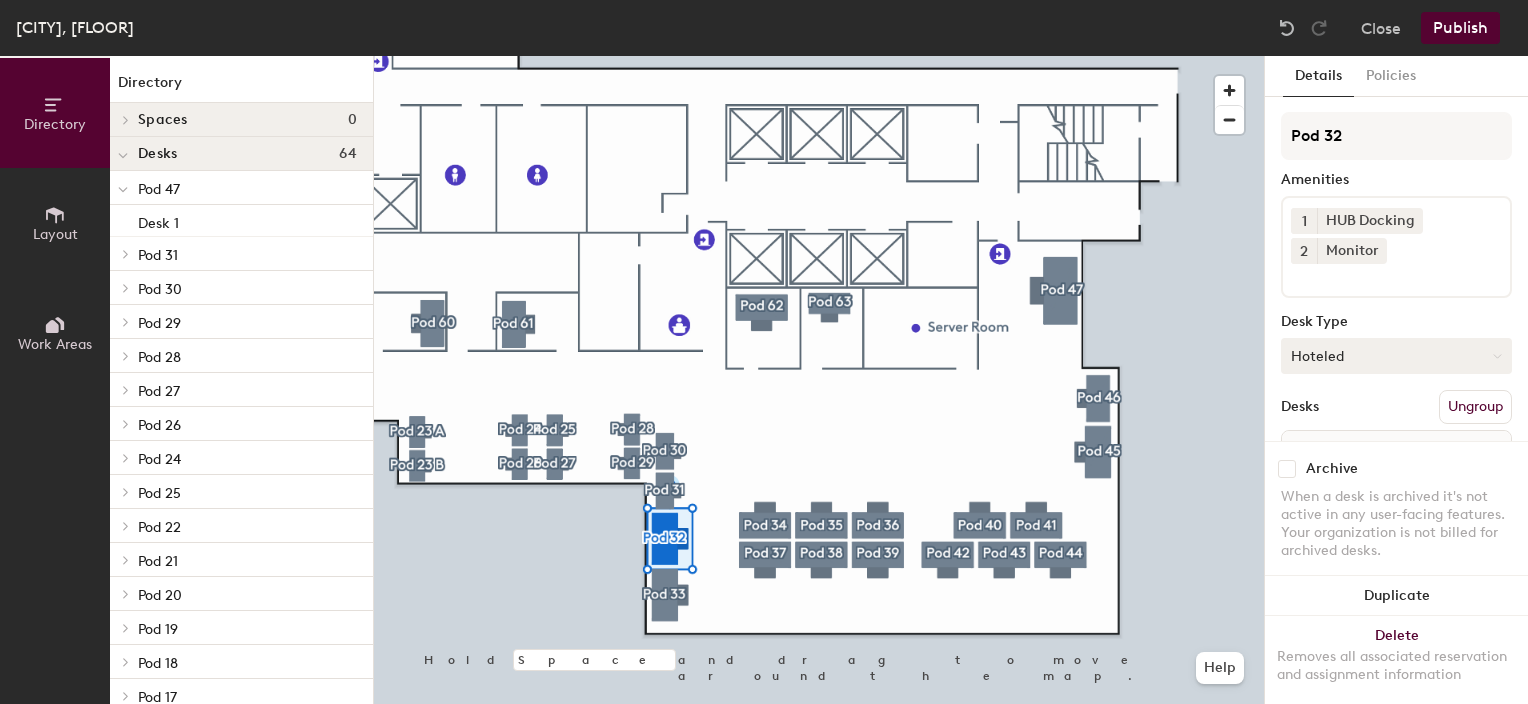 click on "Hoteled" at bounding box center (1396, 356) 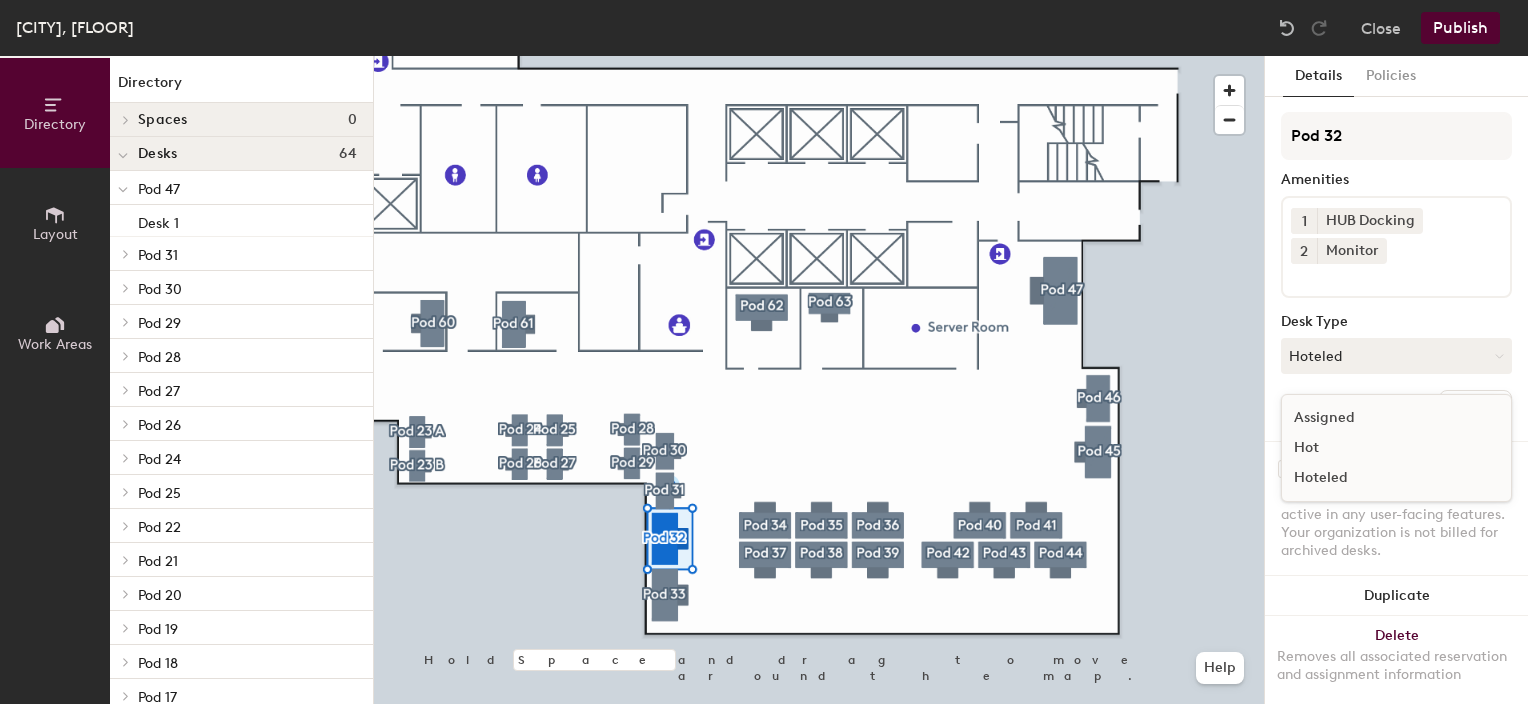 click on "Assigned" at bounding box center [1382, 418] 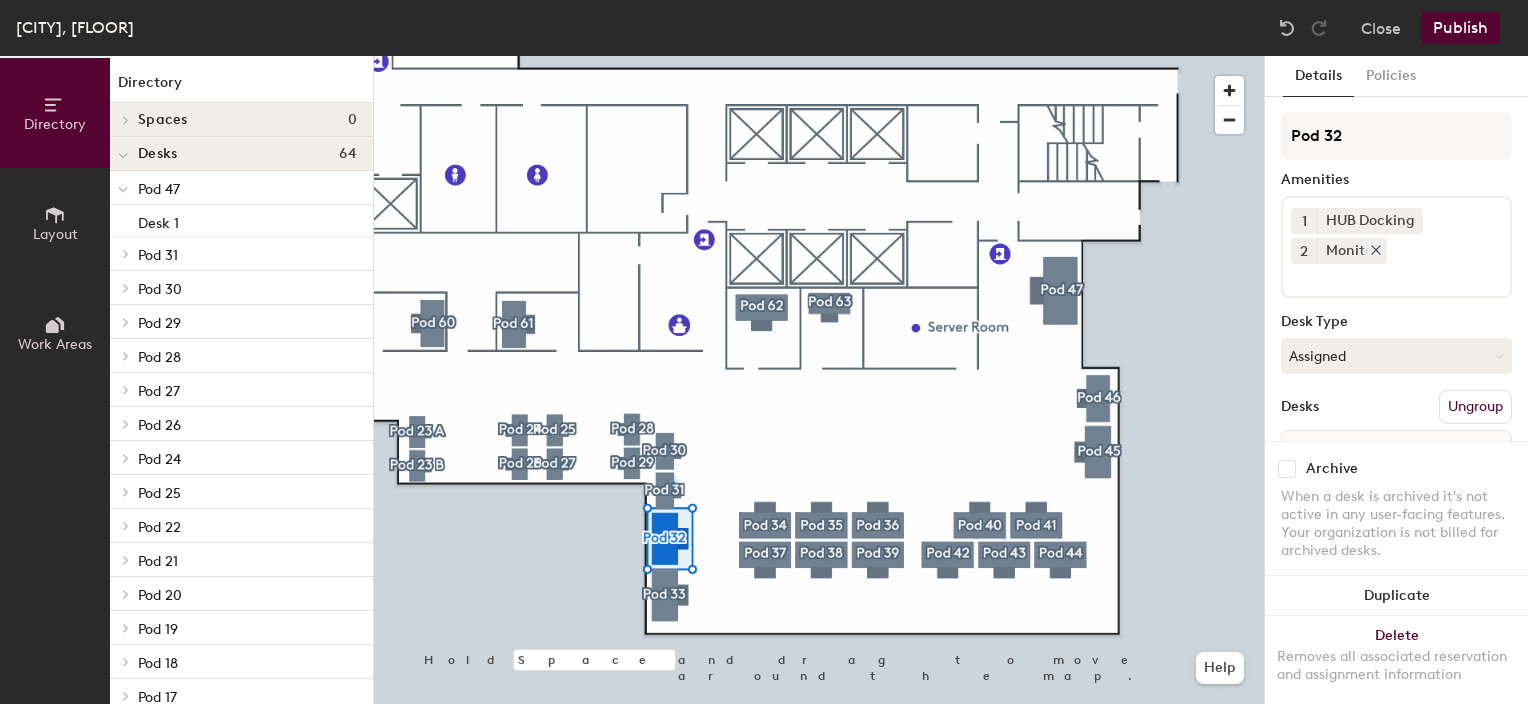 scroll, scrollTop: 114, scrollLeft: 0, axis: vertical 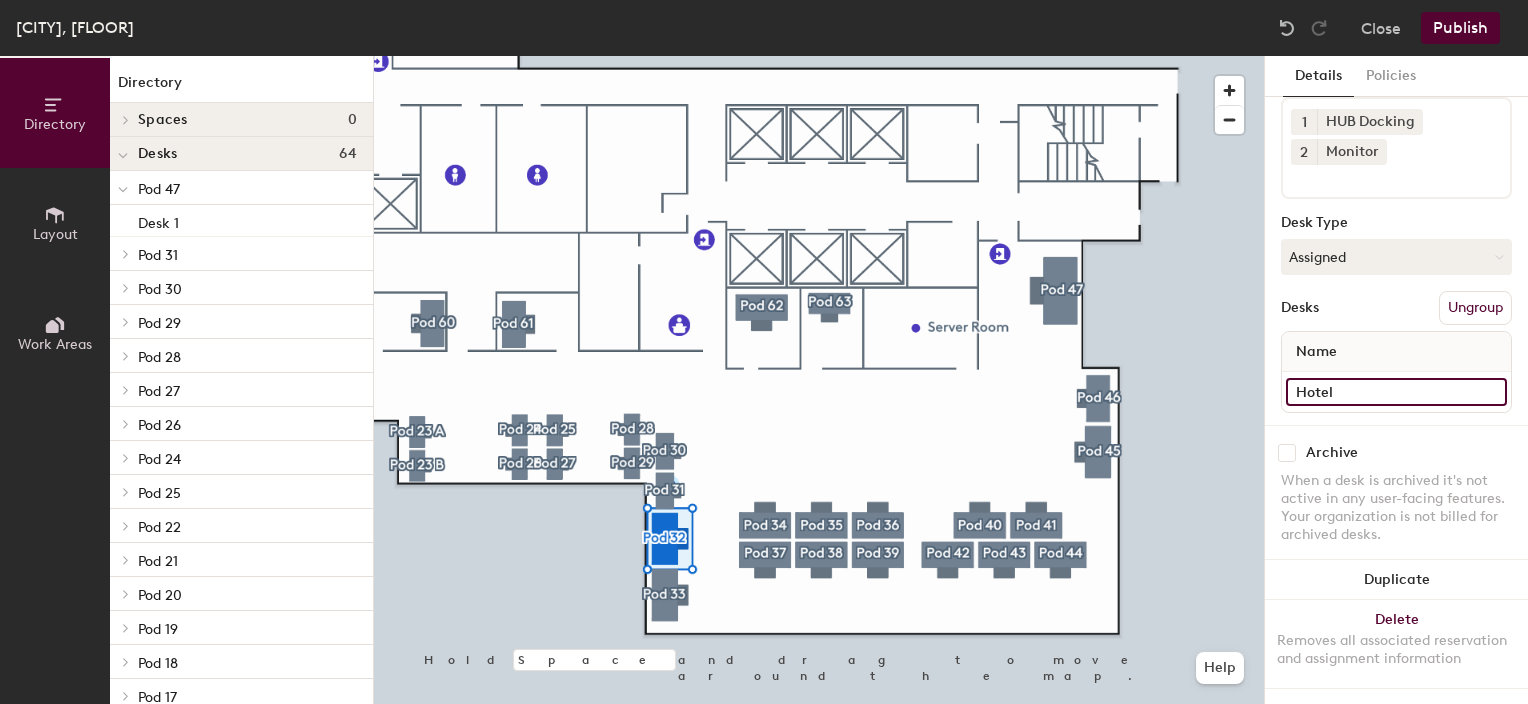 click on "Hotel" at bounding box center (1396, 392) 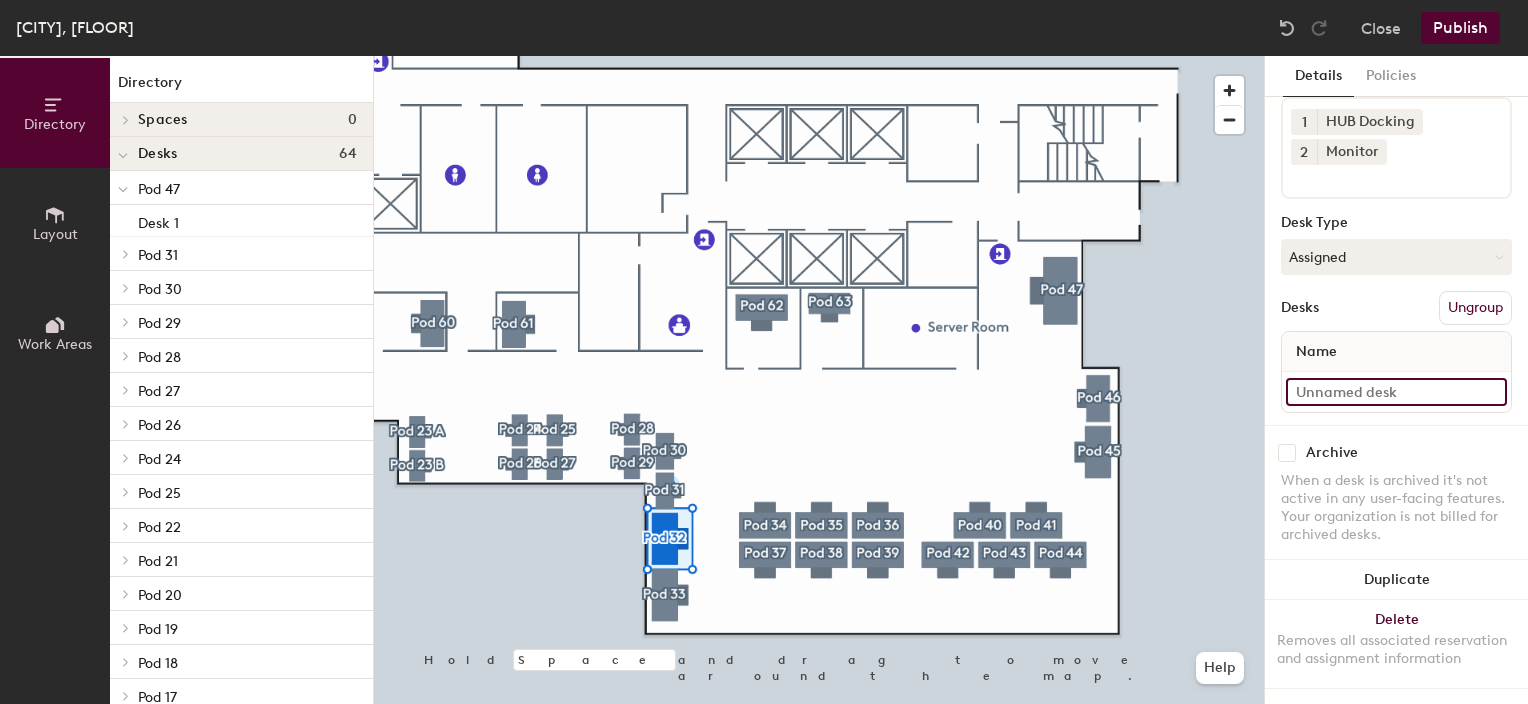 type 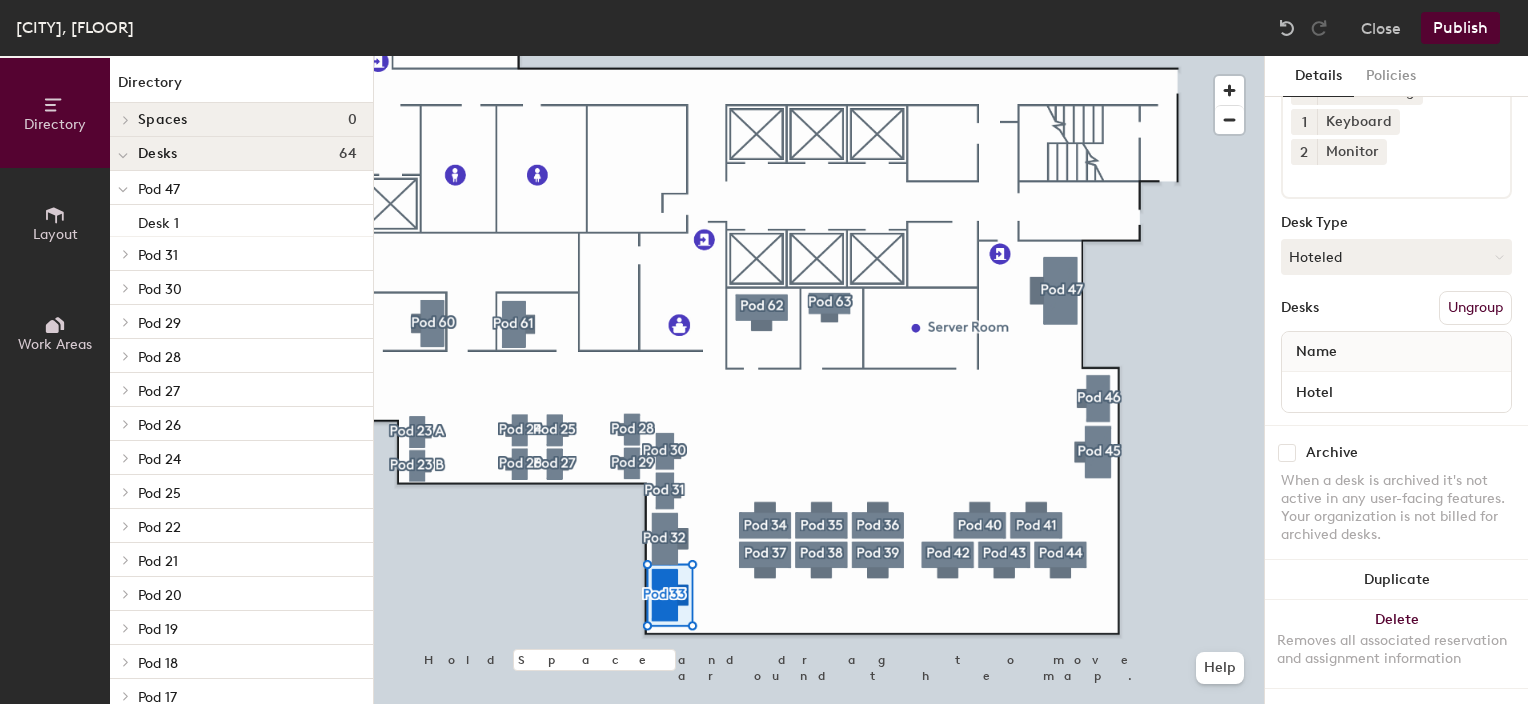 scroll, scrollTop: 144, scrollLeft: 0, axis: vertical 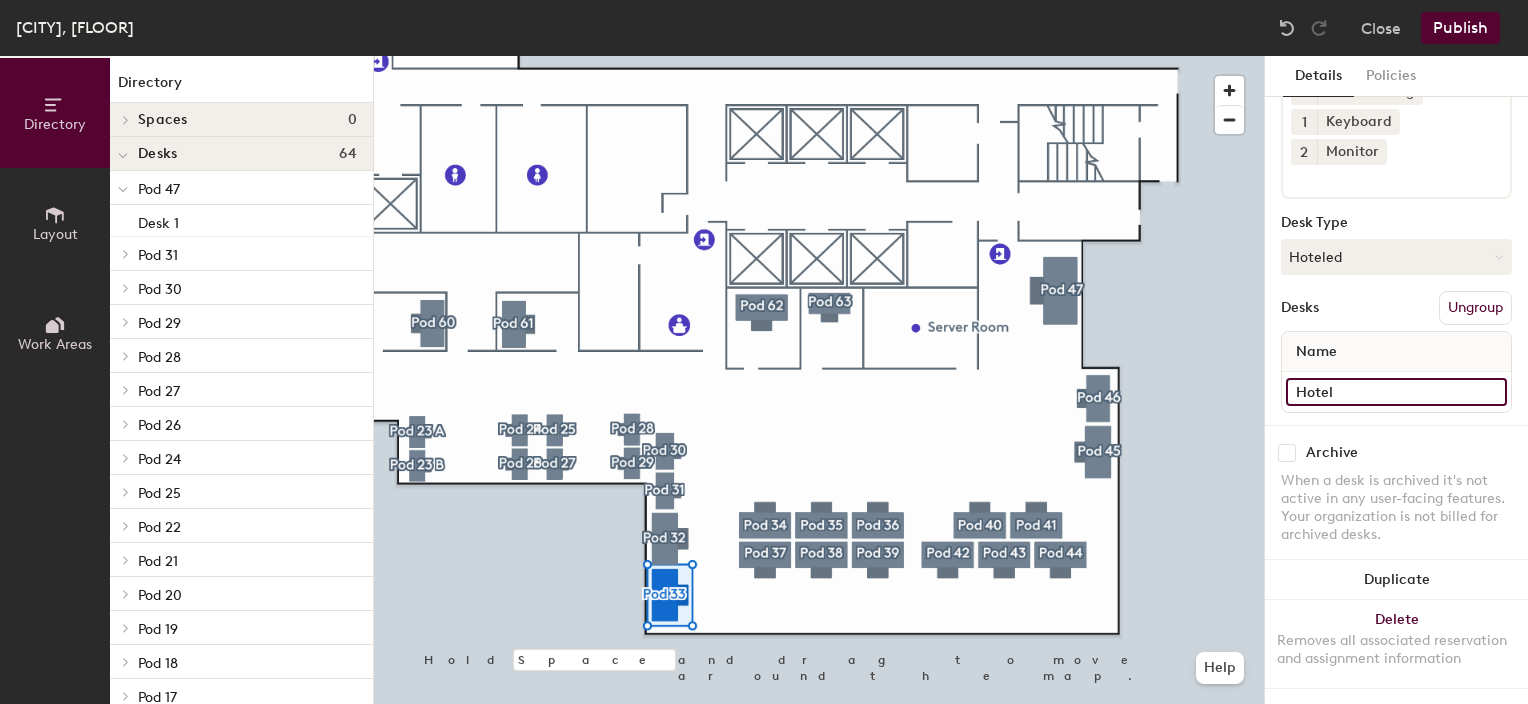click on "Hotel" at bounding box center (1396, 392) 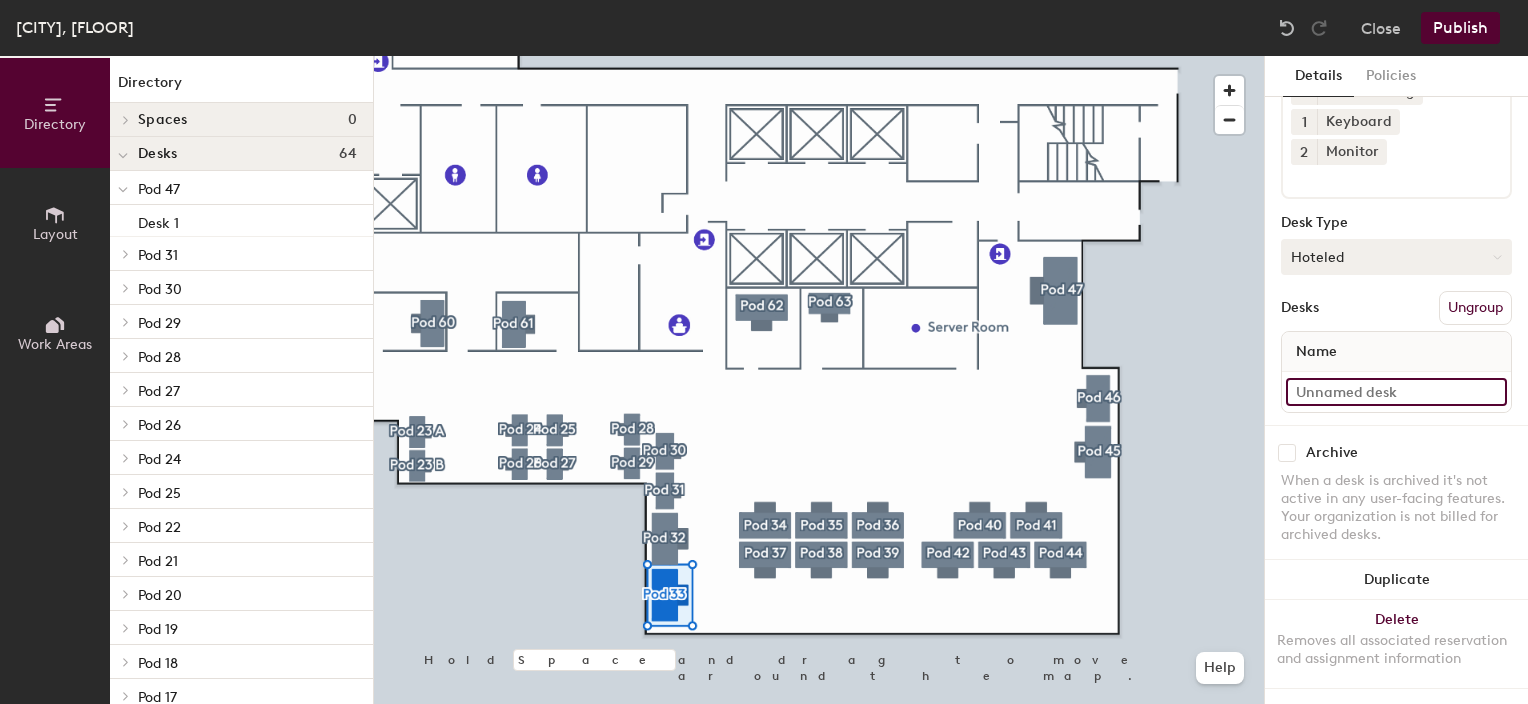 type 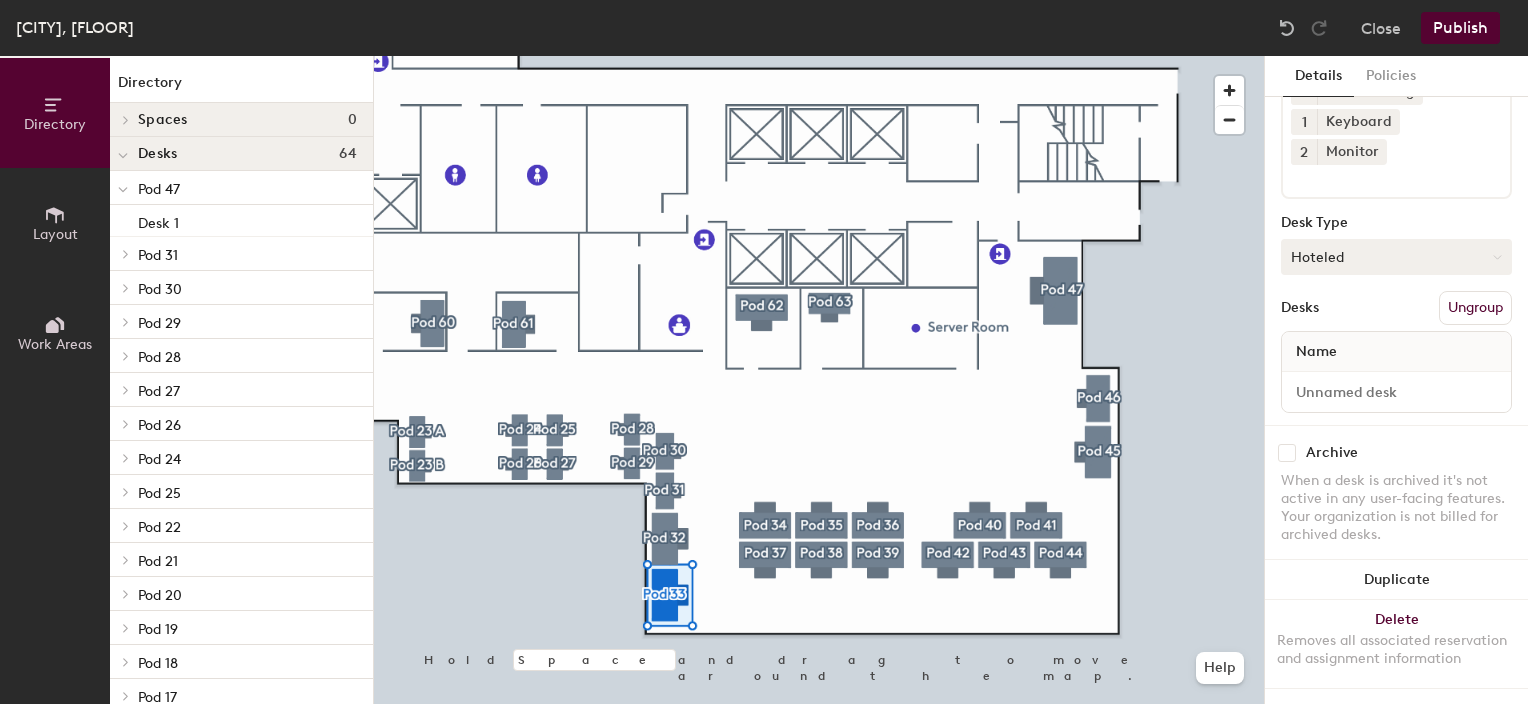 click on "Hoteled" at bounding box center [1396, 257] 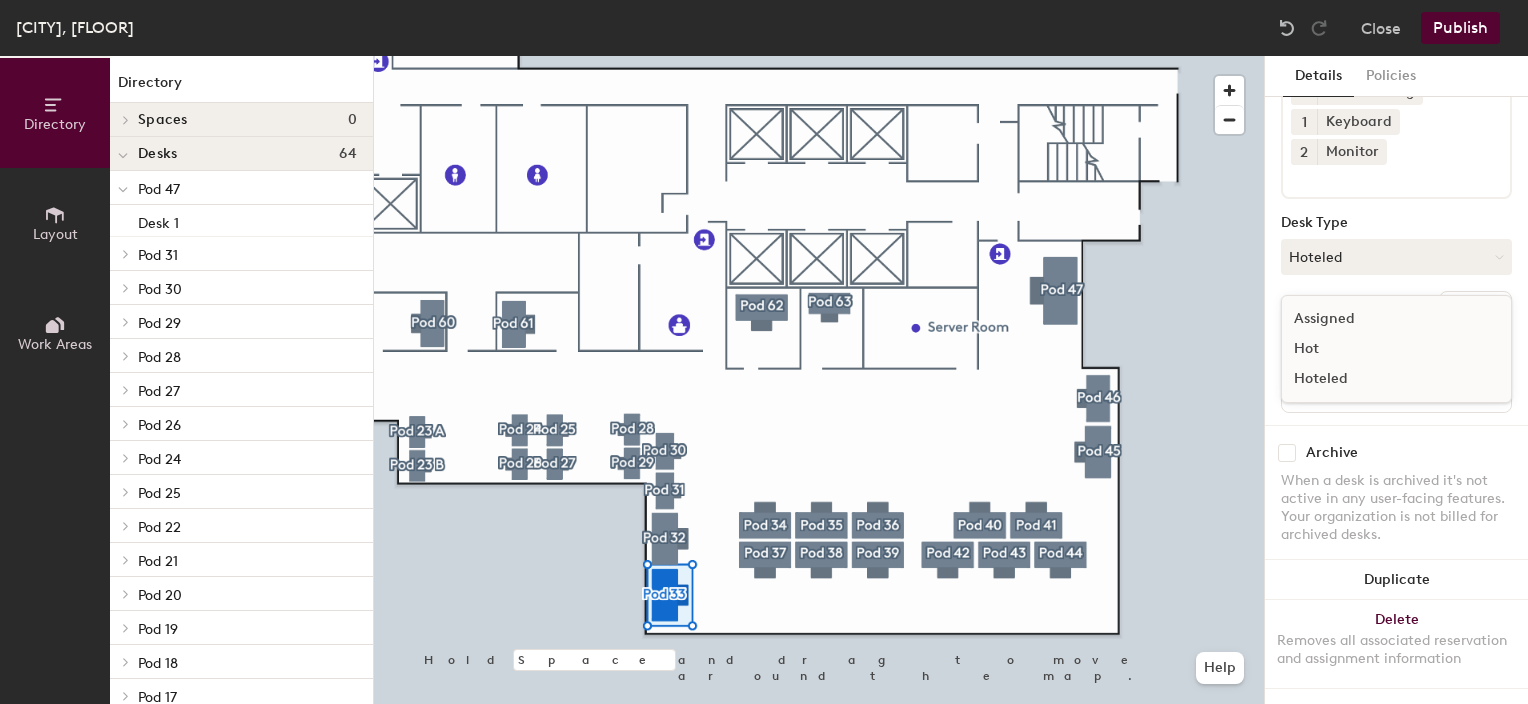 click on "Assigned" at bounding box center (1382, 319) 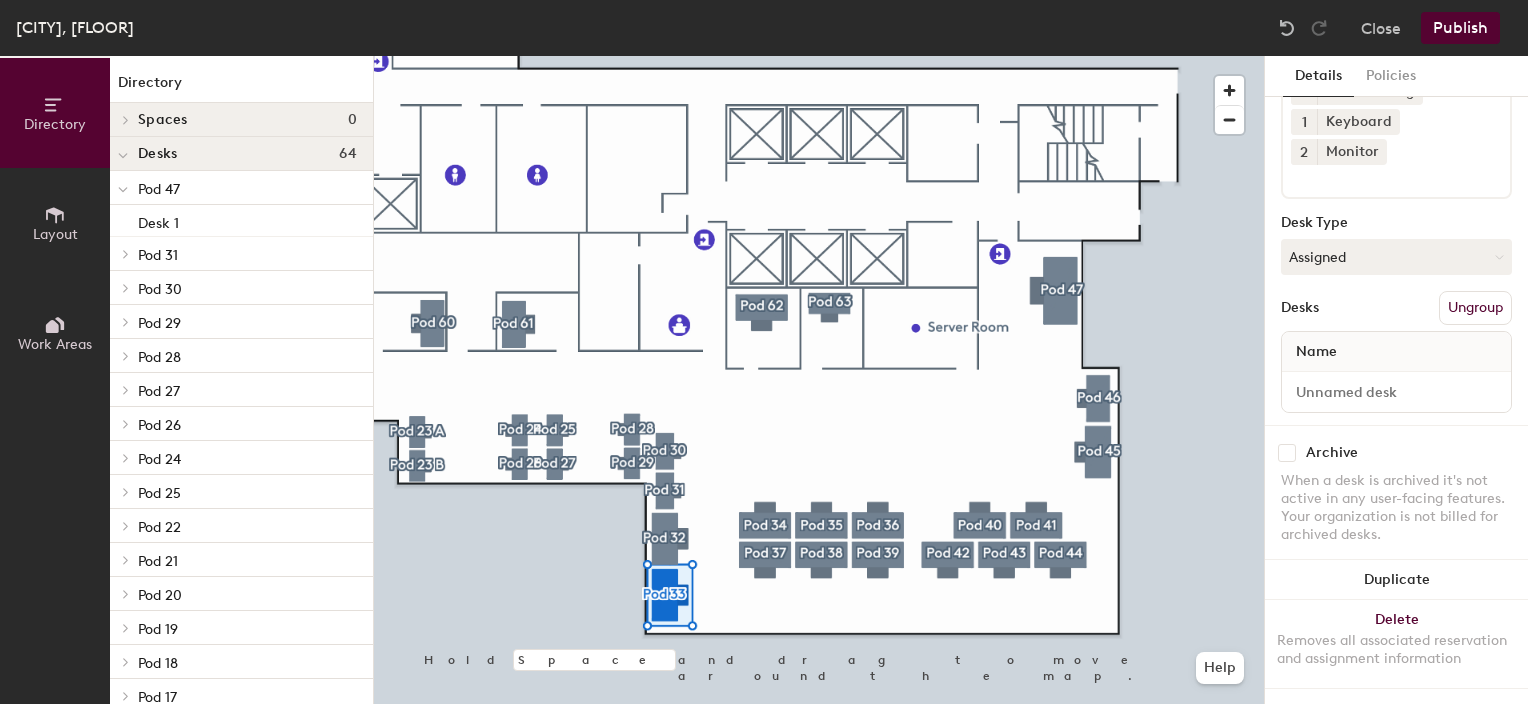 scroll, scrollTop: 0, scrollLeft: 0, axis: both 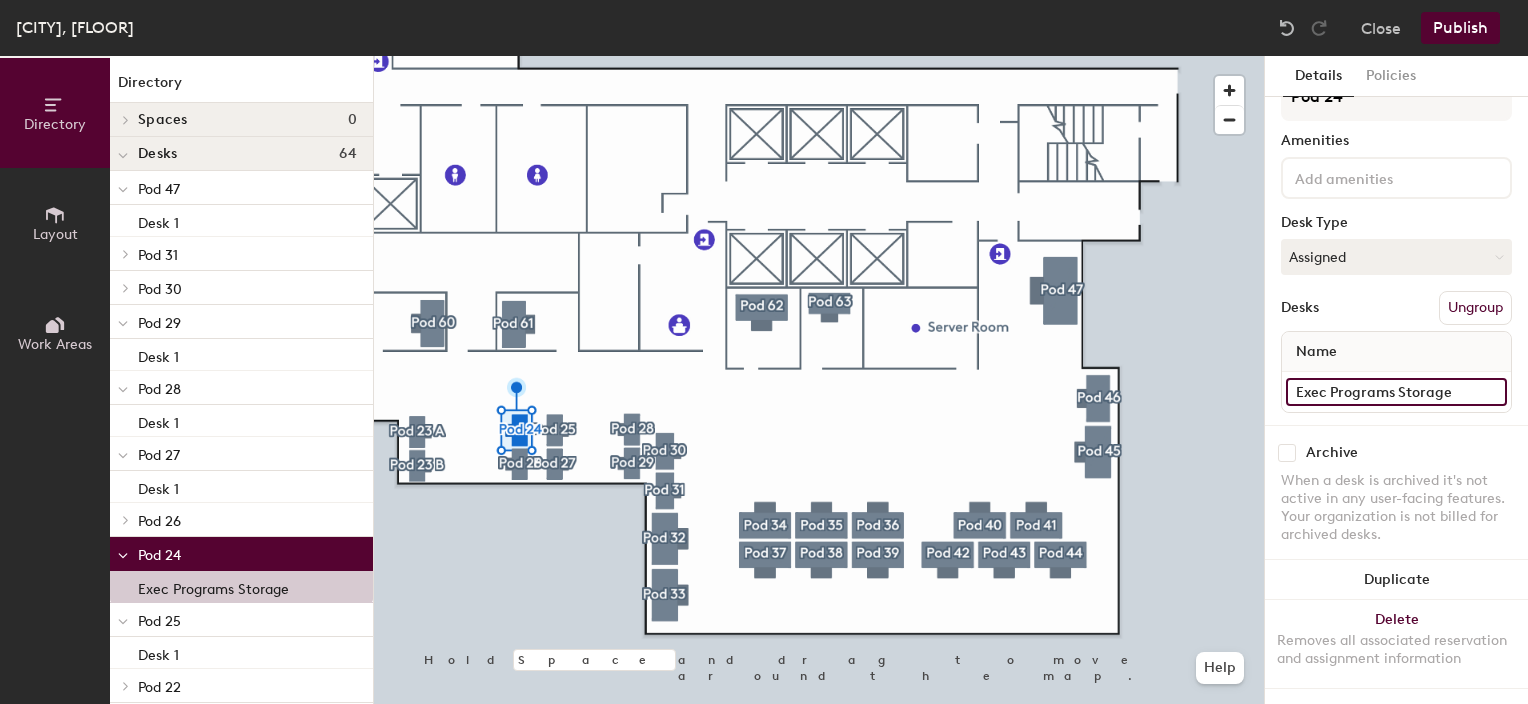 click on "Exec Programs Storage" at bounding box center [1396, 392] 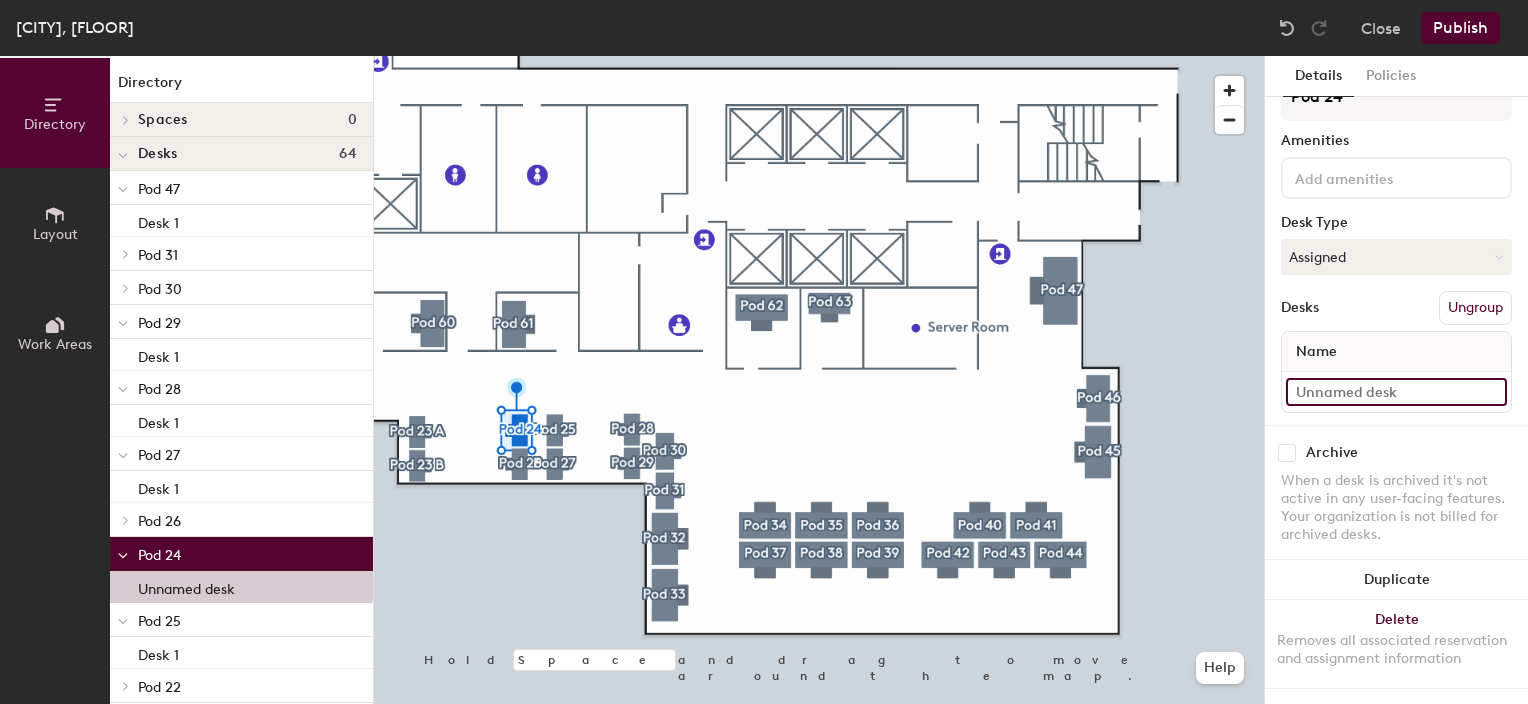 type 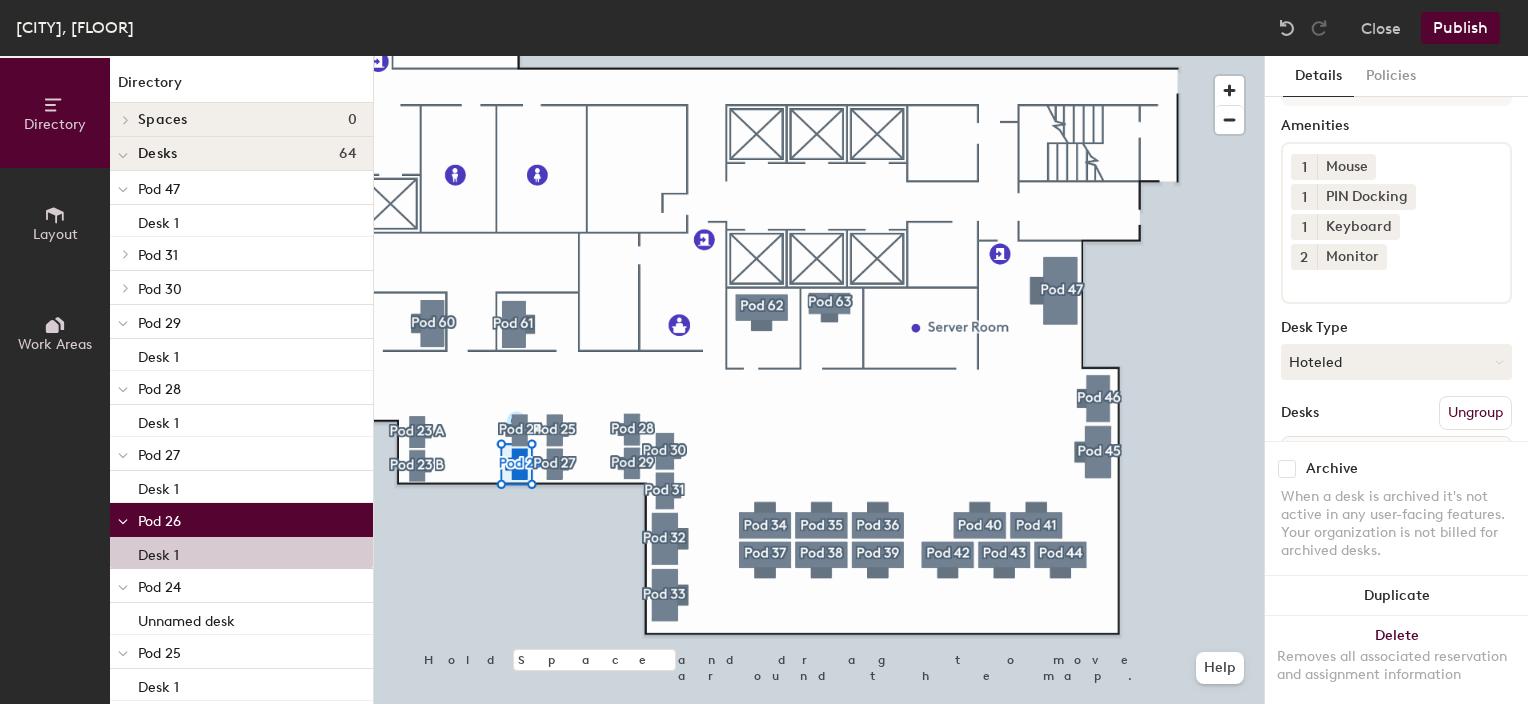 scroll, scrollTop: 174, scrollLeft: 0, axis: vertical 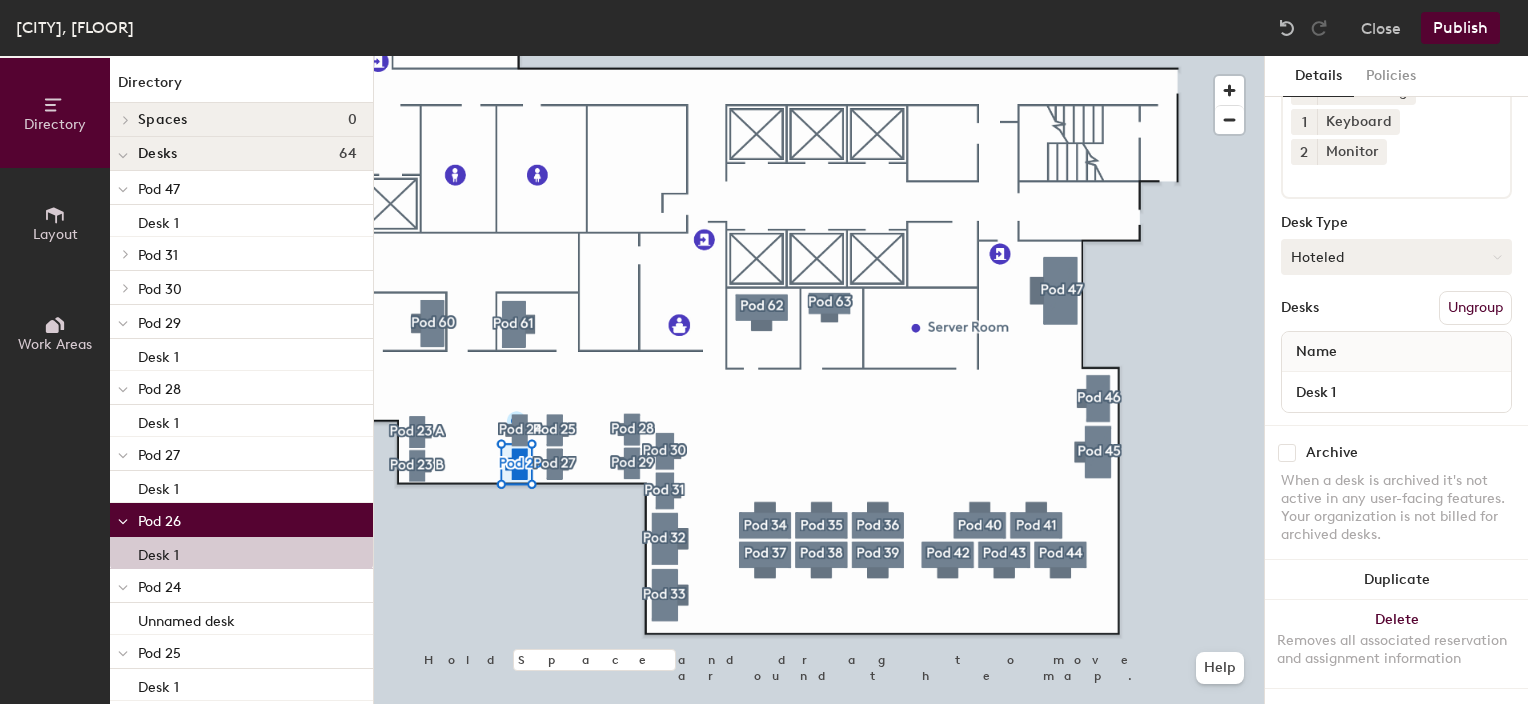 click on "Hoteled" at bounding box center (1396, 257) 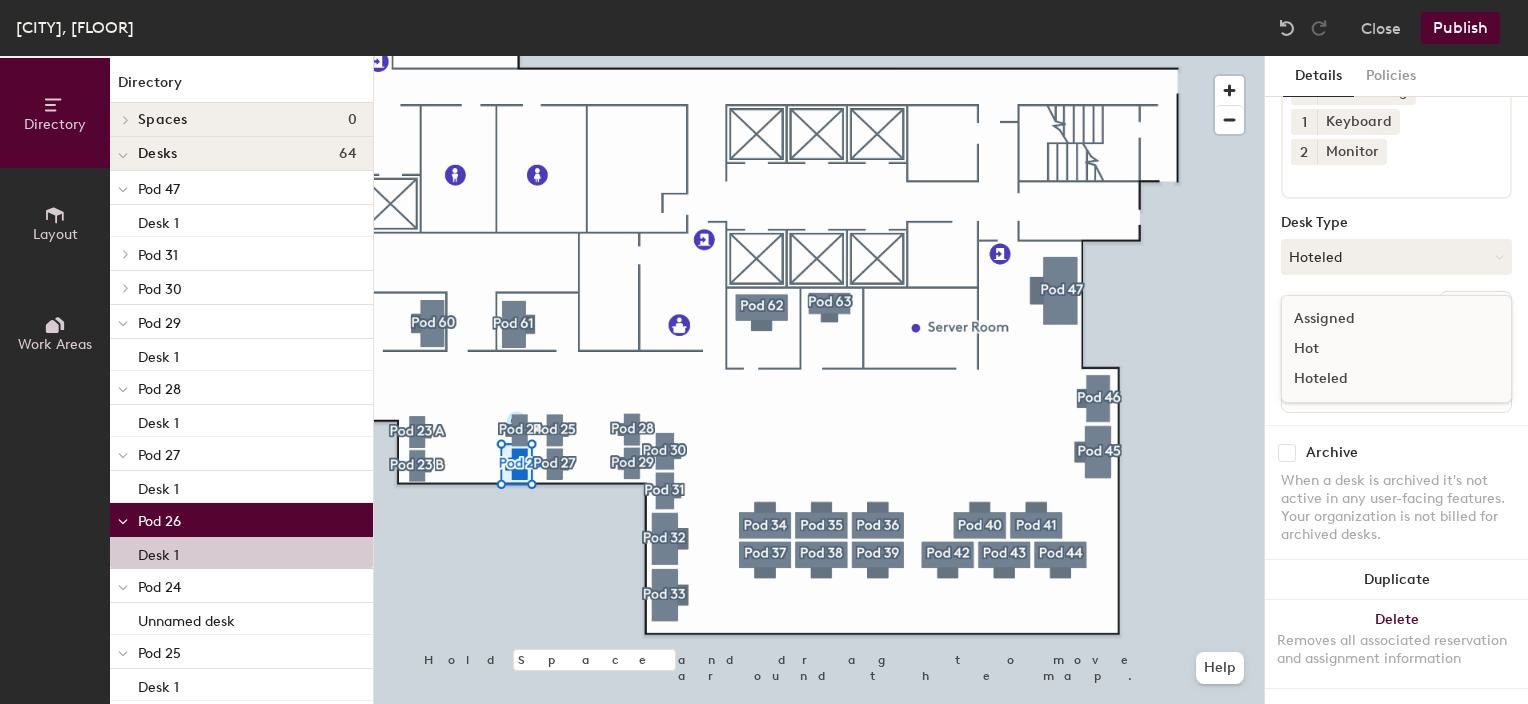 click on "Assigned" at bounding box center [1382, 319] 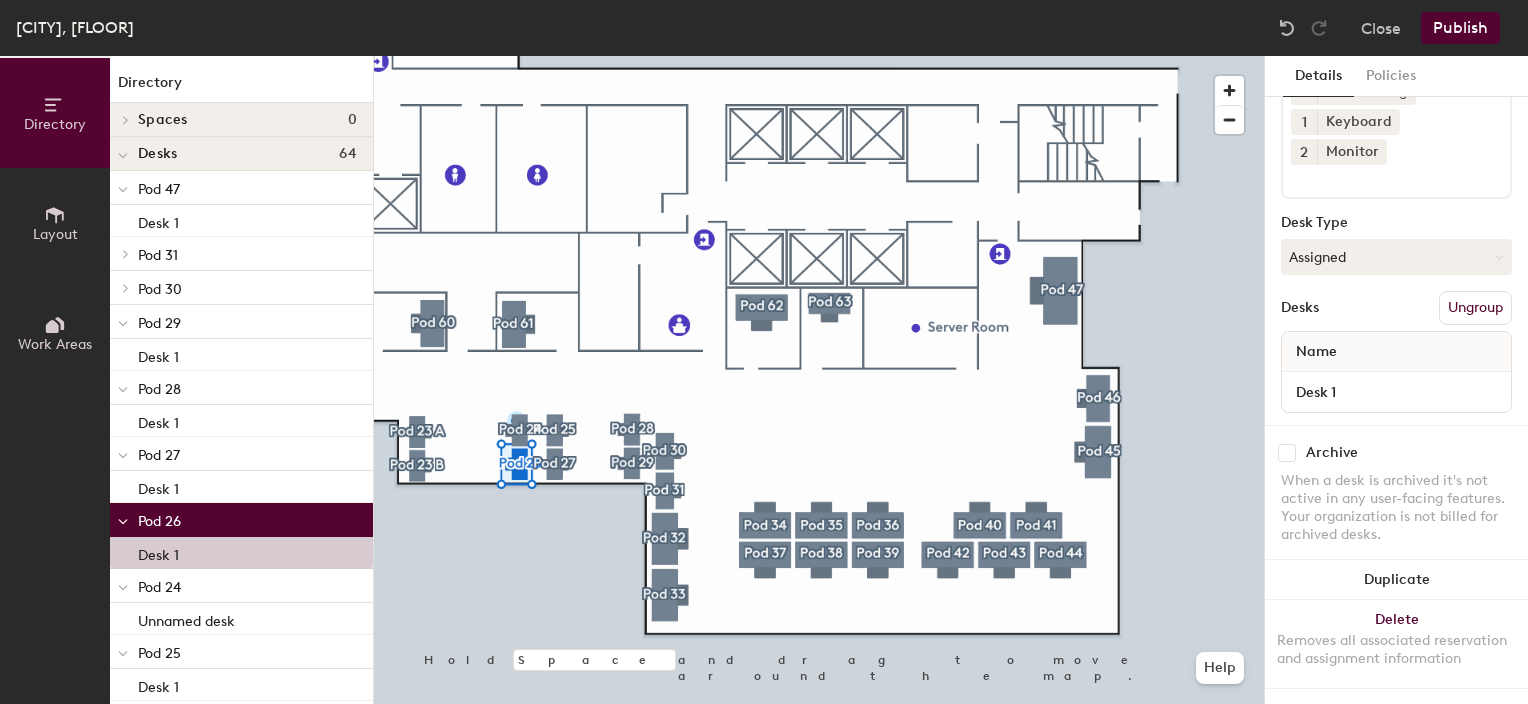 scroll, scrollTop: 54, scrollLeft: 0, axis: vertical 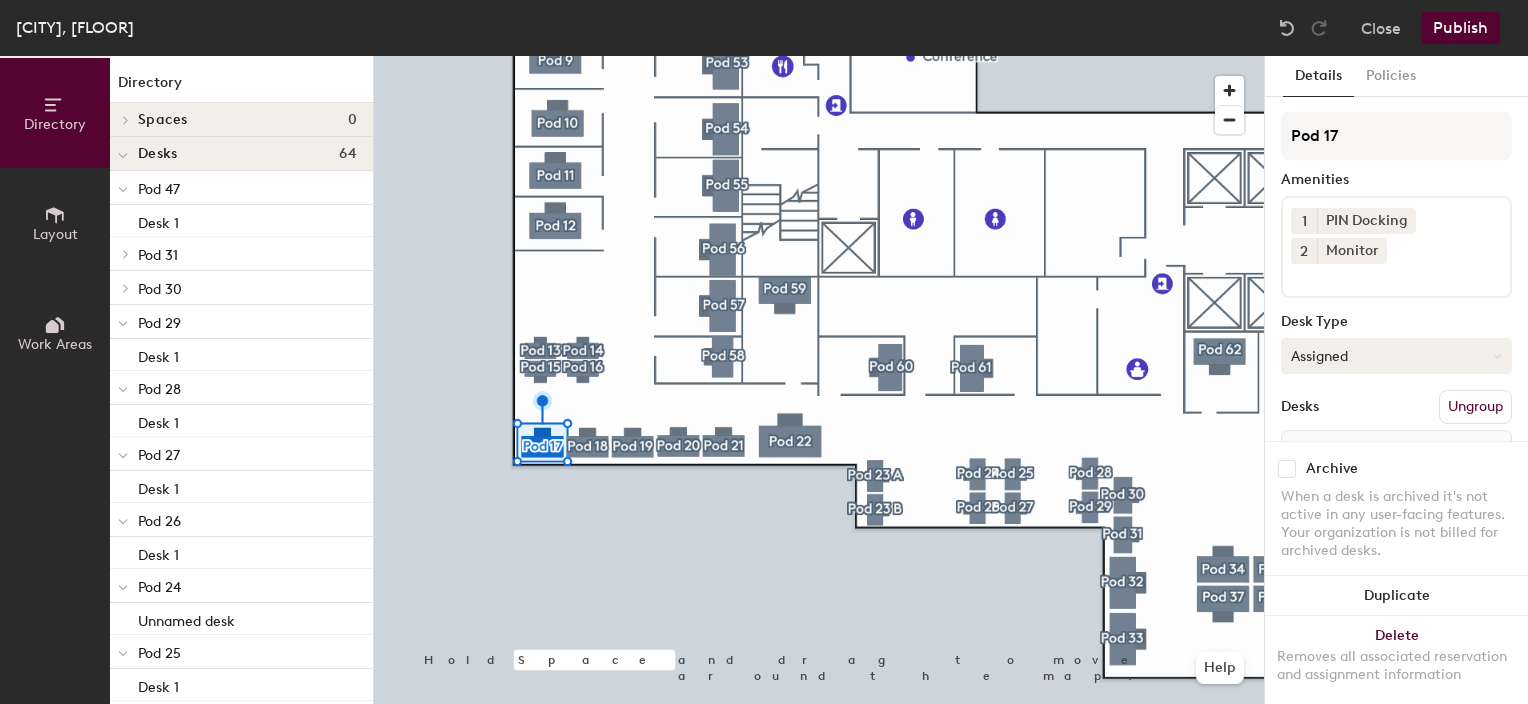click on "Assigned" at bounding box center (1396, 356) 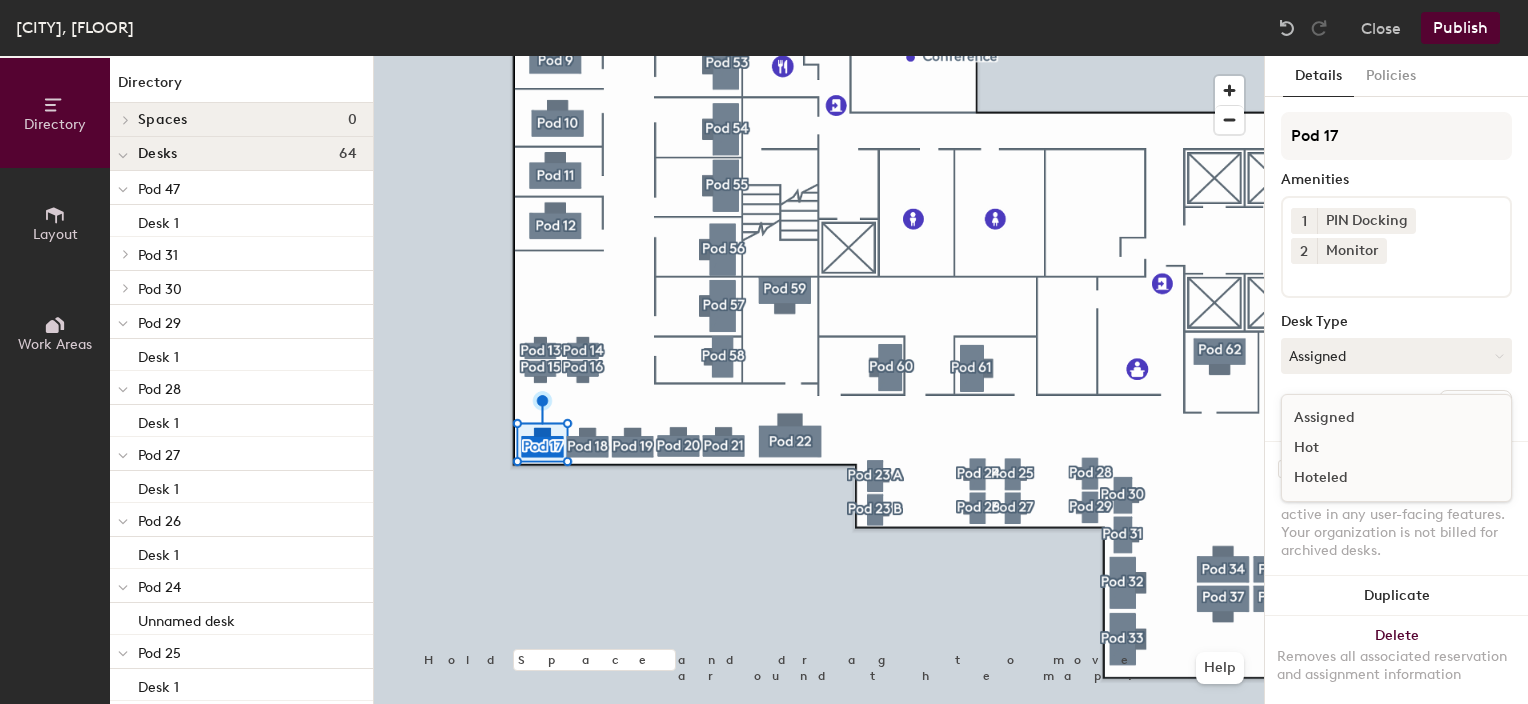 click on "Hoteled" at bounding box center (1382, 478) 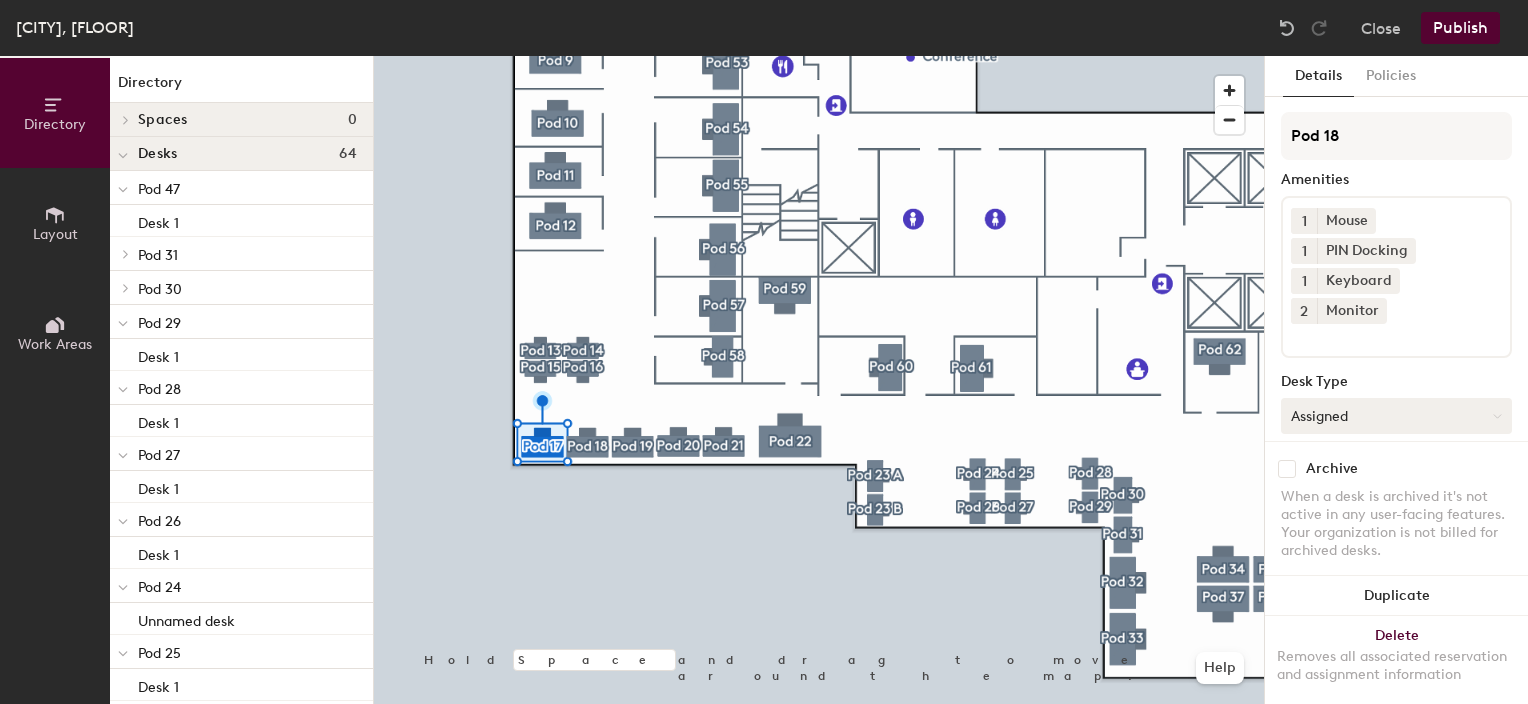 click on "Assigned" at bounding box center (1396, 416) 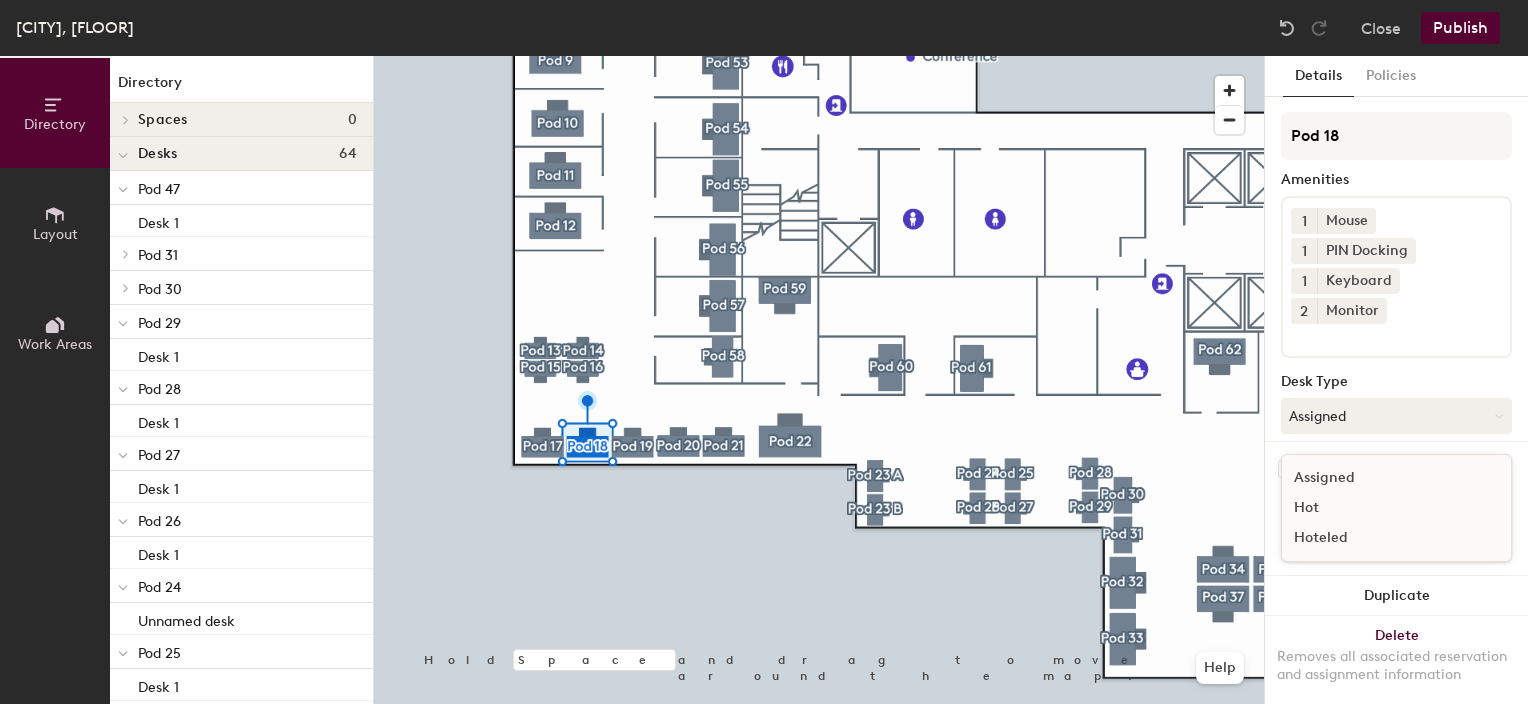 click on "Hoteled" at bounding box center [1382, 538] 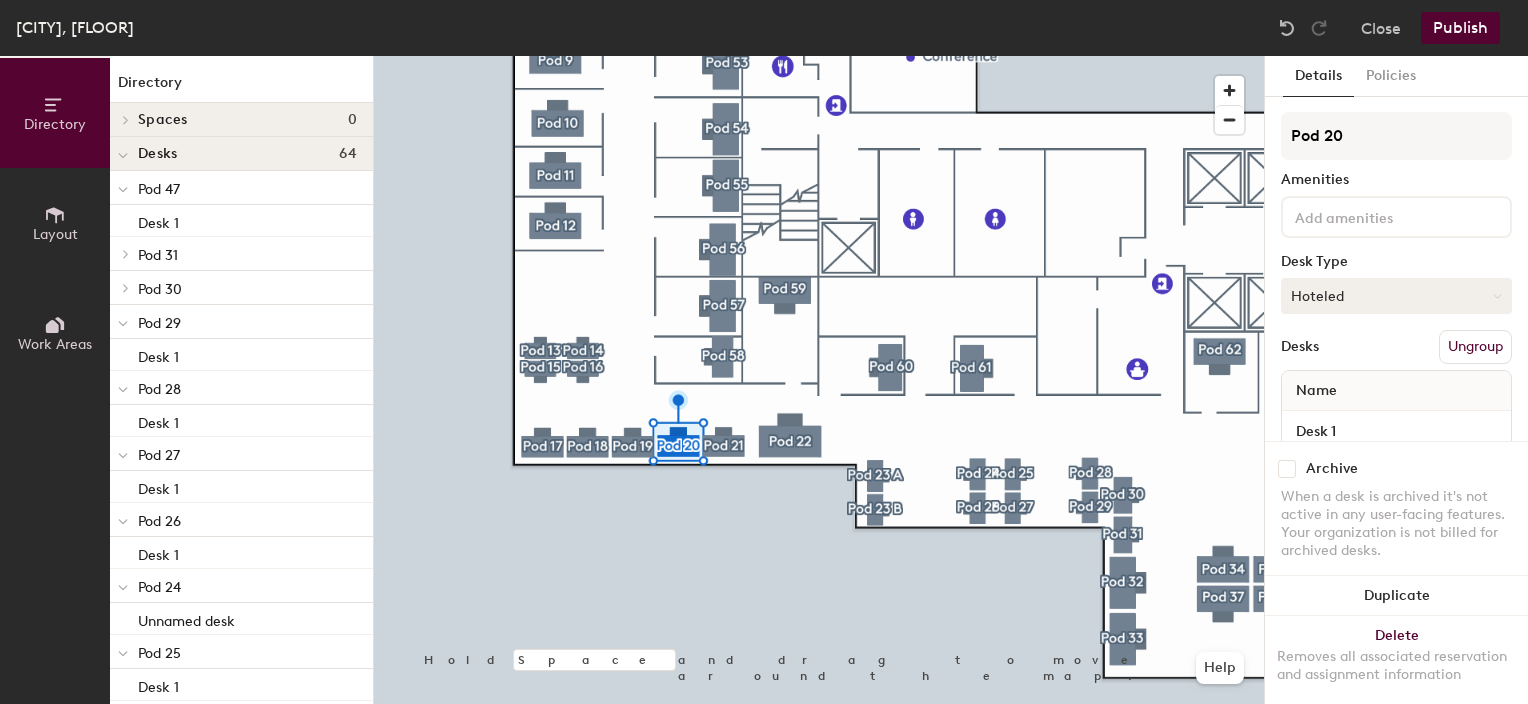 click on "Hoteled" at bounding box center [1396, 296] 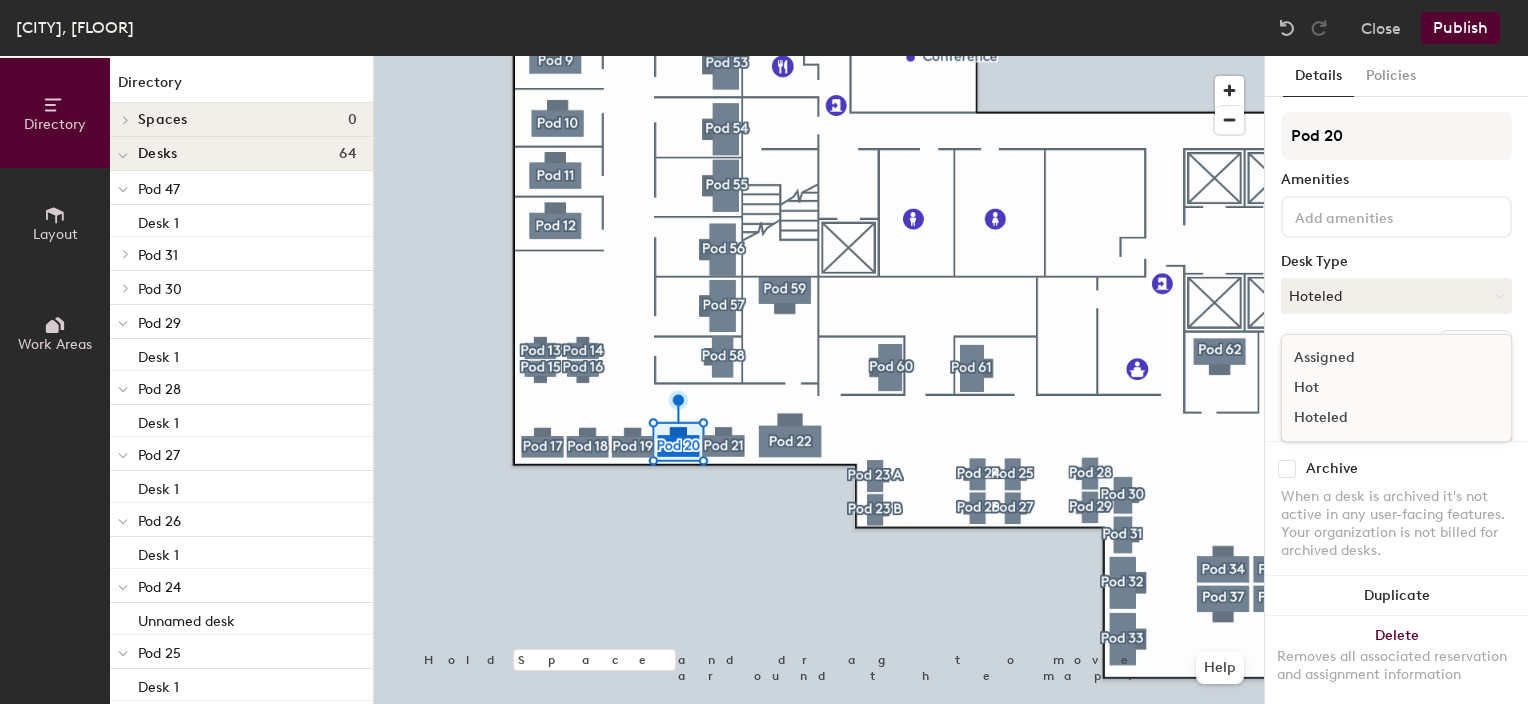 click on "Assigned" at bounding box center (1382, 358) 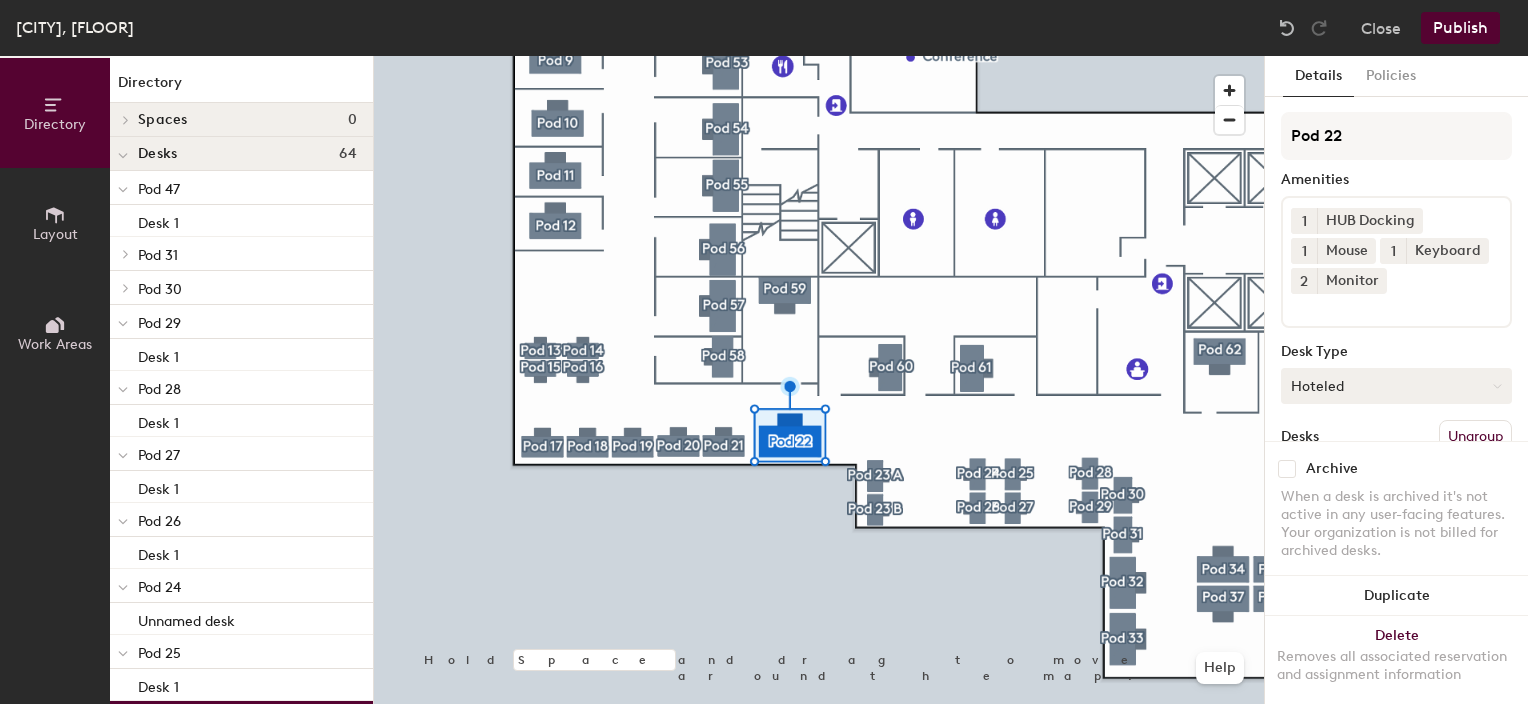 click on "Hoteled" at bounding box center [1396, 386] 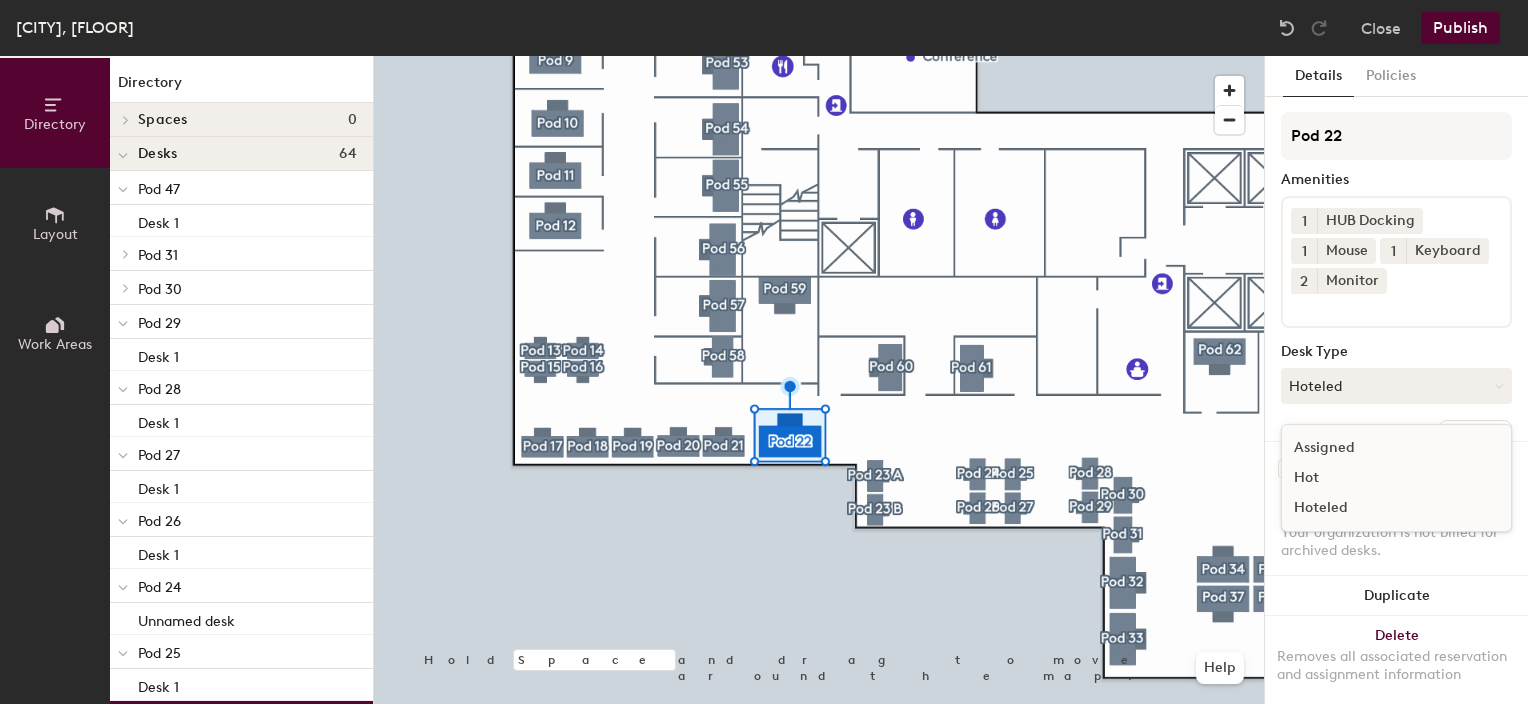 click on "Assigned" at bounding box center [1382, 448] 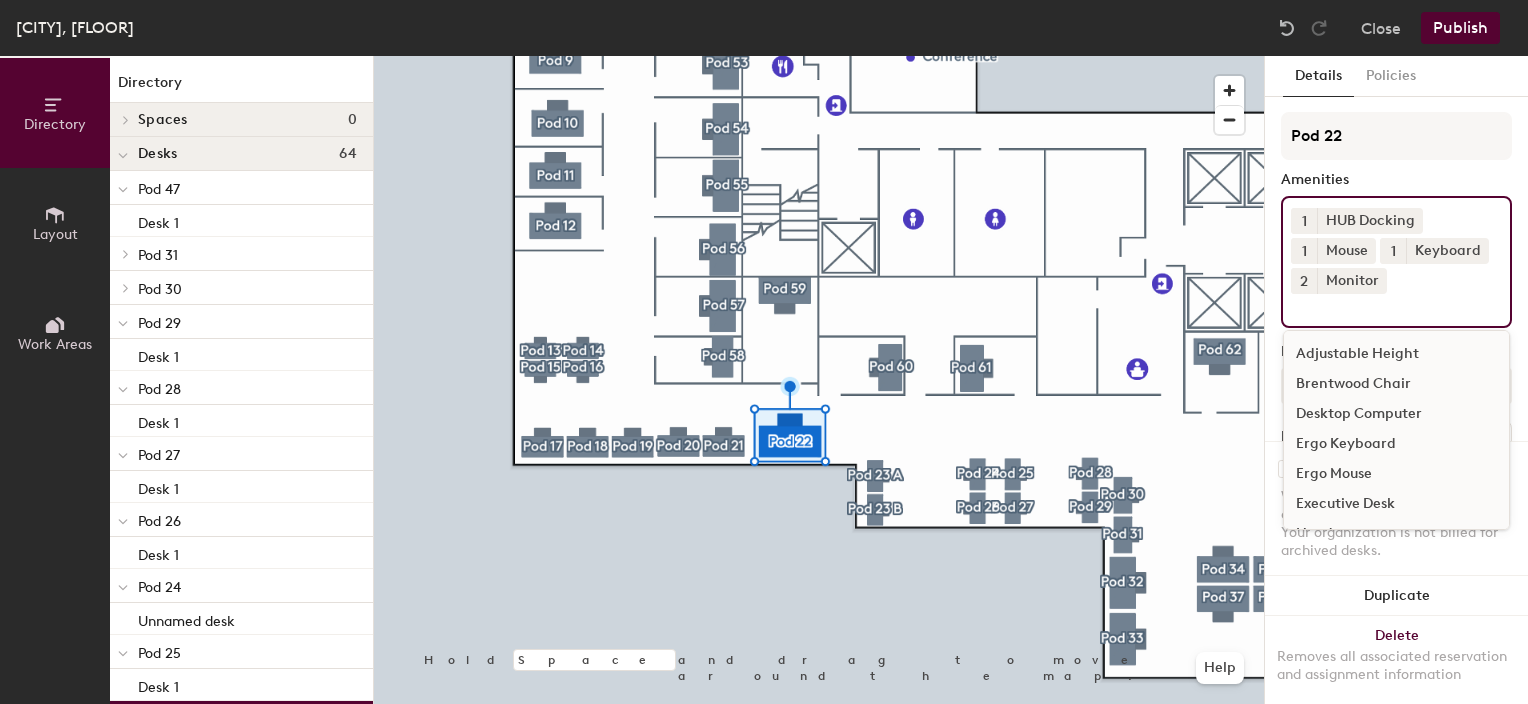 click at bounding box center [1381, 306] 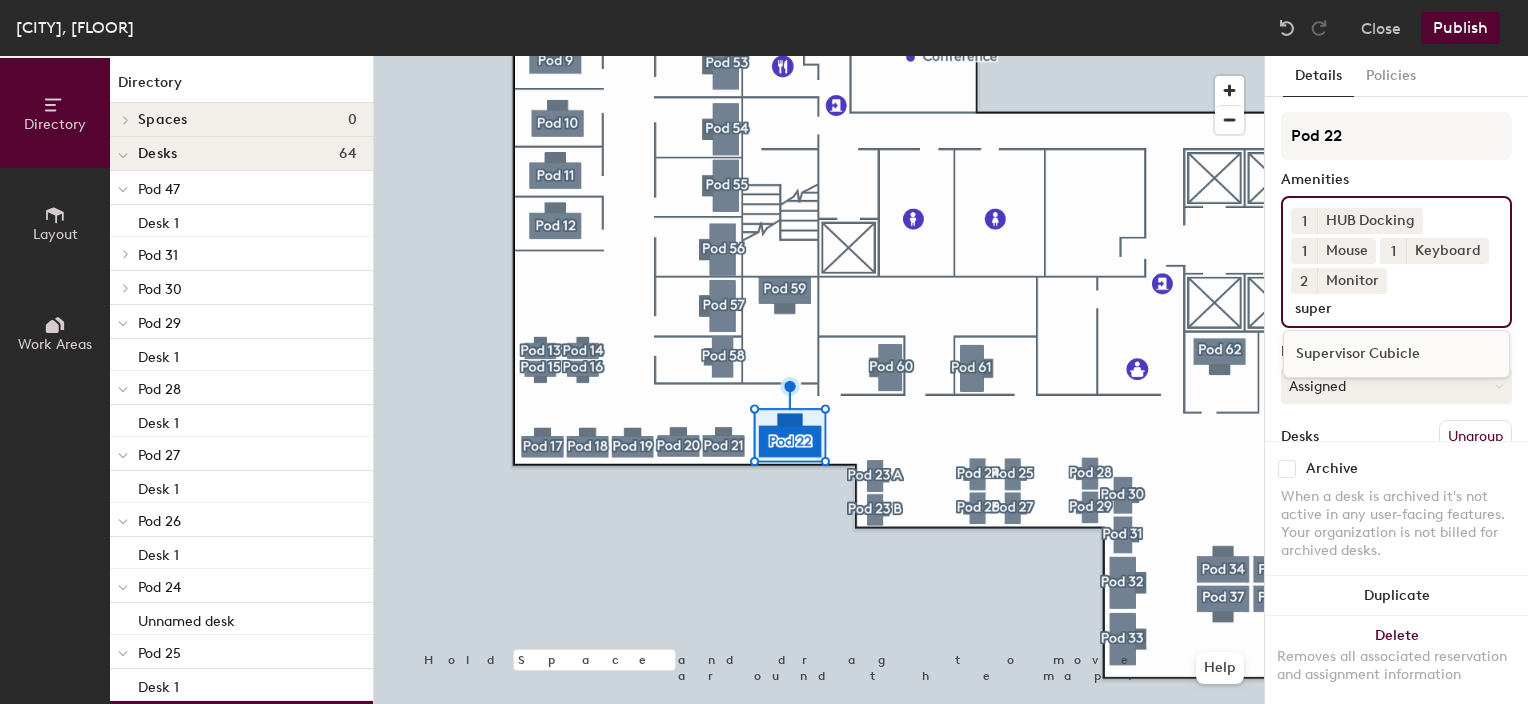 type on "super" 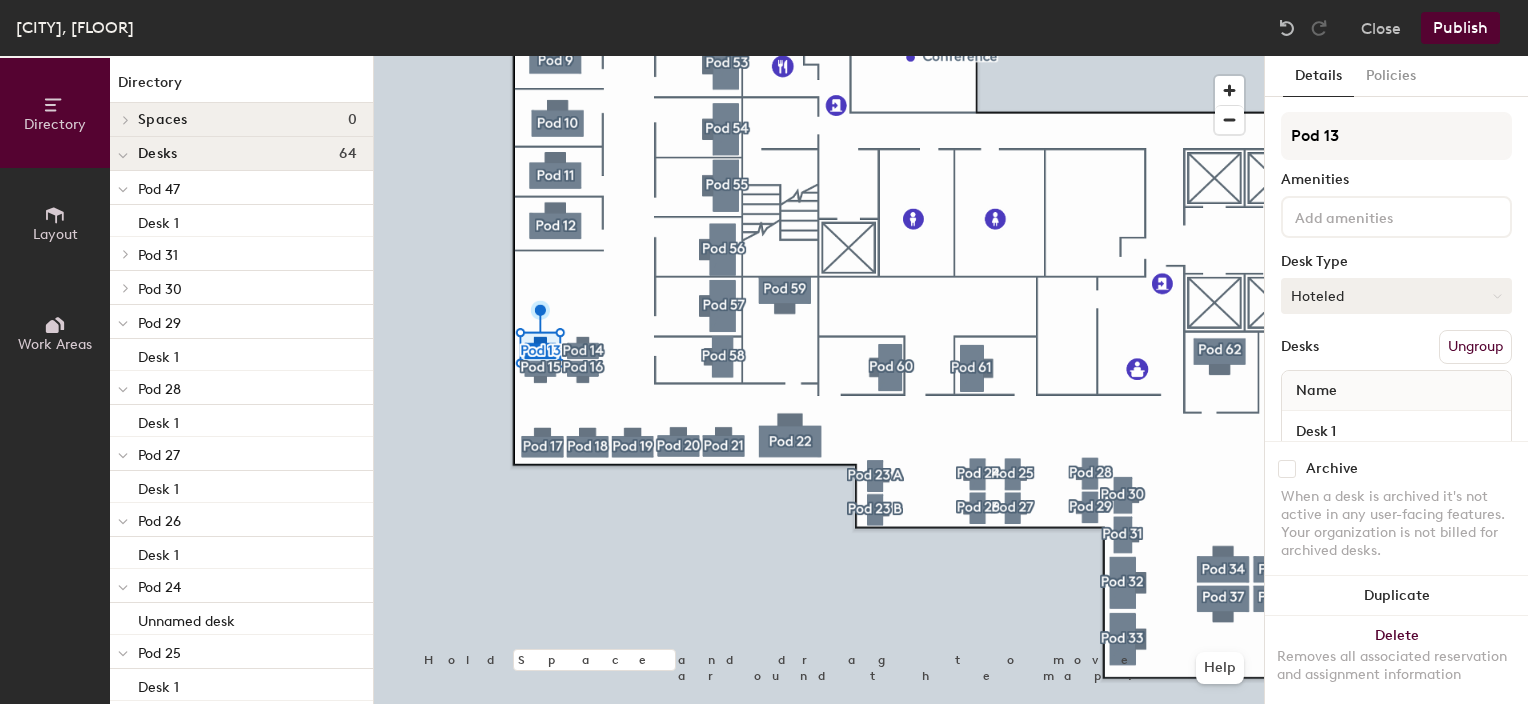 click on "Hoteled" at bounding box center [1396, 296] 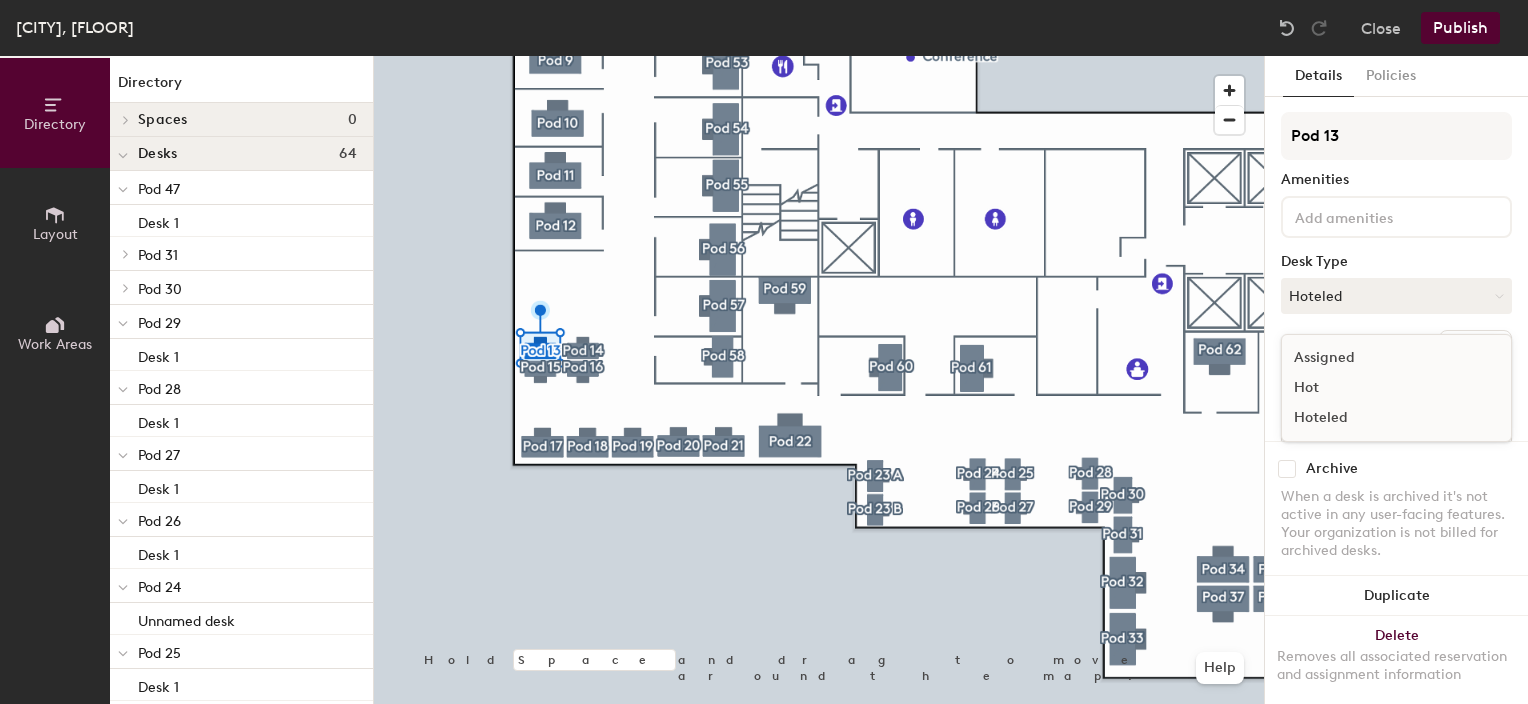 click on "Assigned" at bounding box center (1382, 358) 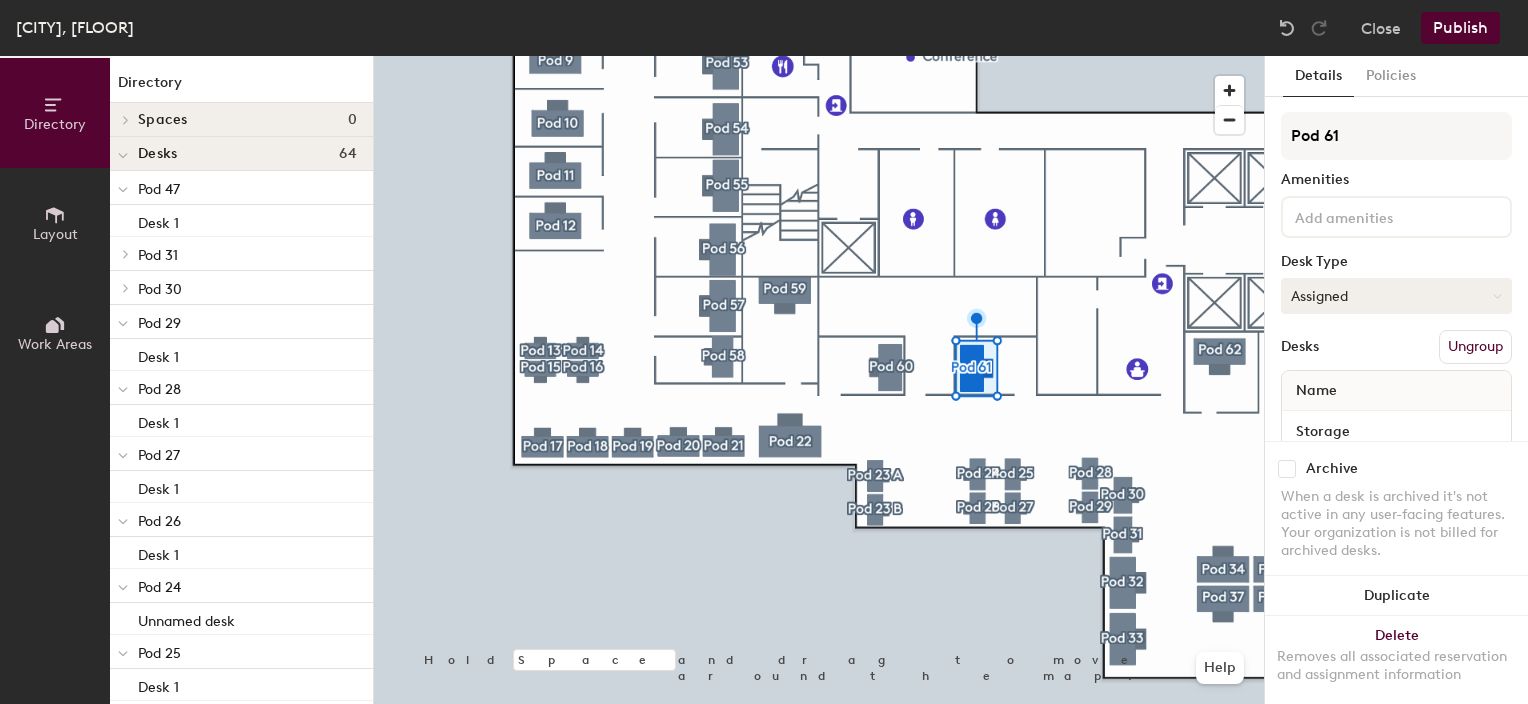 click on "Assigned" at bounding box center (1396, 296) 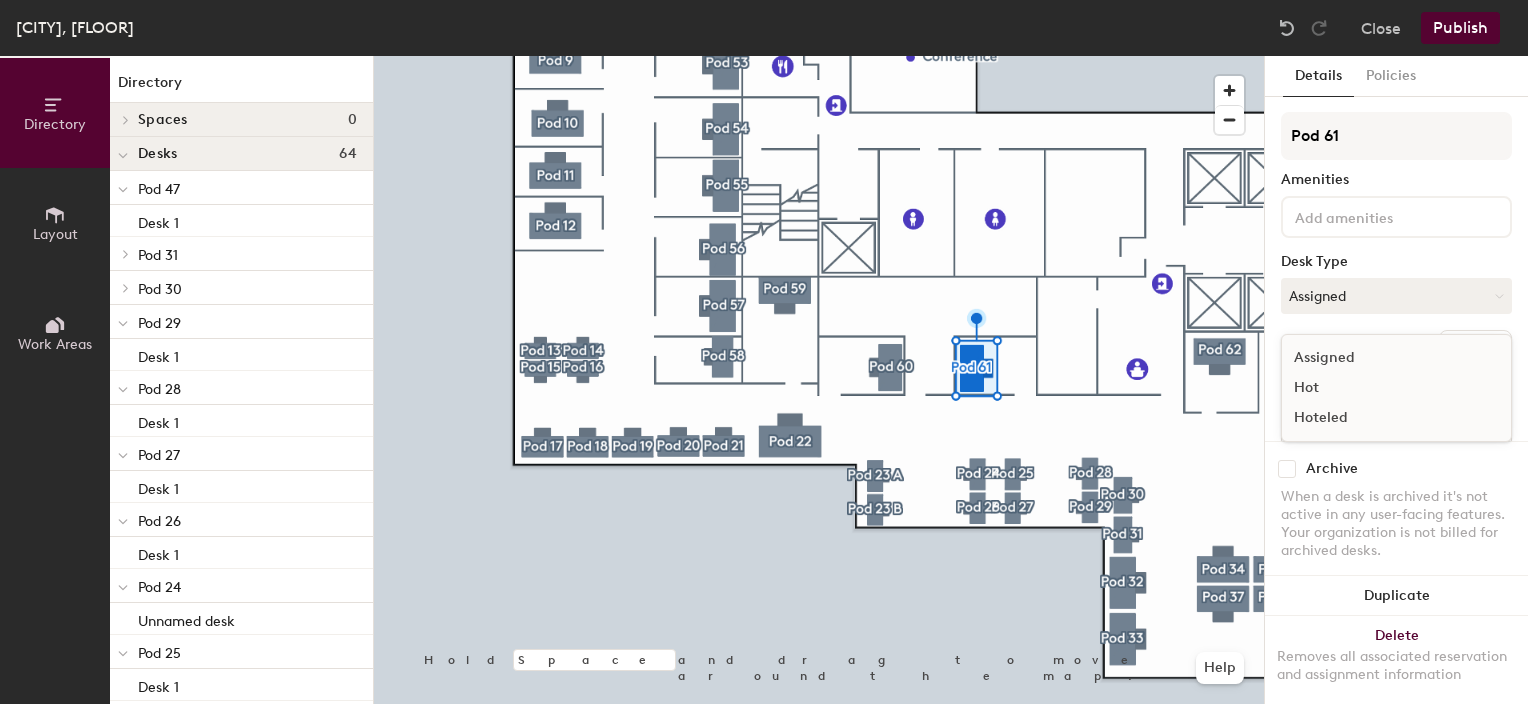 click on "Hoteled" at bounding box center (1382, 418) 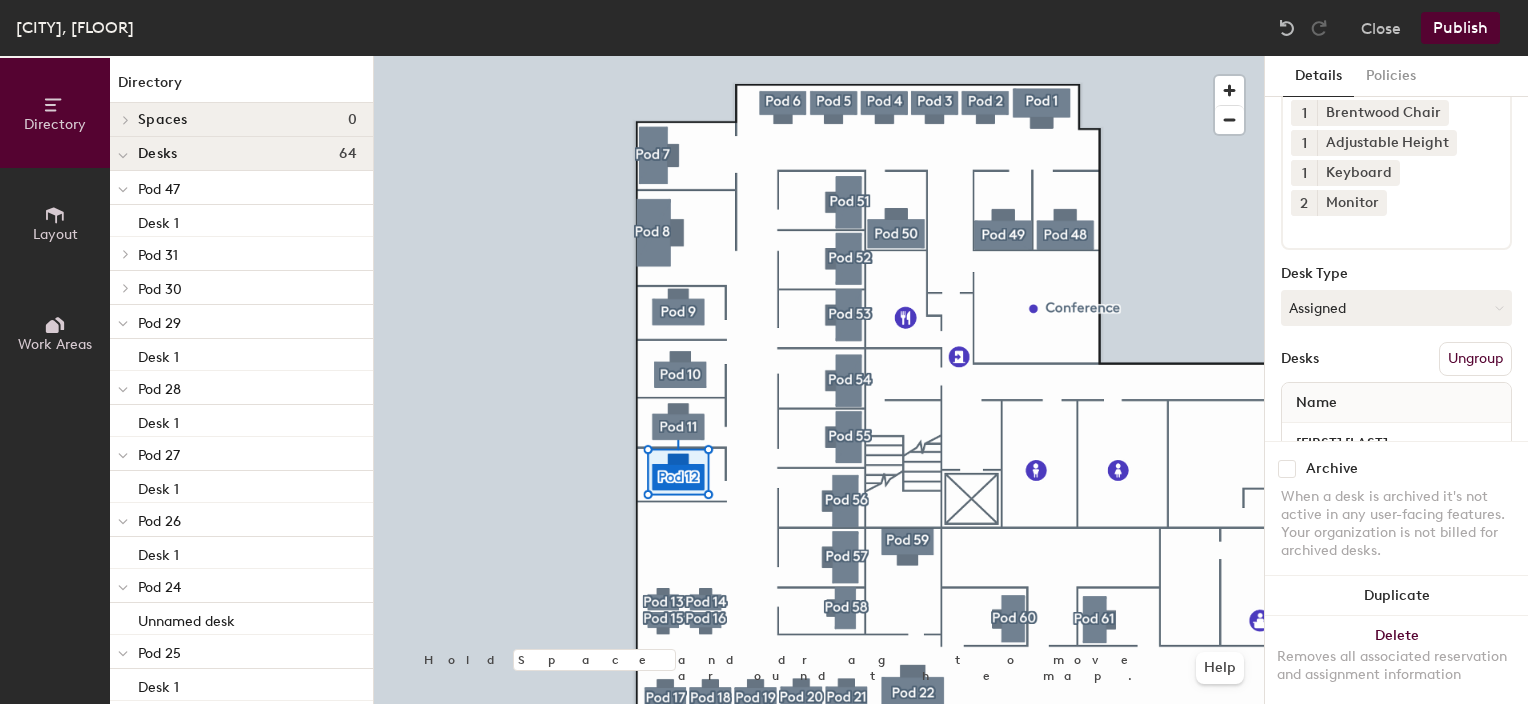 scroll, scrollTop: 264, scrollLeft: 0, axis: vertical 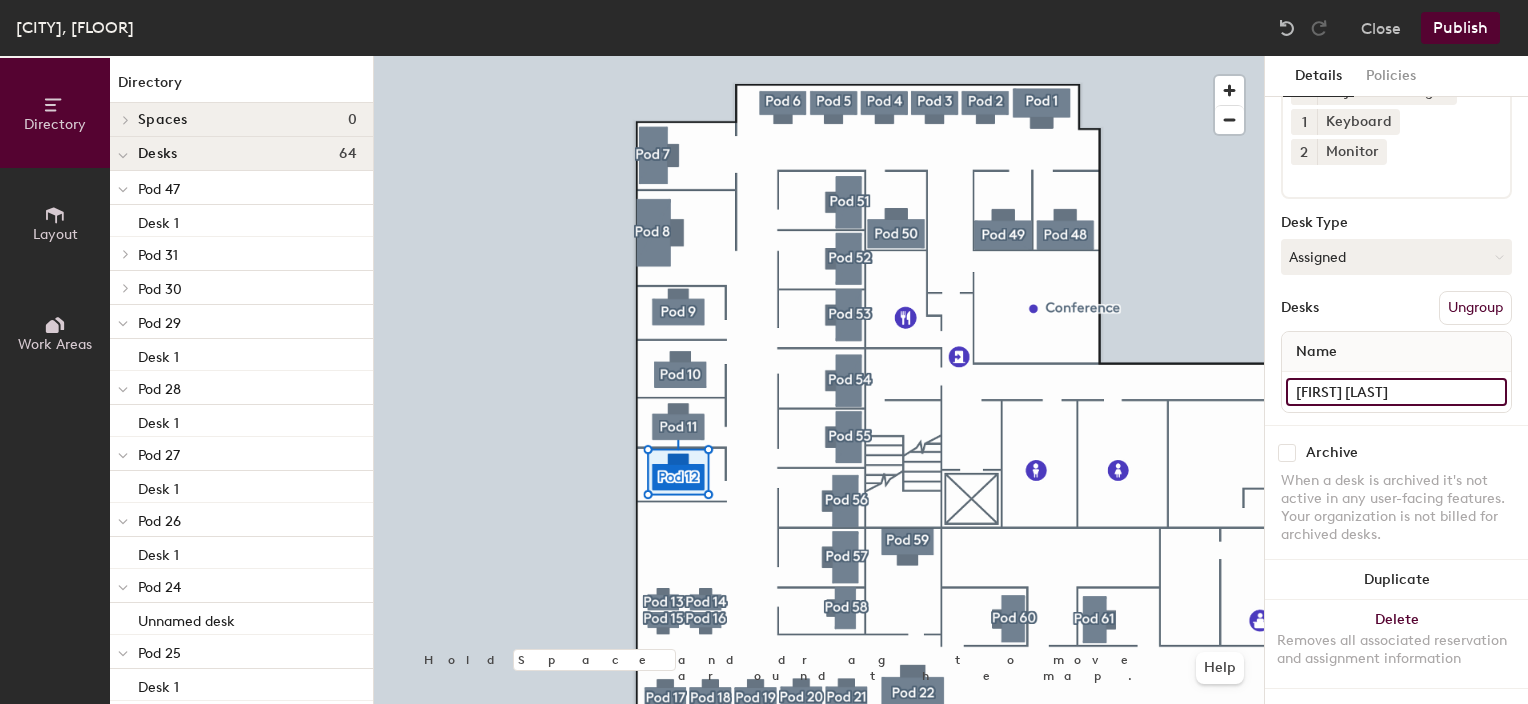 click on "Rumduol Vuong" at bounding box center (1396, 392) 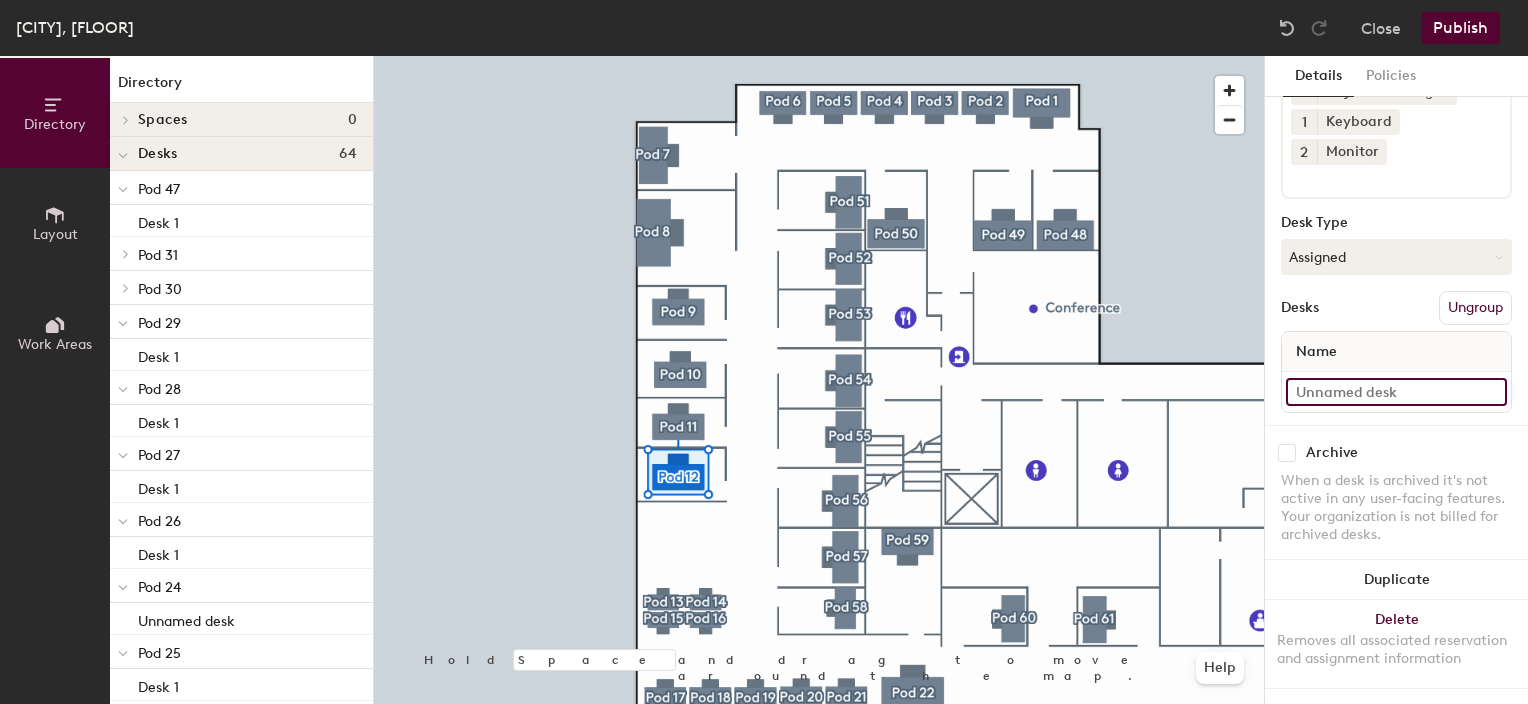 type 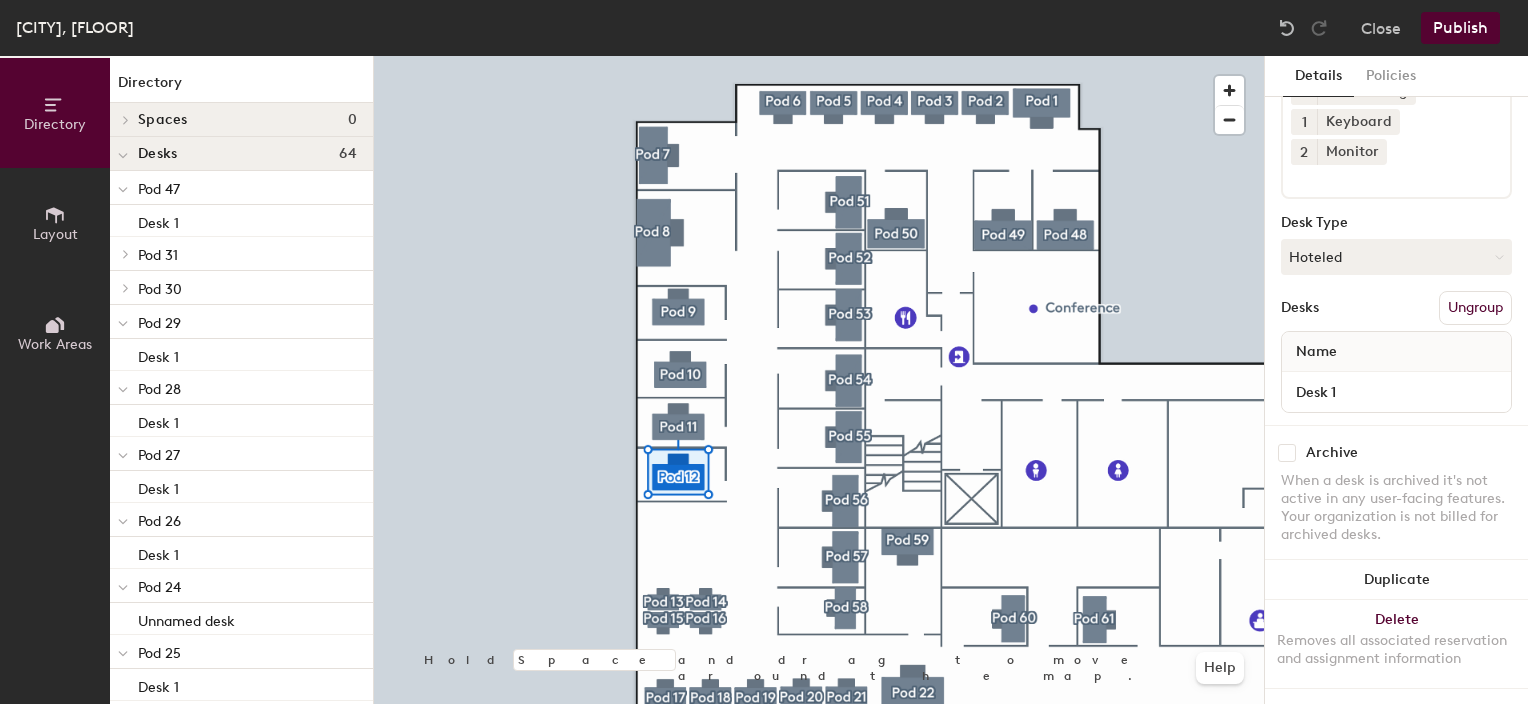scroll, scrollTop: 174, scrollLeft: 0, axis: vertical 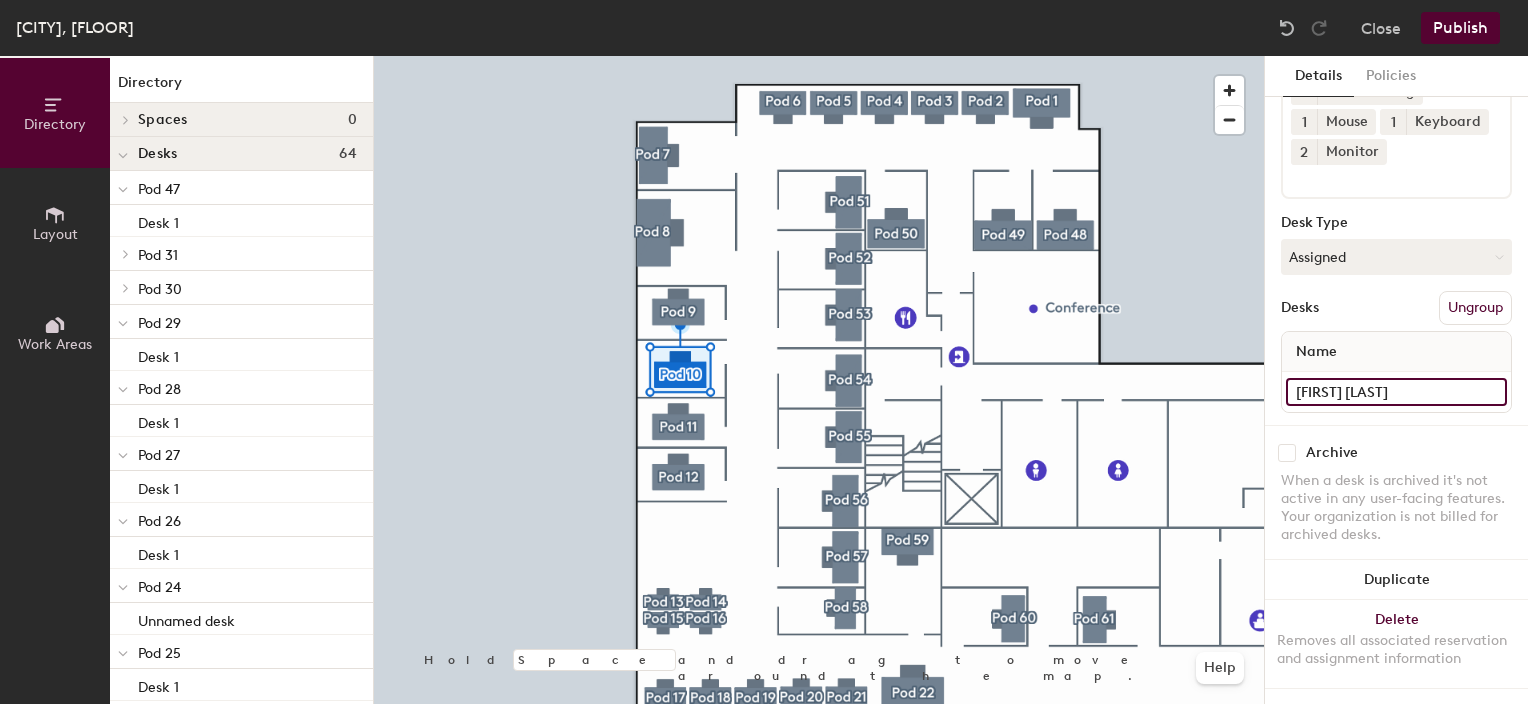 click on "Brenda Valle-Balderrama" at bounding box center (1396, 392) 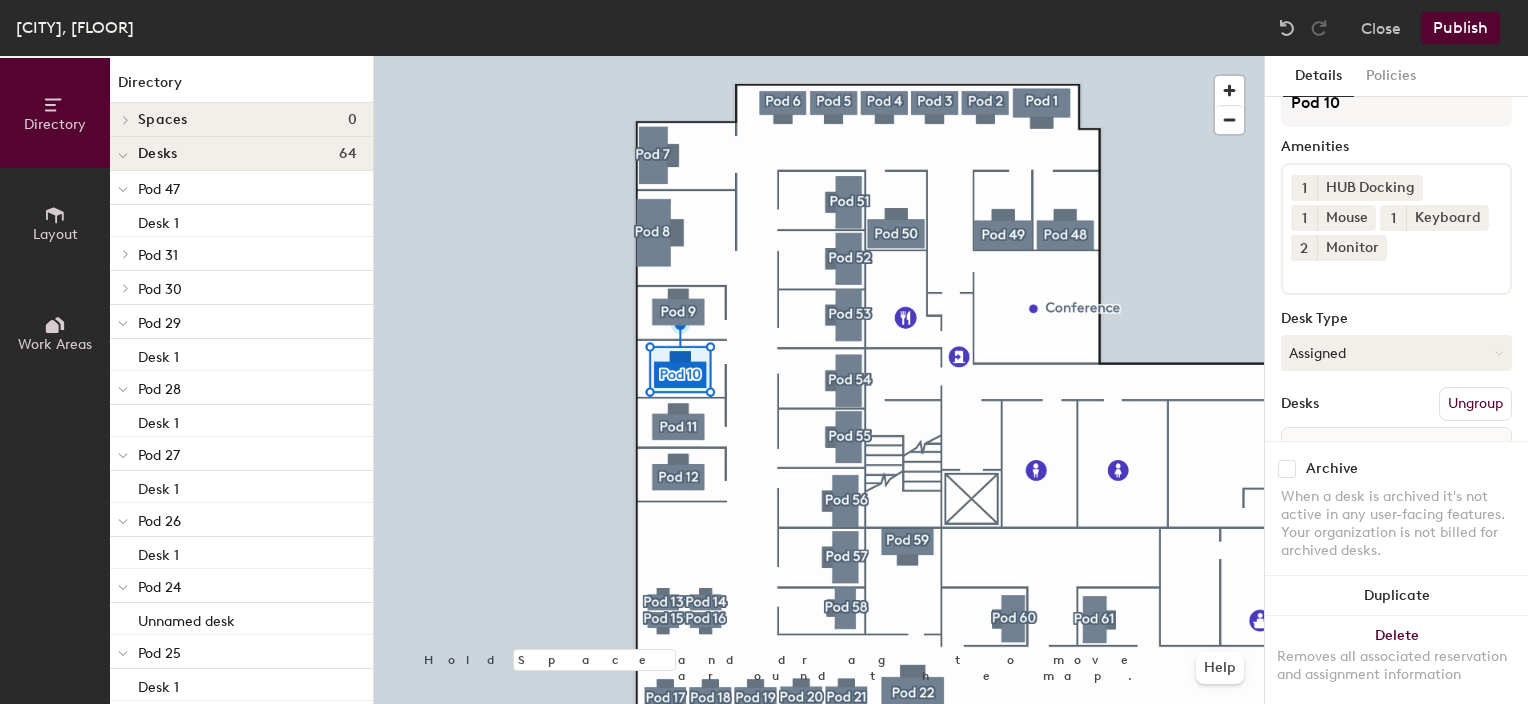 scroll, scrollTop: 29, scrollLeft: 0, axis: vertical 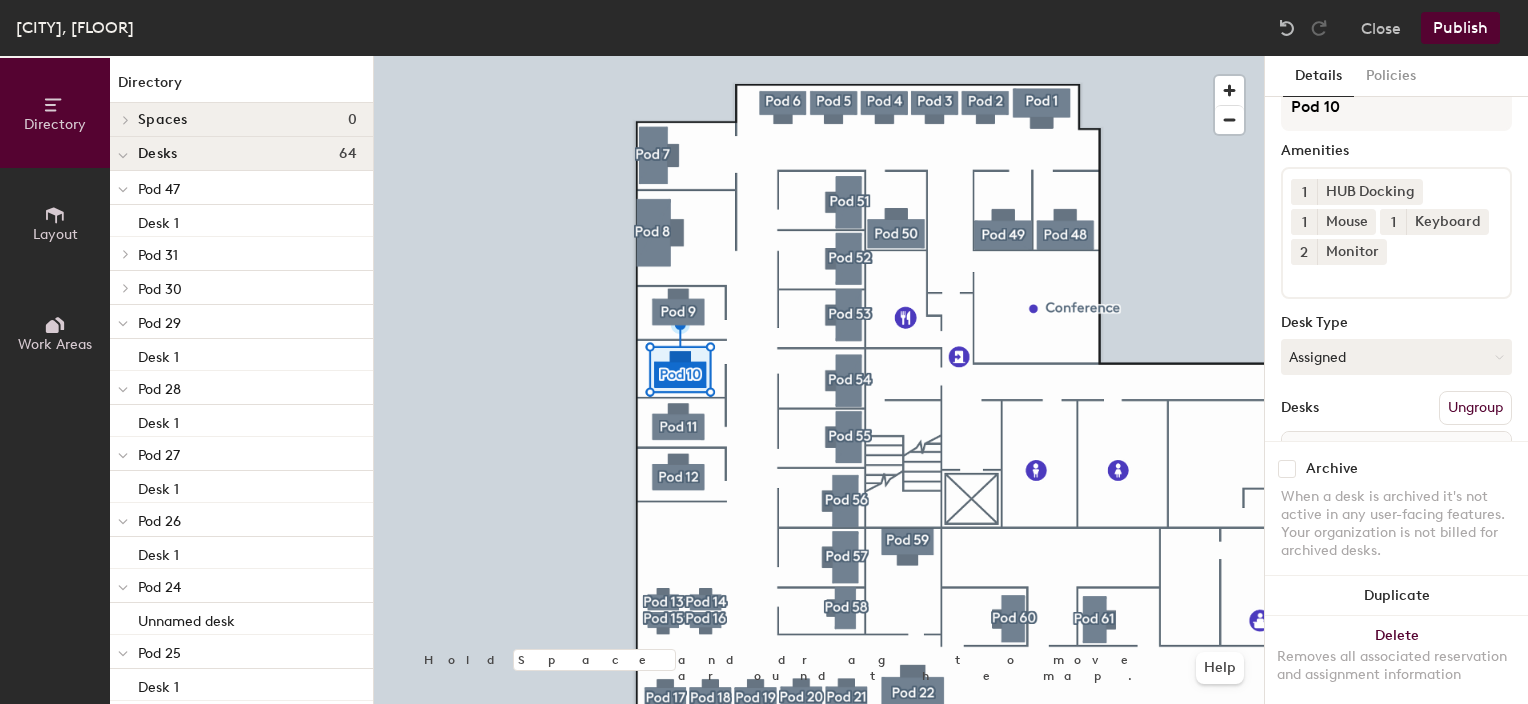 type 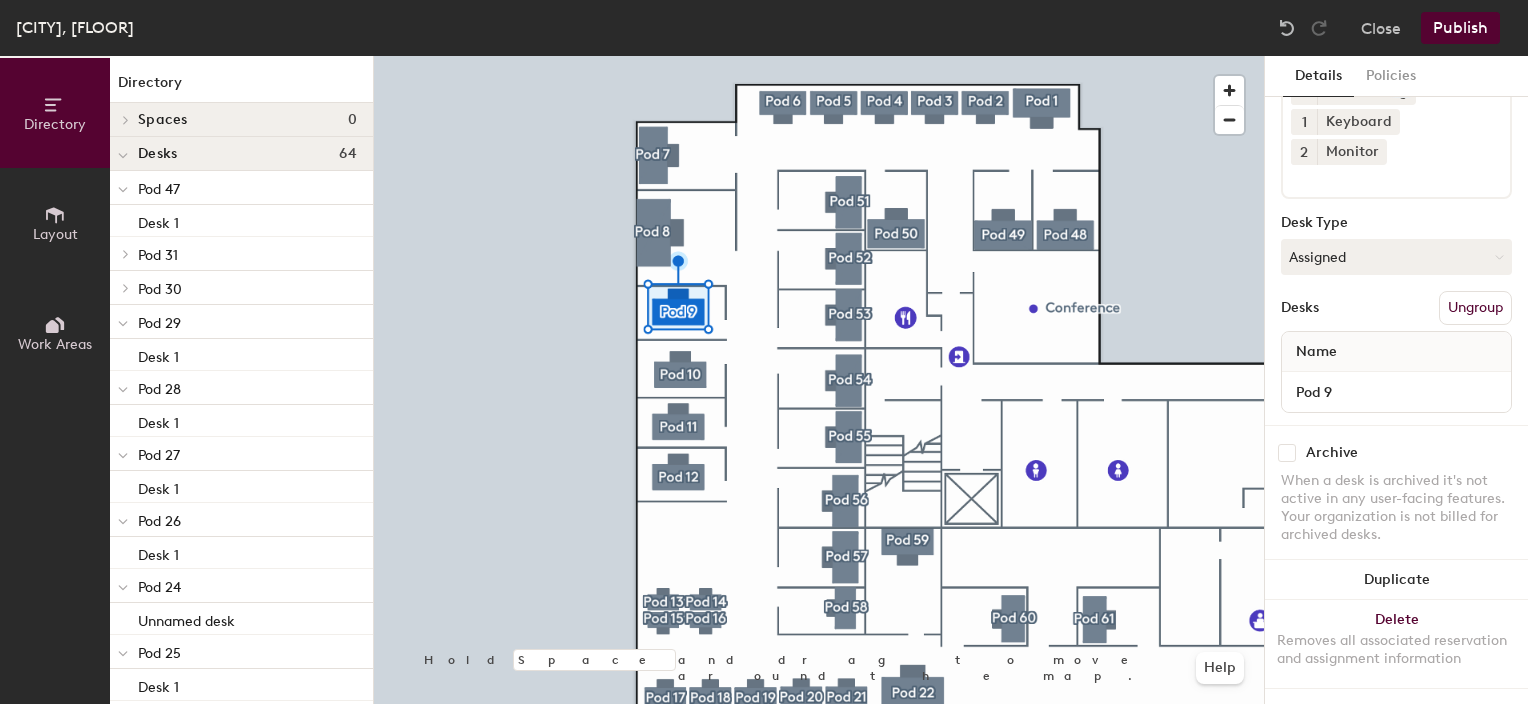 scroll, scrollTop: 0, scrollLeft: 0, axis: both 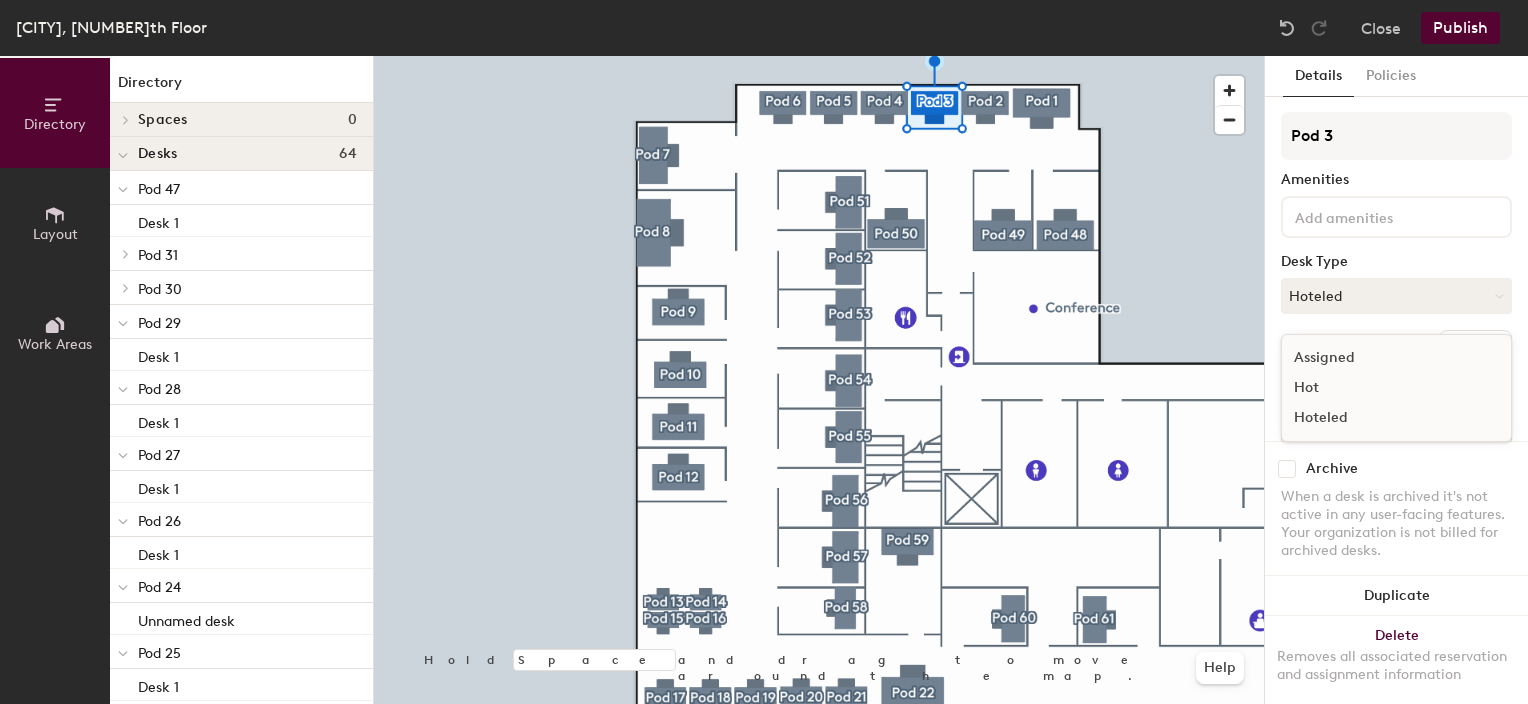 click on "Assigned" at bounding box center [1382, 358] 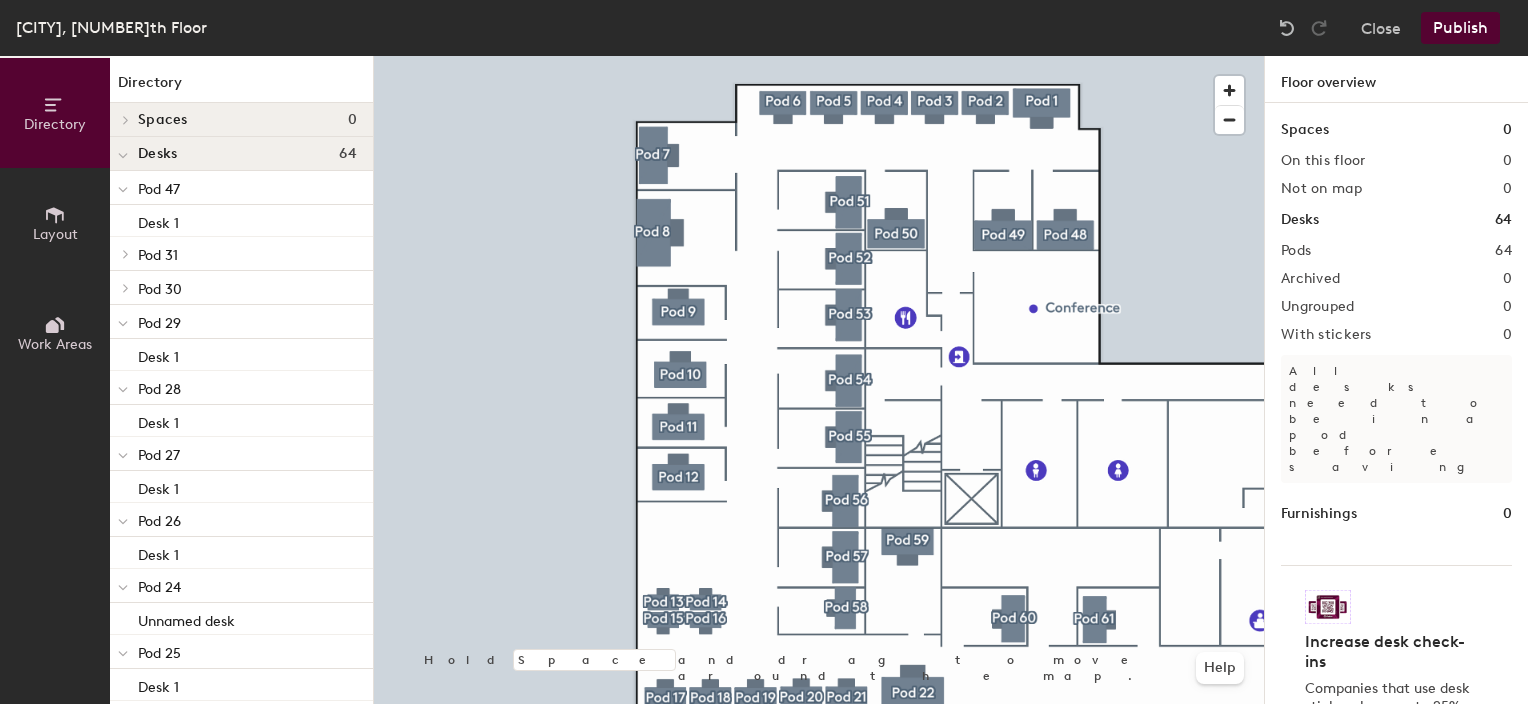click on "Publish" at bounding box center [1460, 28] 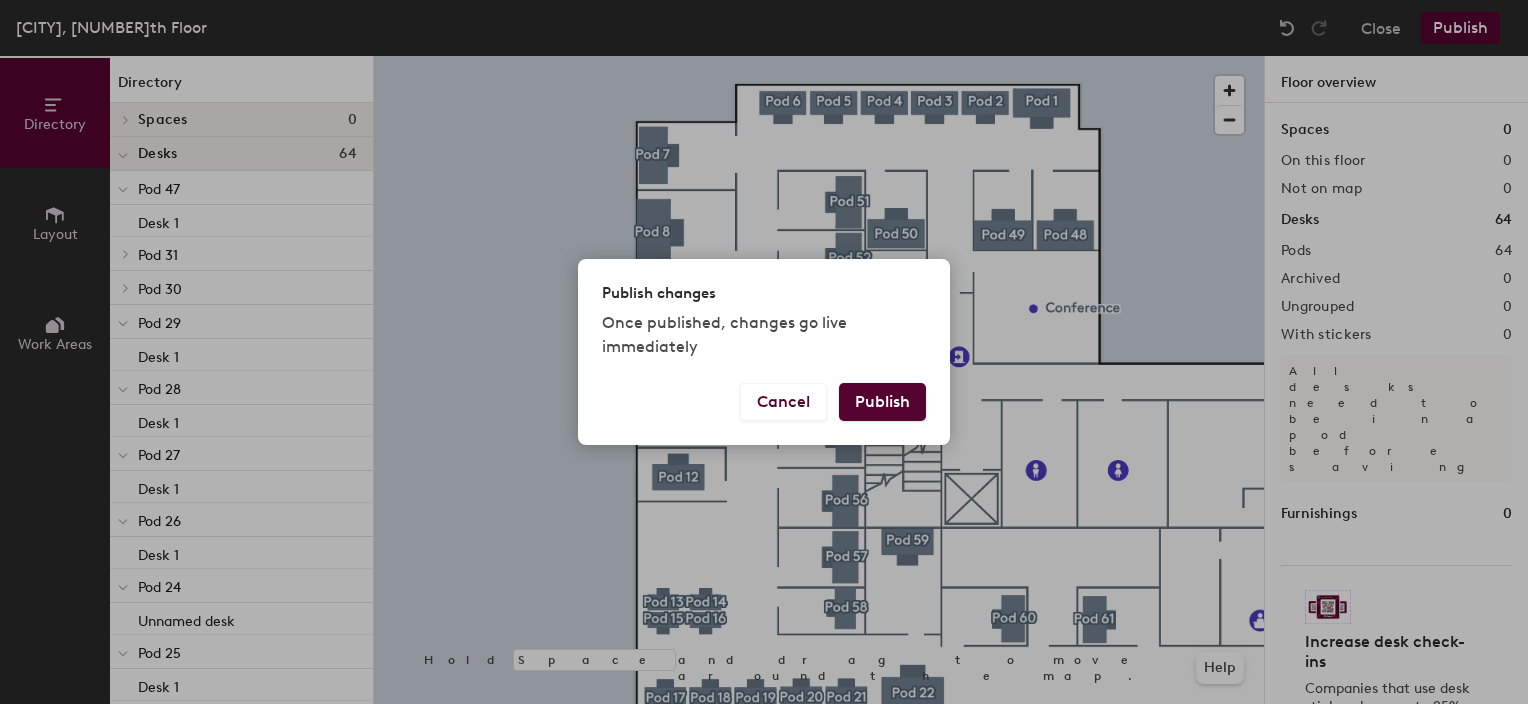 click on "Publish" at bounding box center [882, 402] 